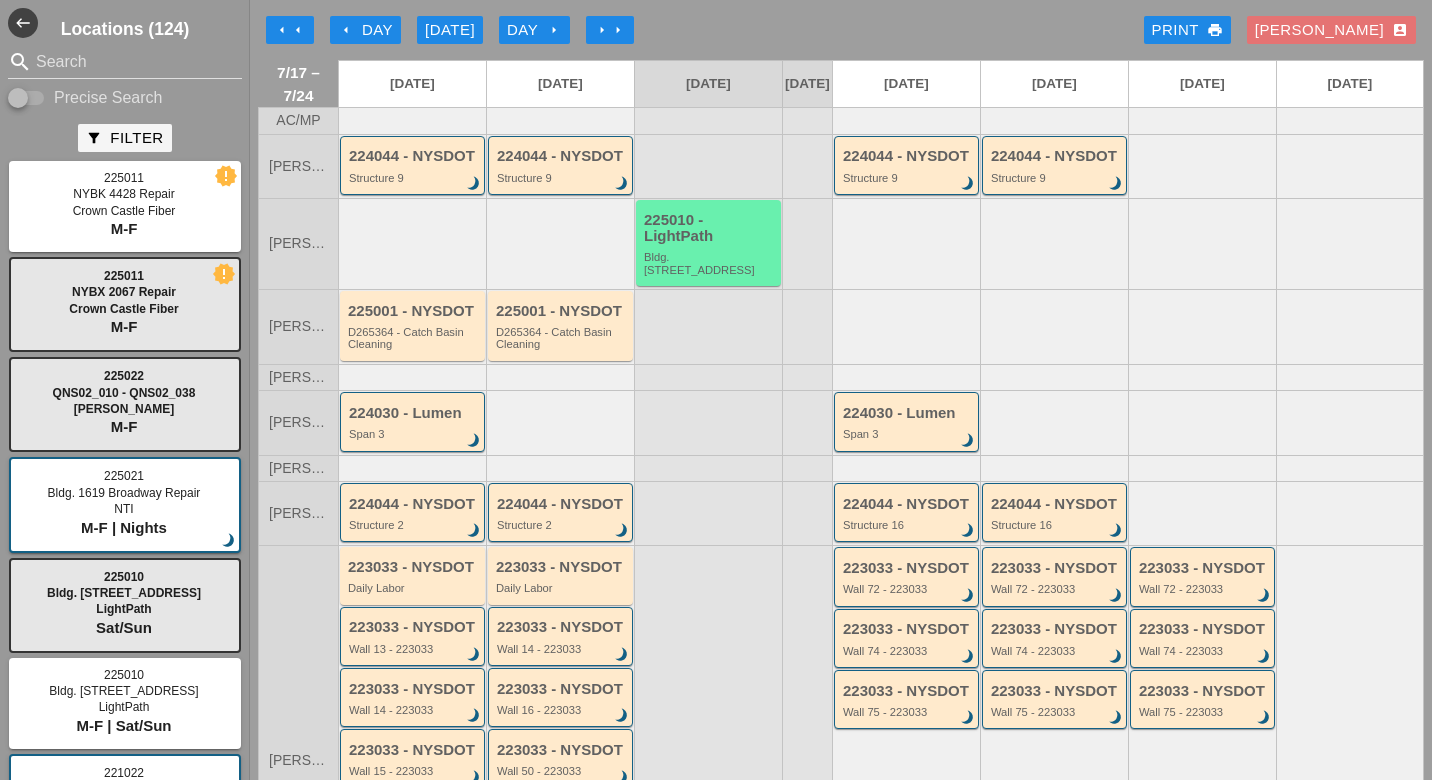 scroll, scrollTop: 0, scrollLeft: 0, axis: both 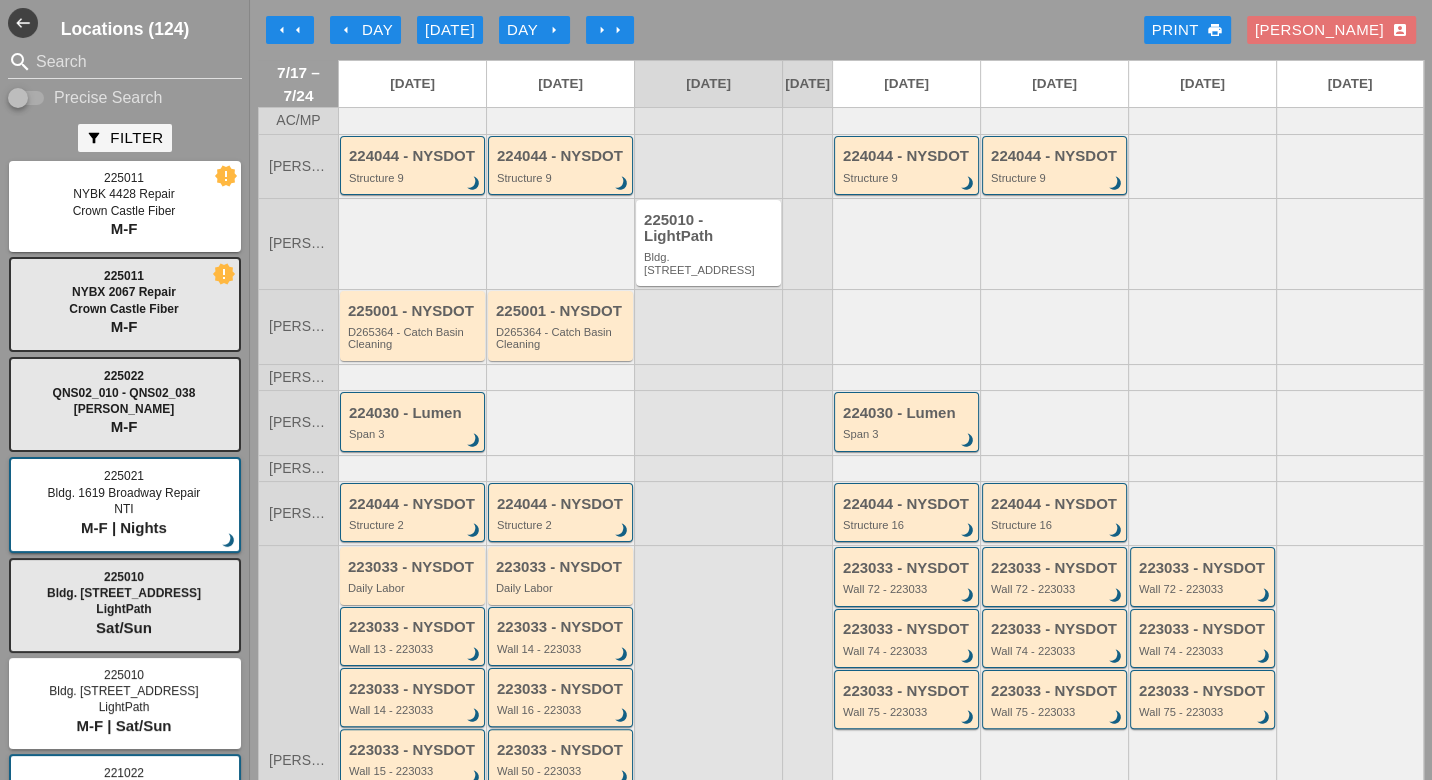 click on "arrow_left Day" at bounding box center [365, 30] 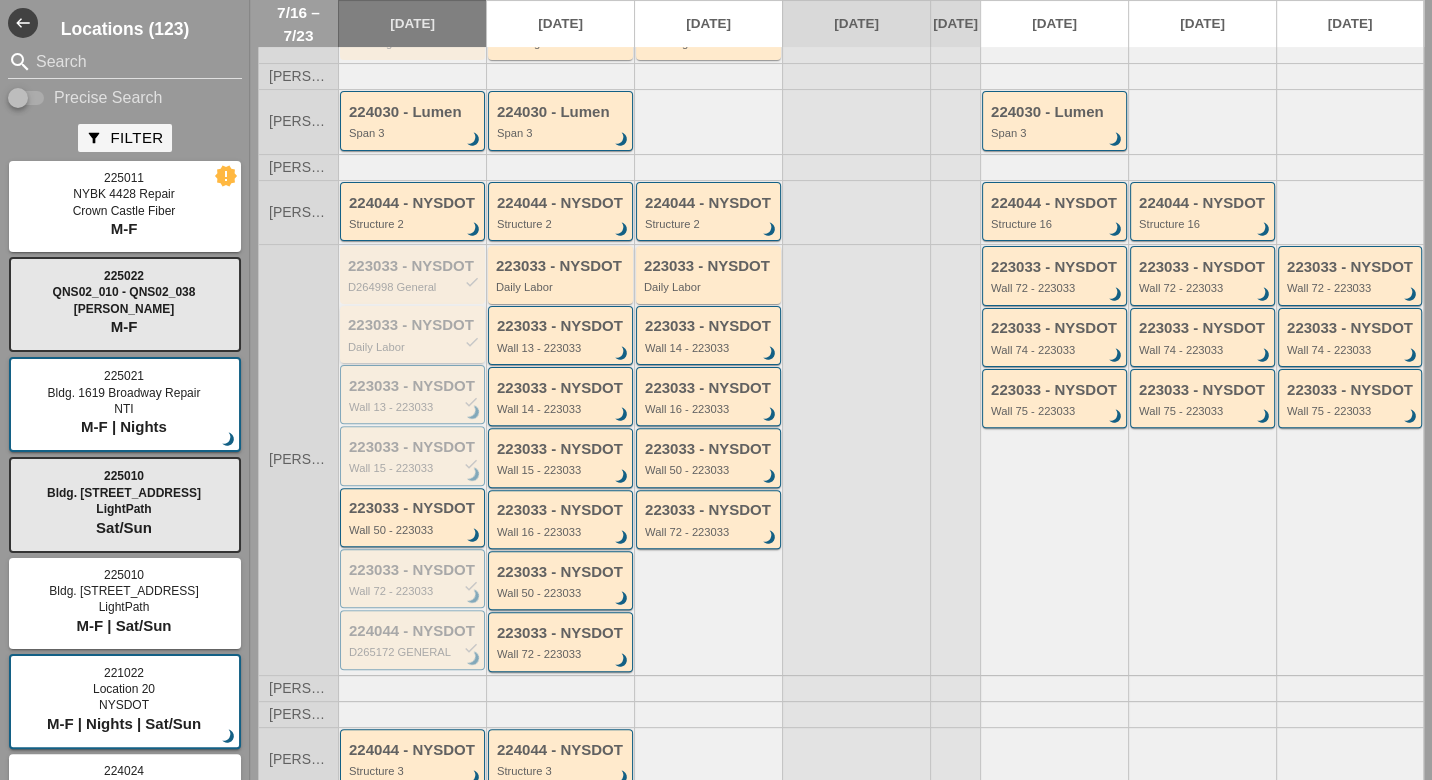 scroll, scrollTop: 444, scrollLeft: 0, axis: vertical 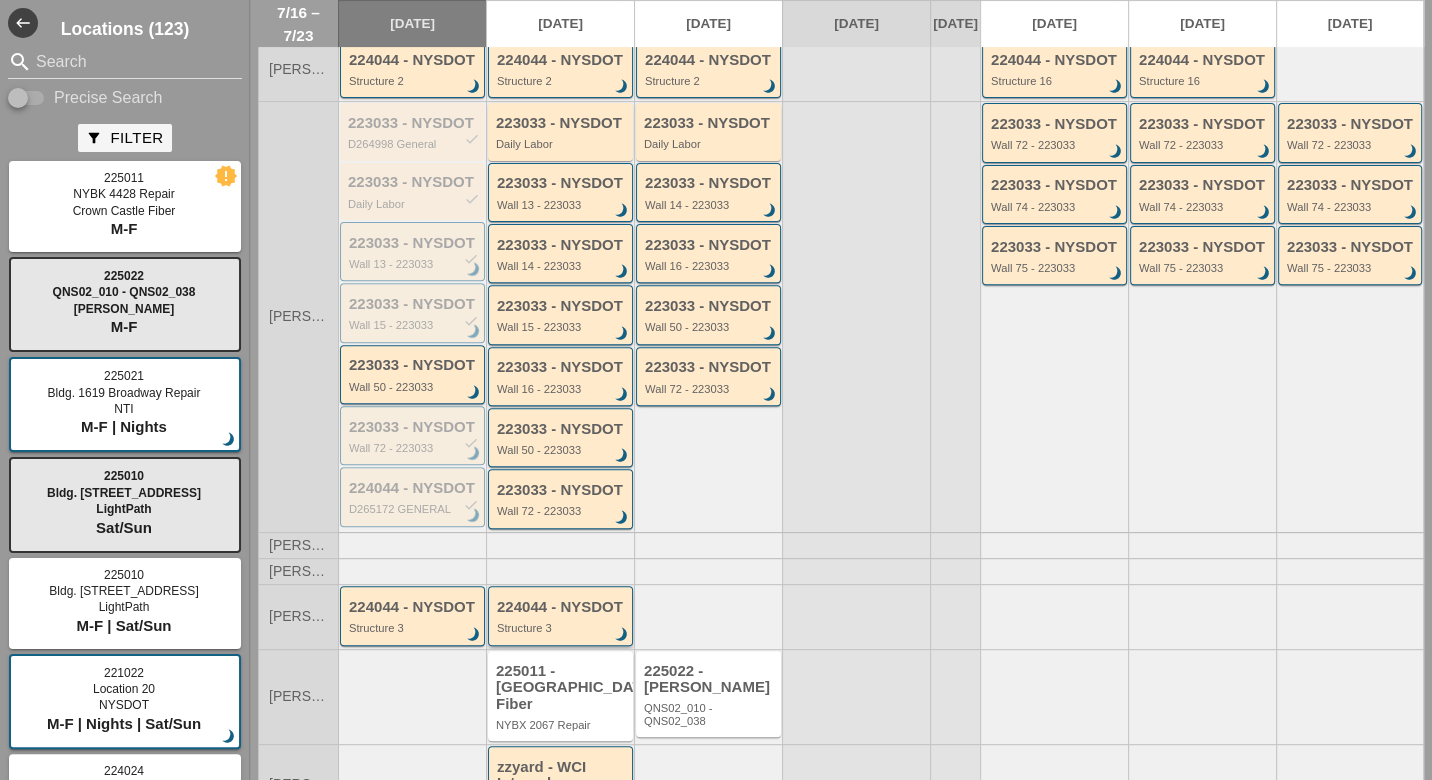 click on "Structure 3" at bounding box center (562, 628) 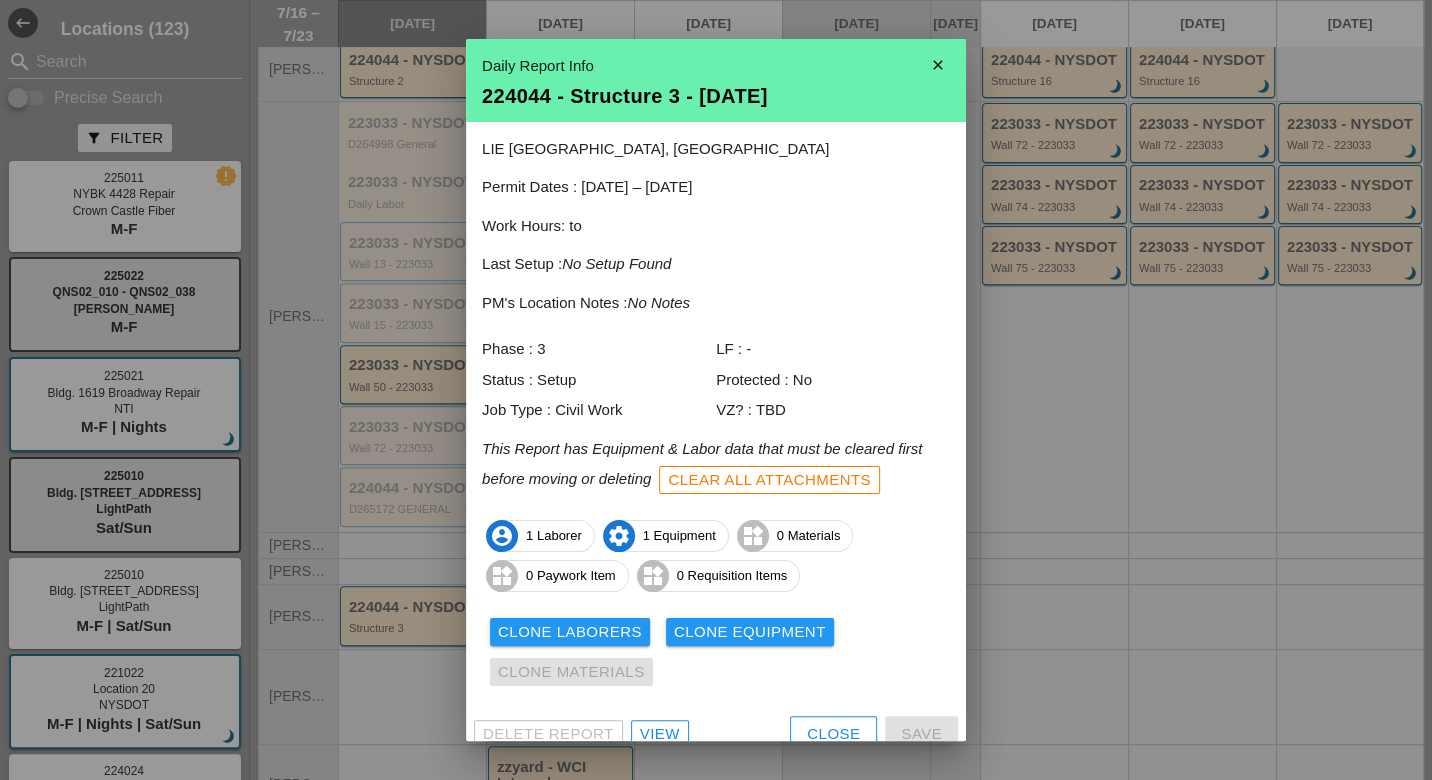 click on "View" at bounding box center (660, 734) 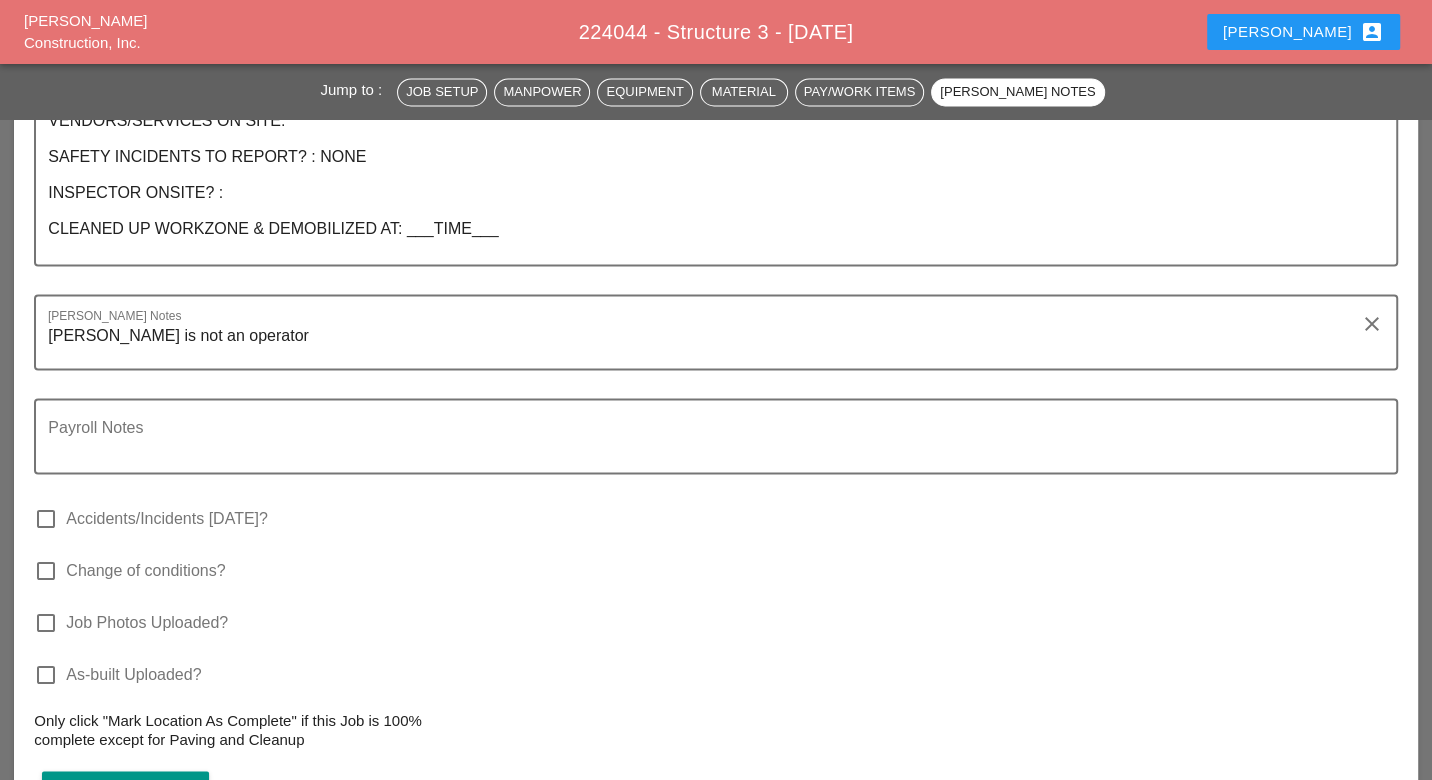 scroll, scrollTop: 1701, scrollLeft: 0, axis: vertical 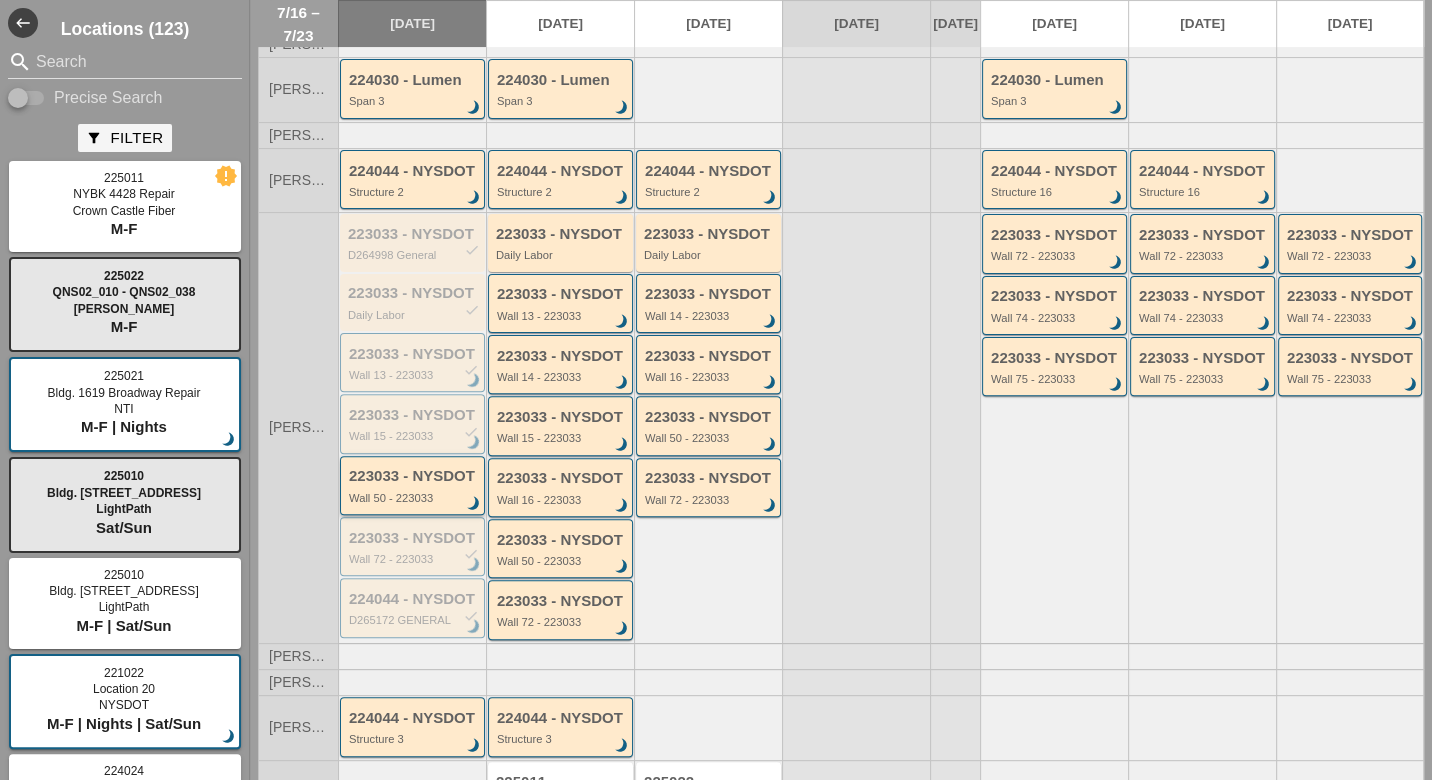 click on "223033 - NYSDOT" at bounding box center [414, 476] 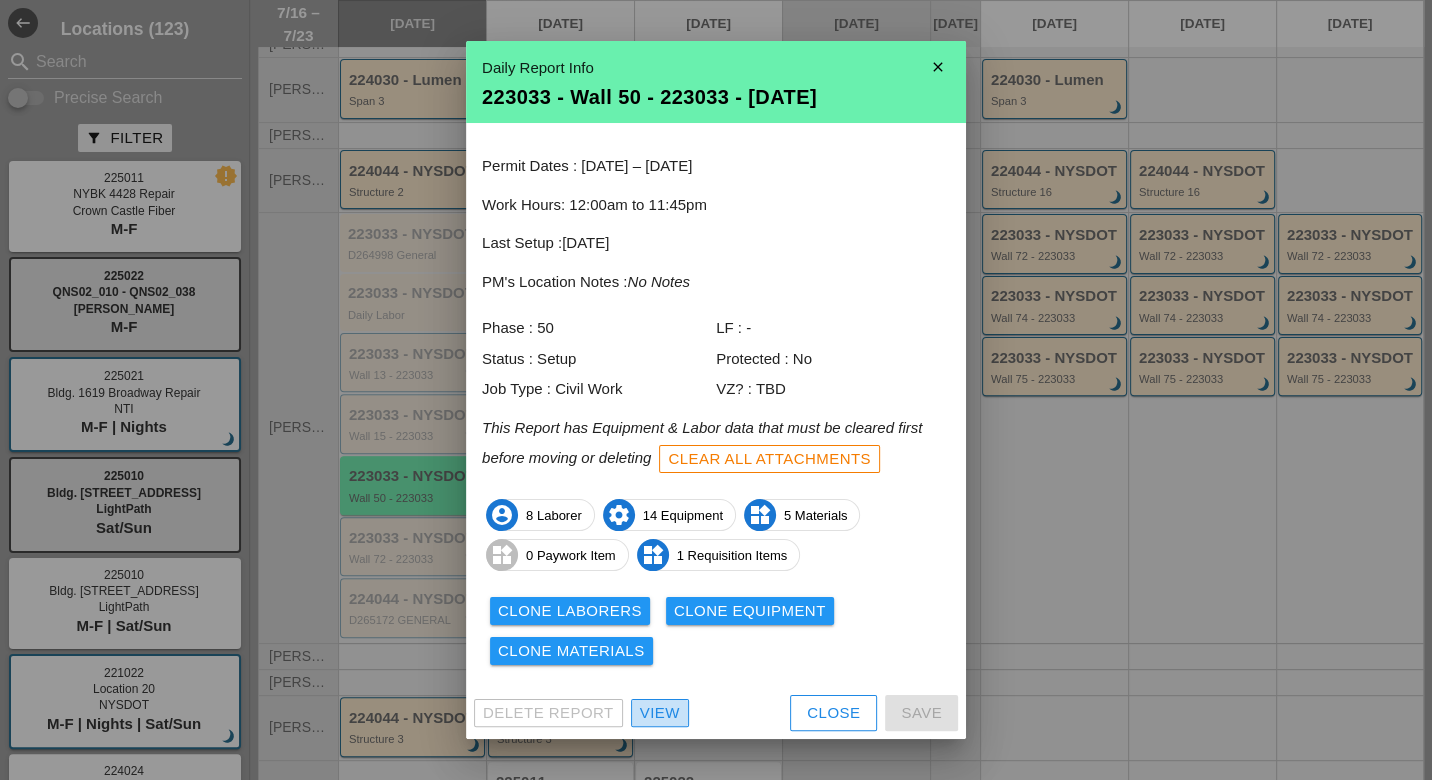 click on "View" at bounding box center [660, 713] 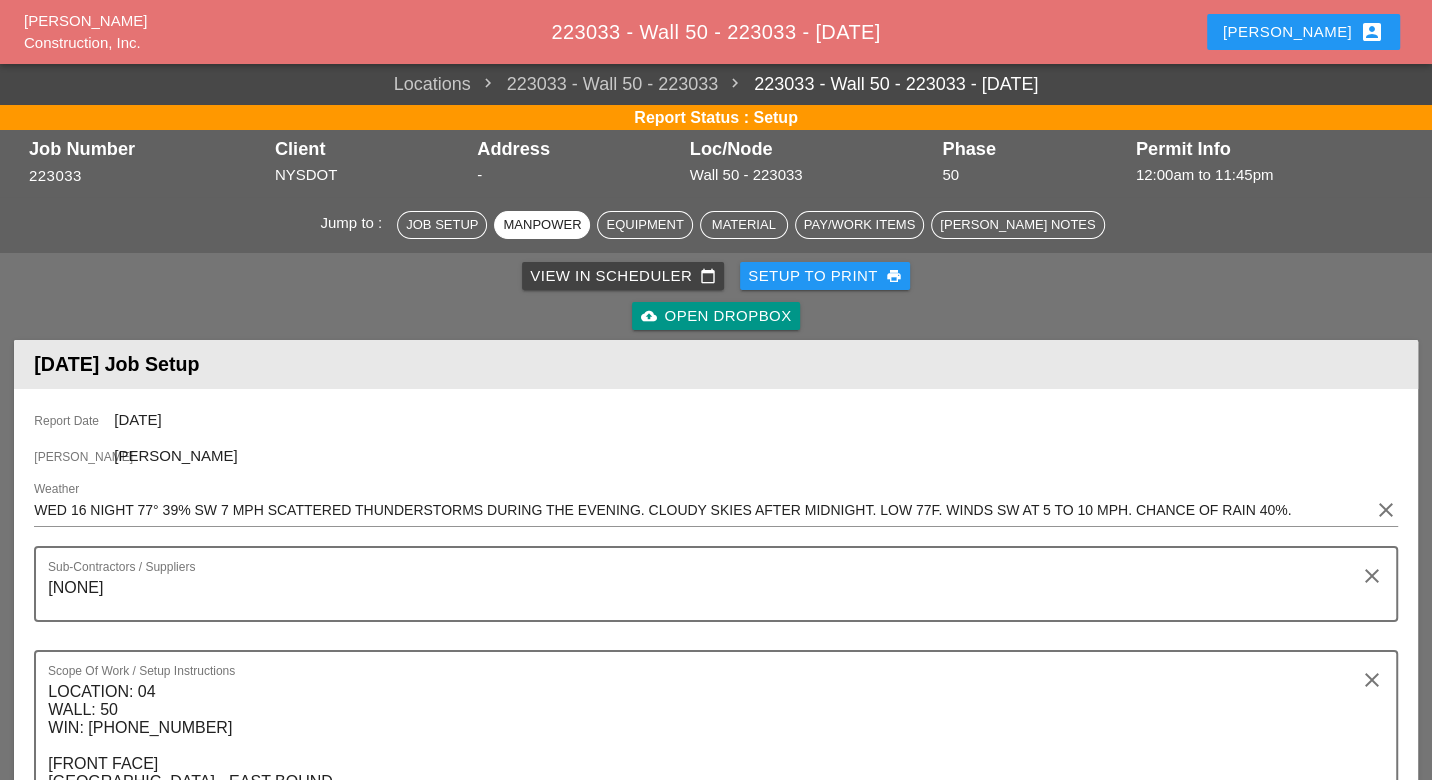 scroll, scrollTop: 1000, scrollLeft: 0, axis: vertical 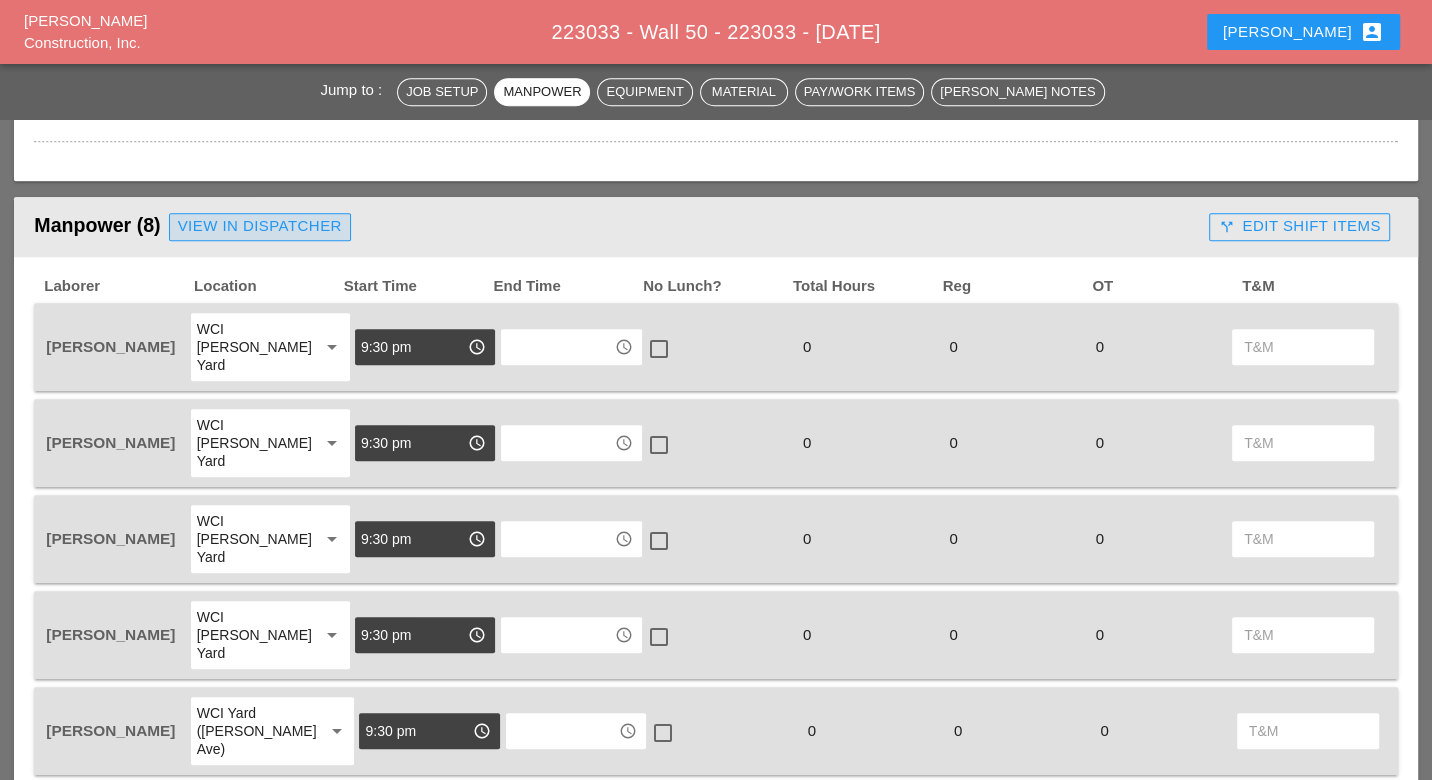 drag, startPoint x: 252, startPoint y: 224, endPoint x: 335, endPoint y: 241, distance: 84.723076 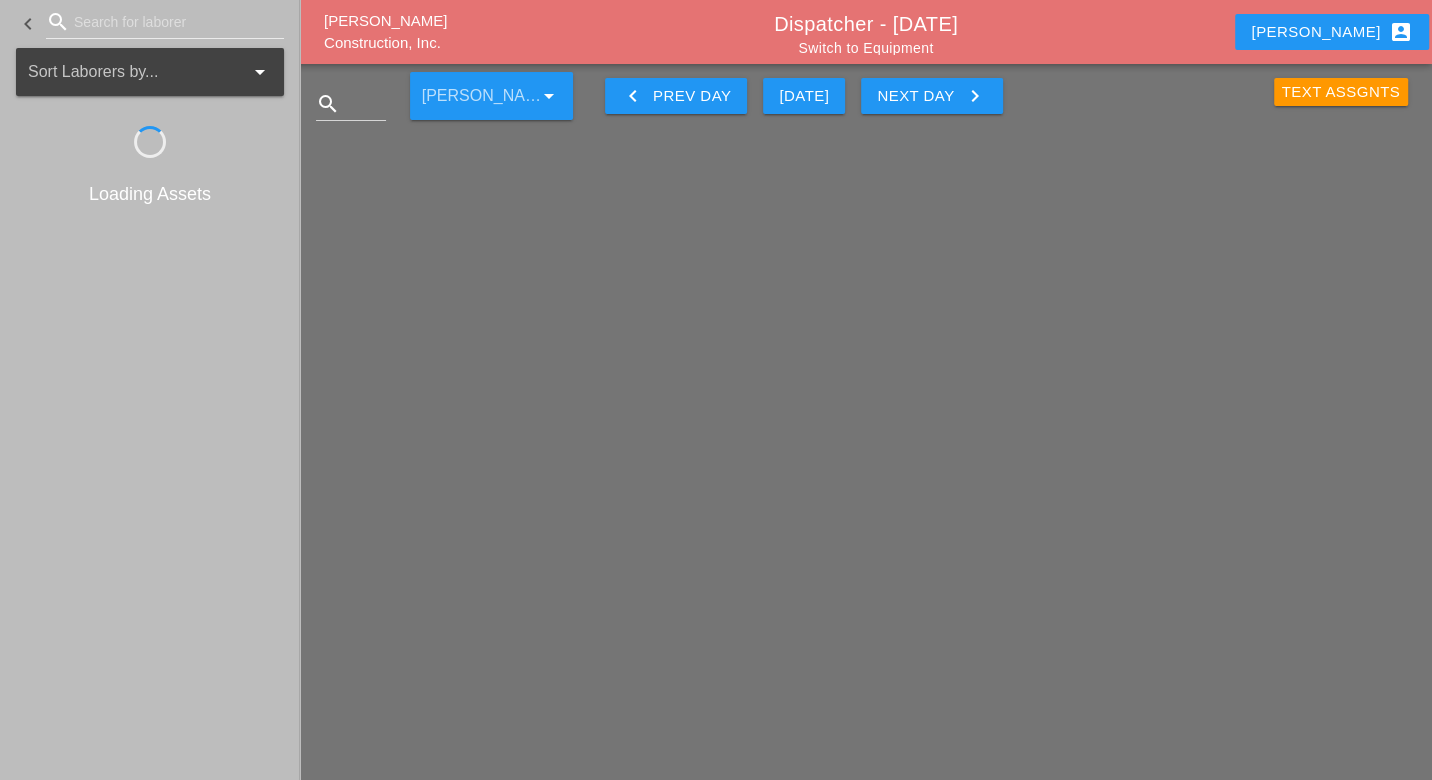 scroll, scrollTop: 0, scrollLeft: 0, axis: both 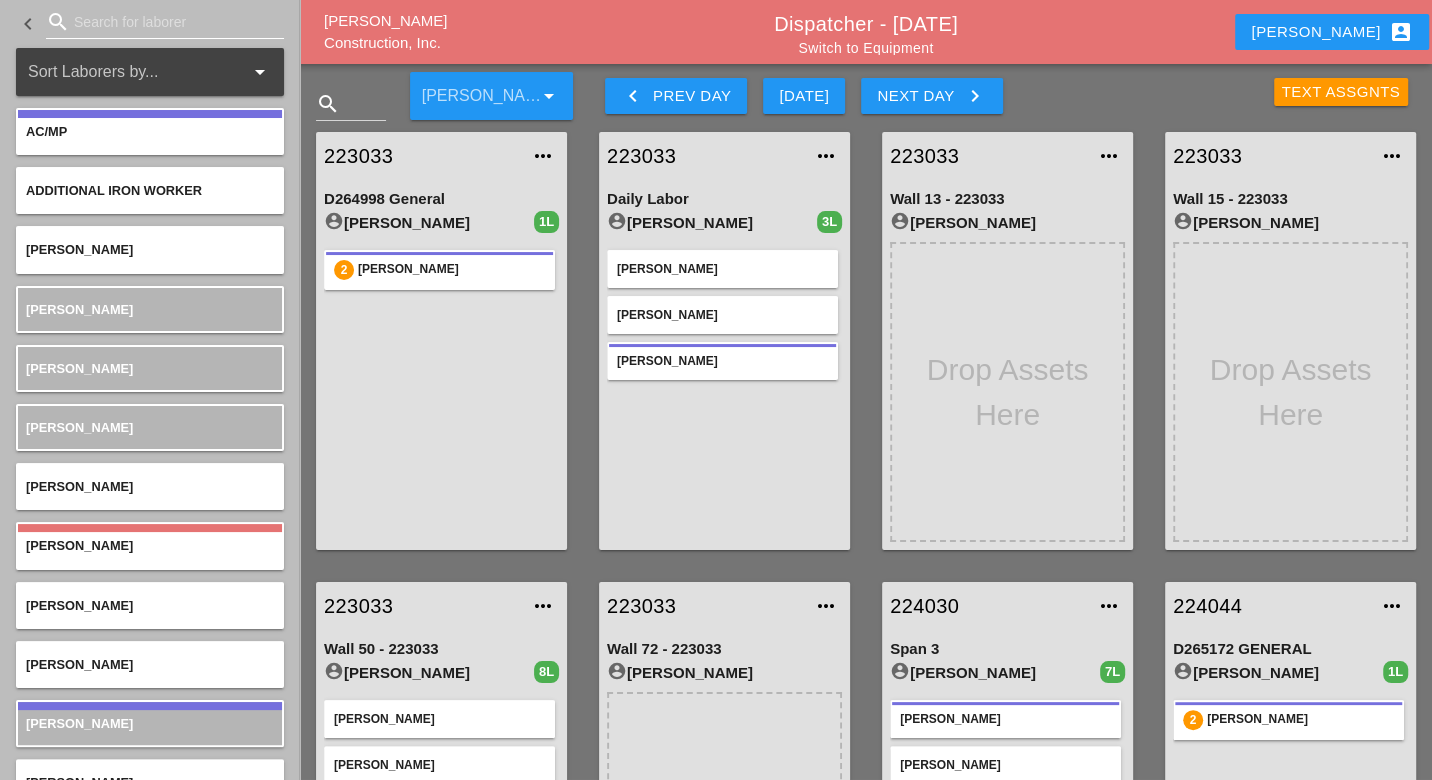 click at bounding box center [165, 22] 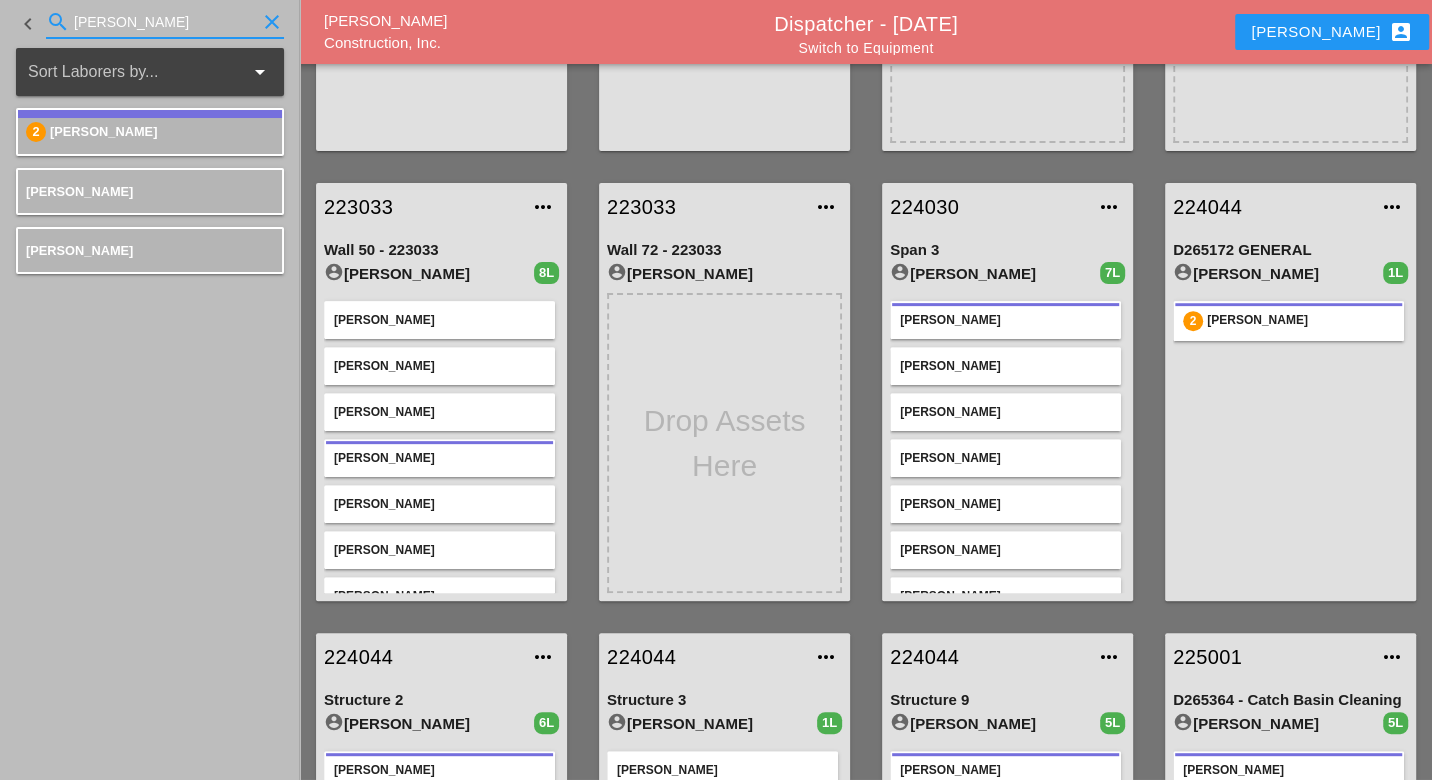 scroll, scrollTop: 239, scrollLeft: 0, axis: vertical 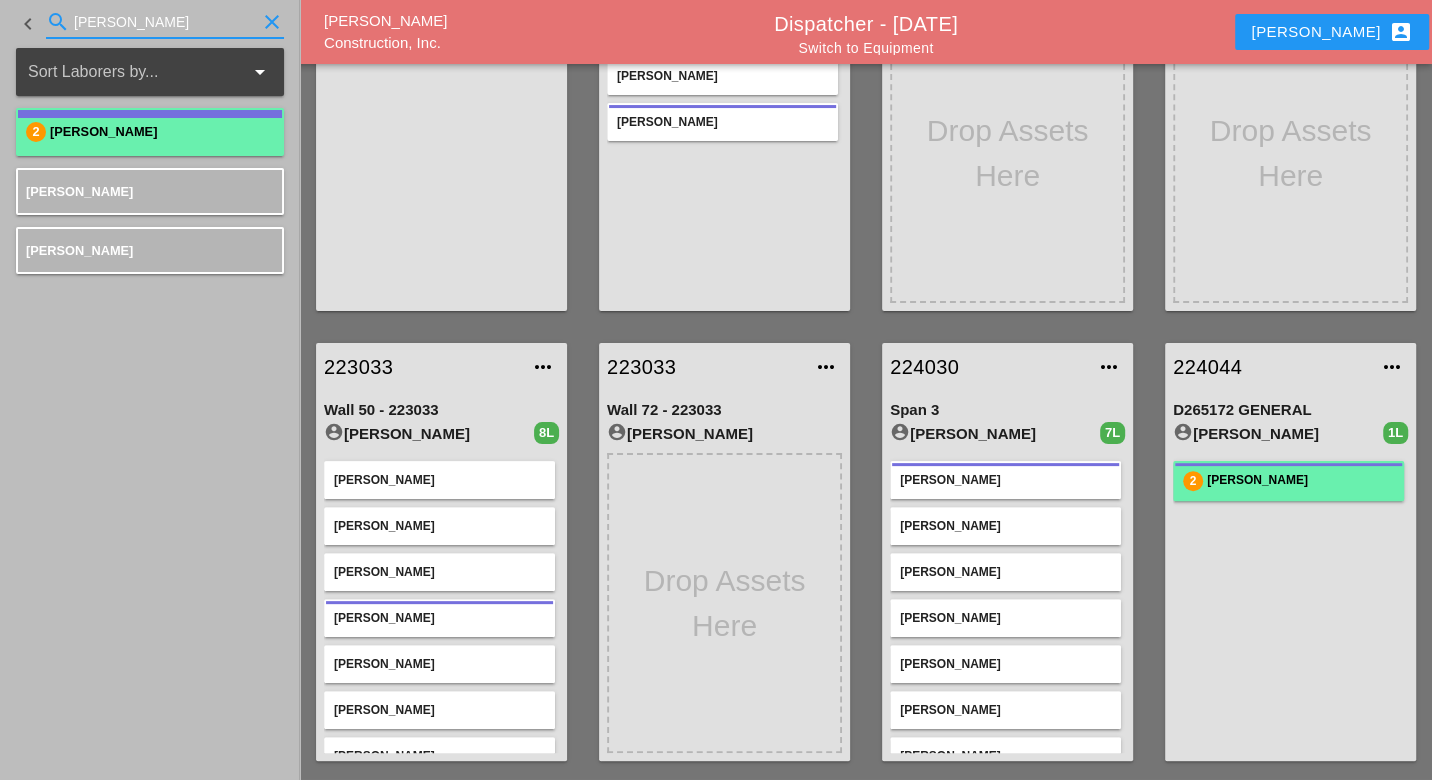 type on "luca" 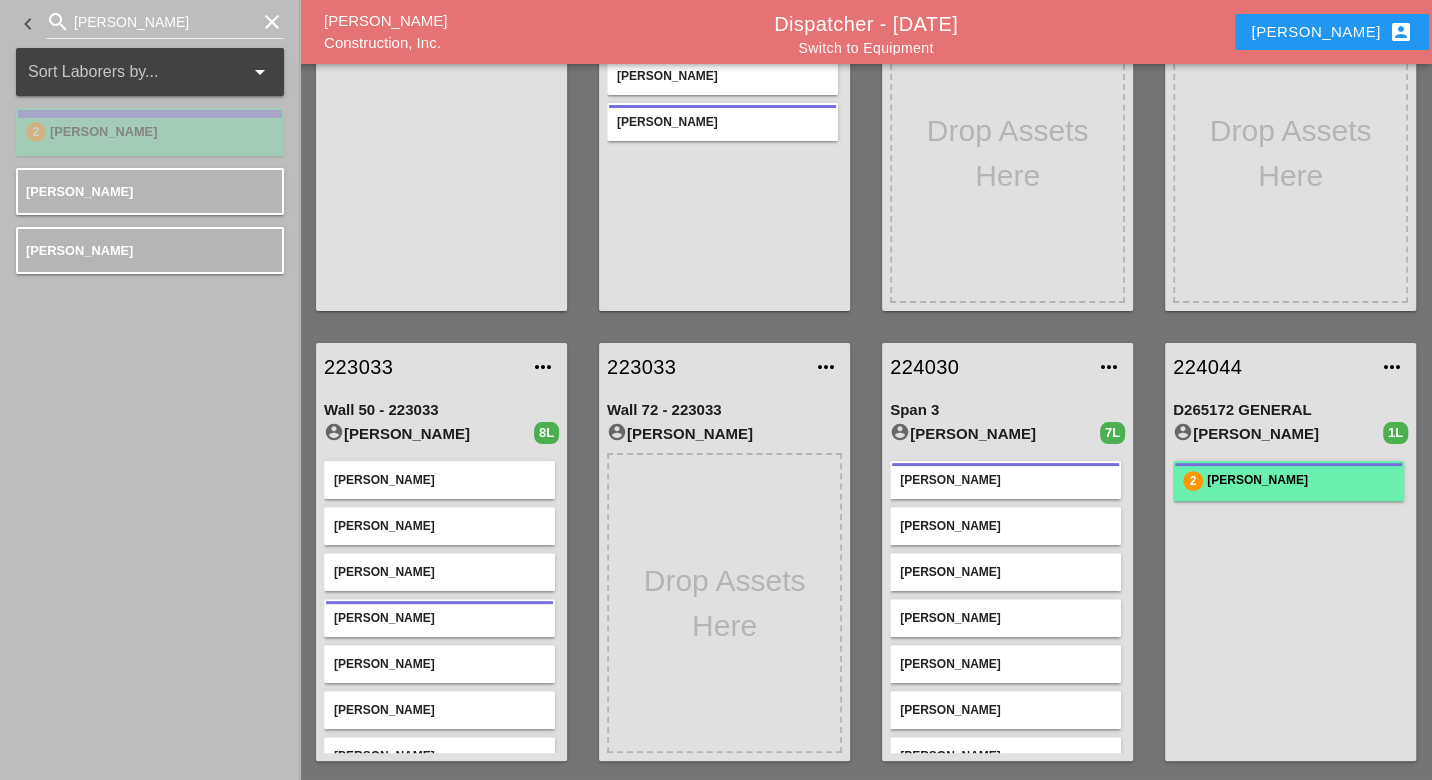 type 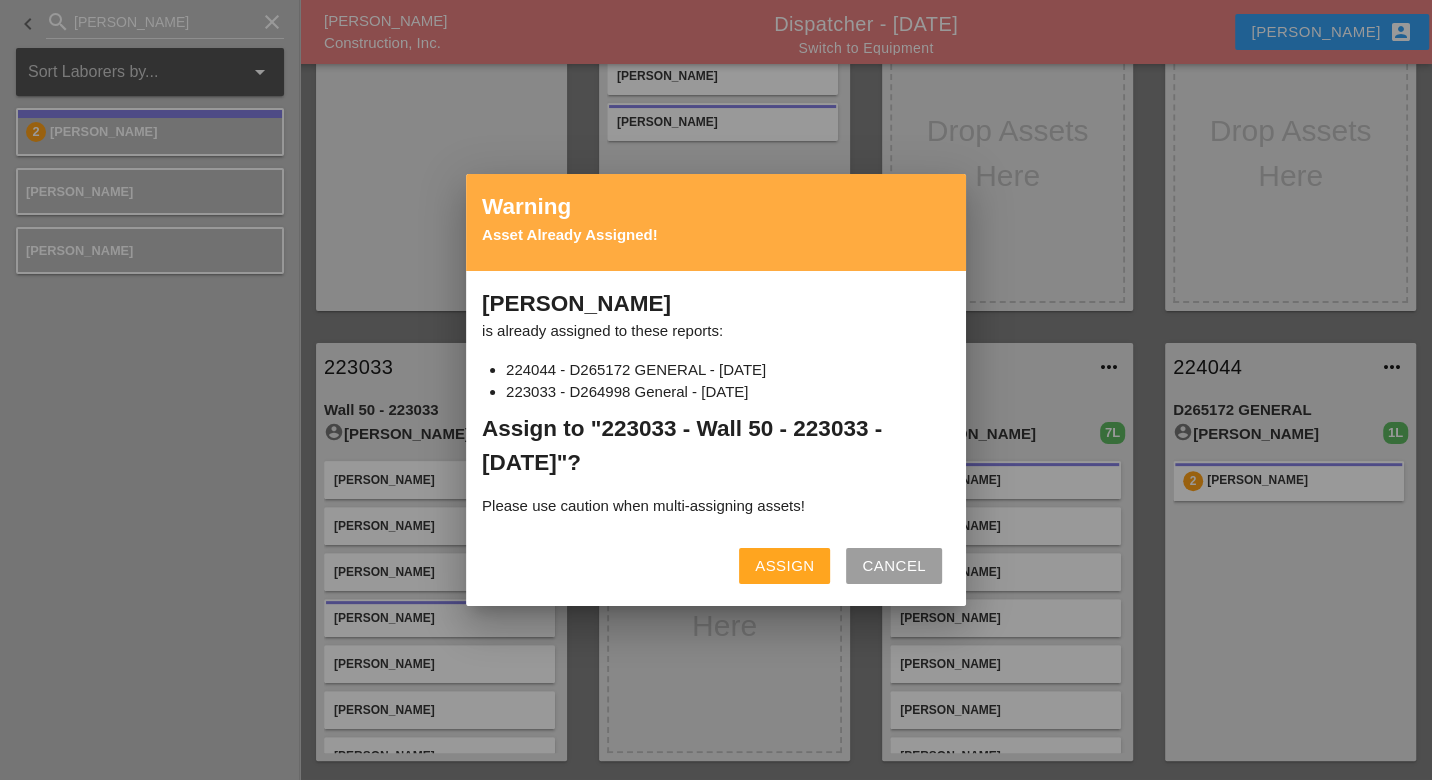 drag, startPoint x: 774, startPoint y: 562, endPoint x: 732, endPoint y: 548, distance: 44.27189 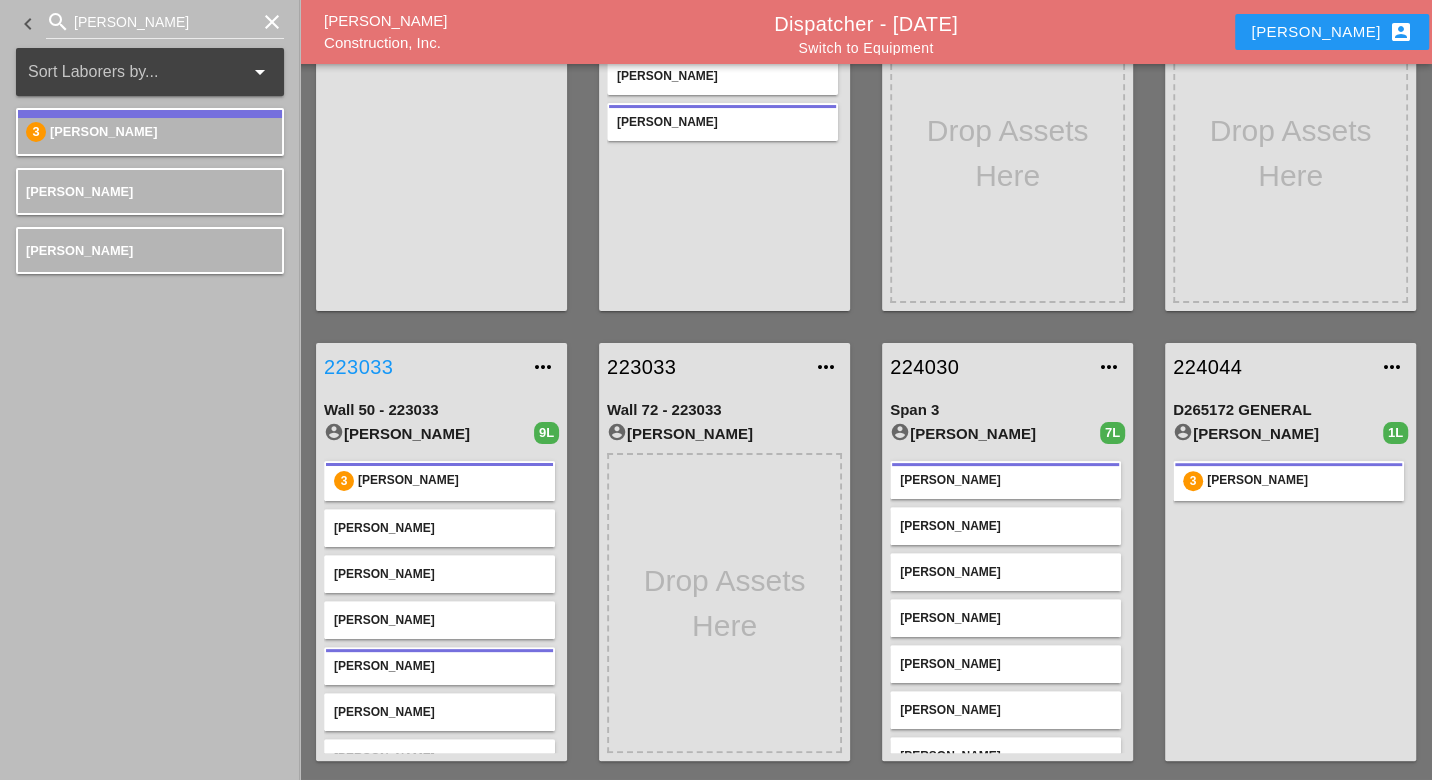 click on "223033" at bounding box center [421, 367] 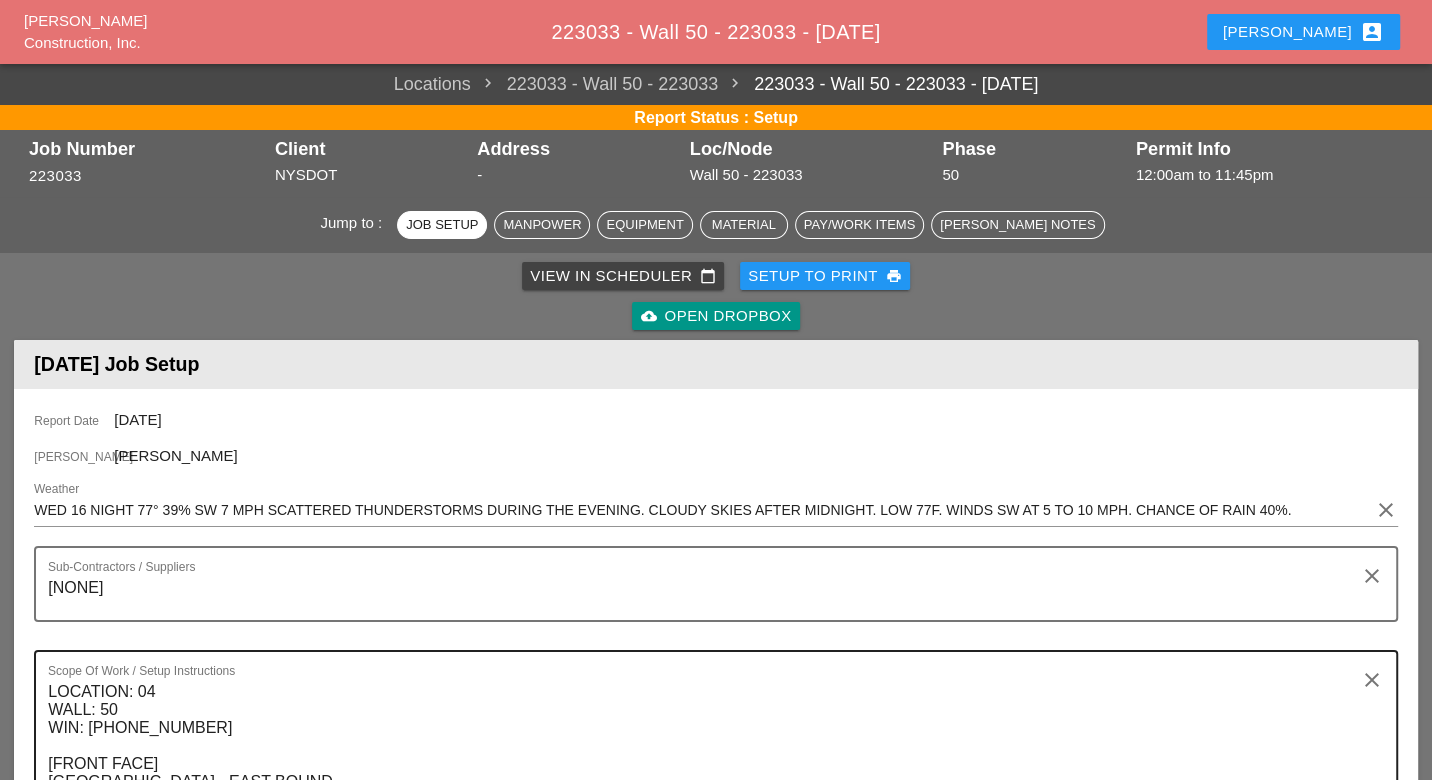scroll, scrollTop: 1000, scrollLeft: 0, axis: vertical 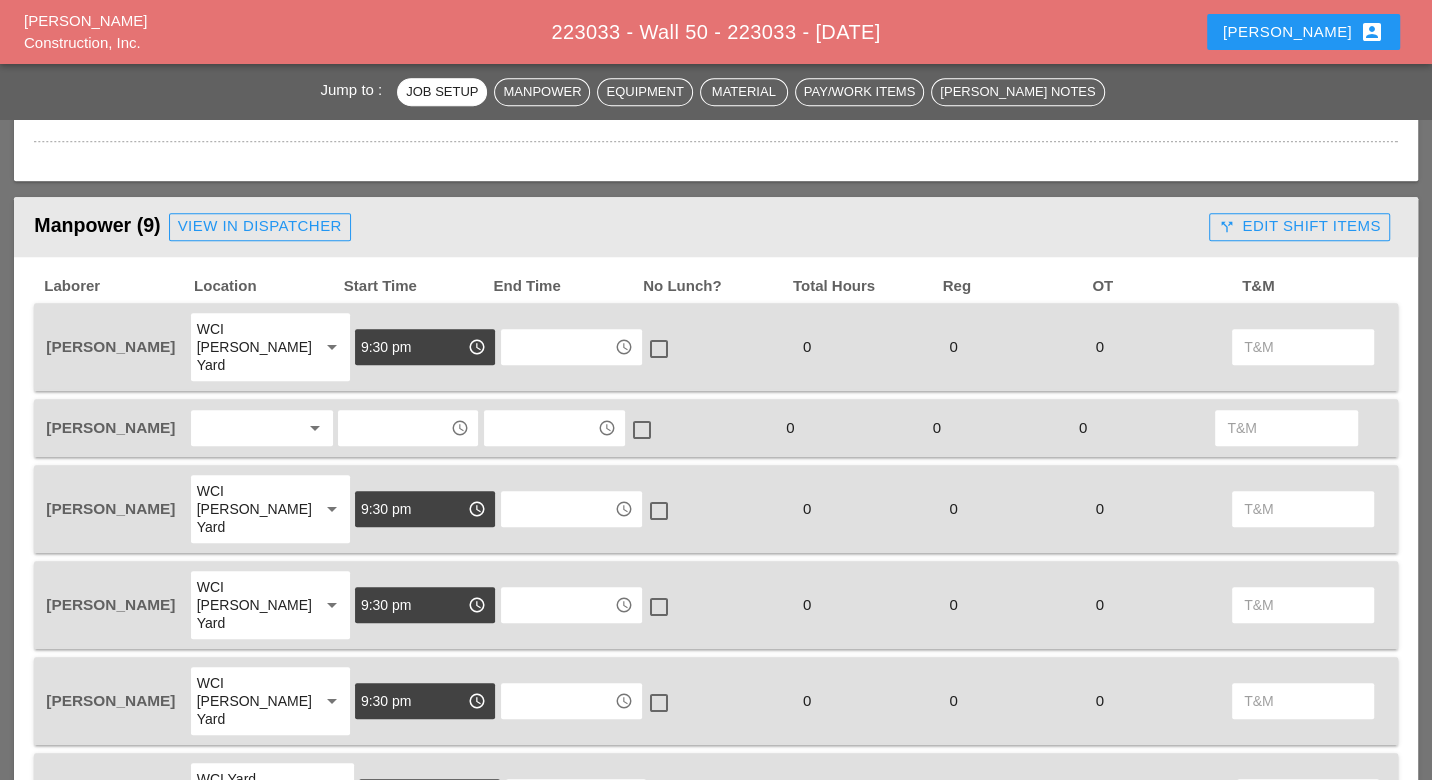 click at bounding box center (394, 428) 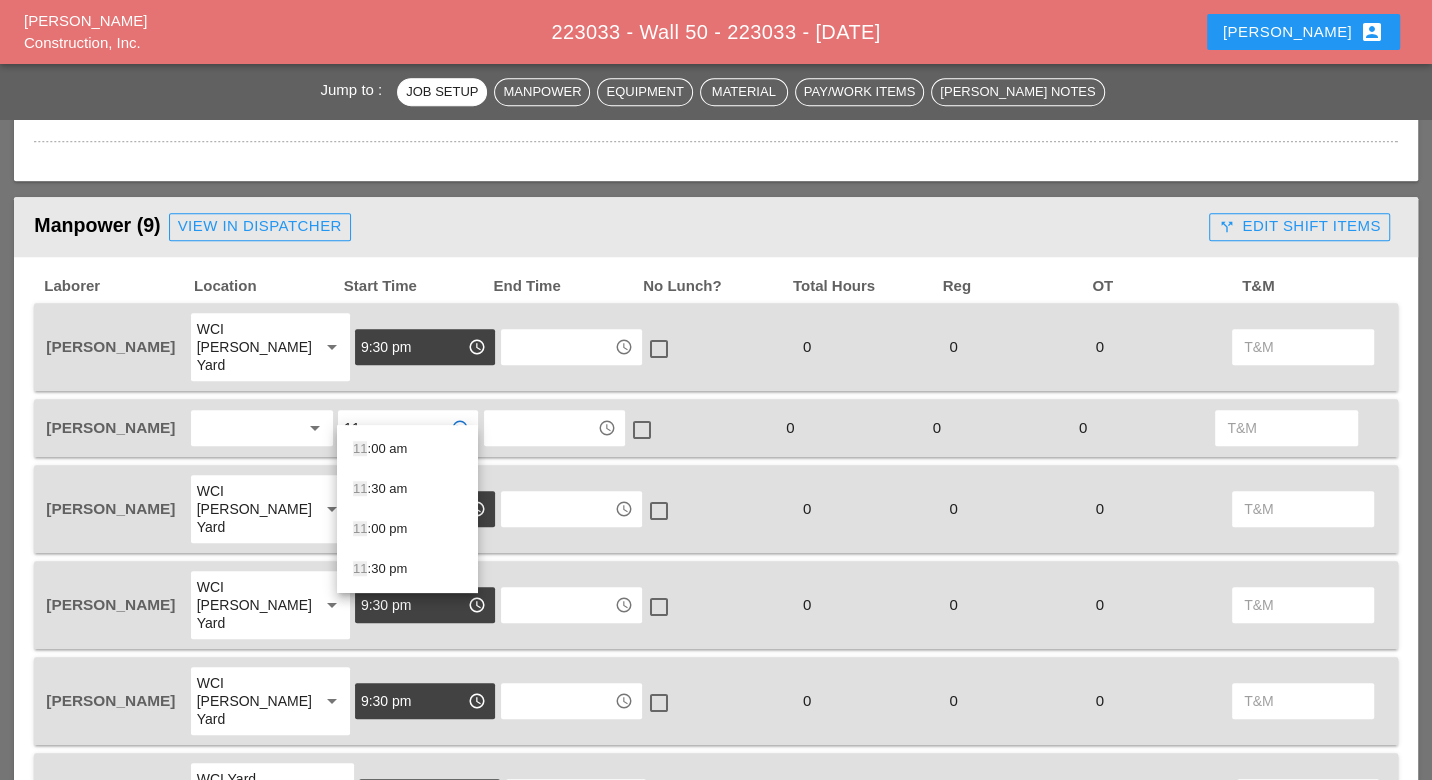 click on "11 :00 pm" at bounding box center [407, 529] 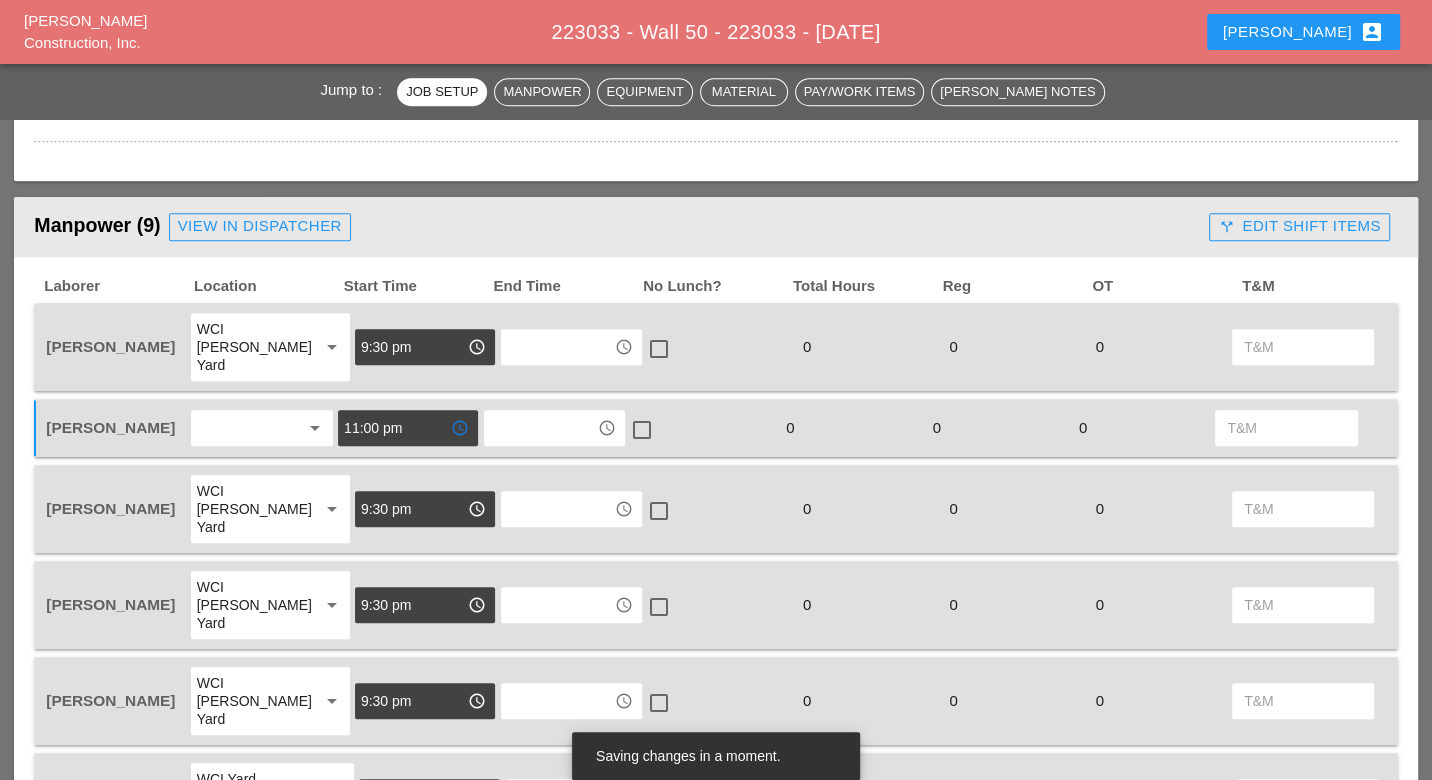 type on "11:00 pm" 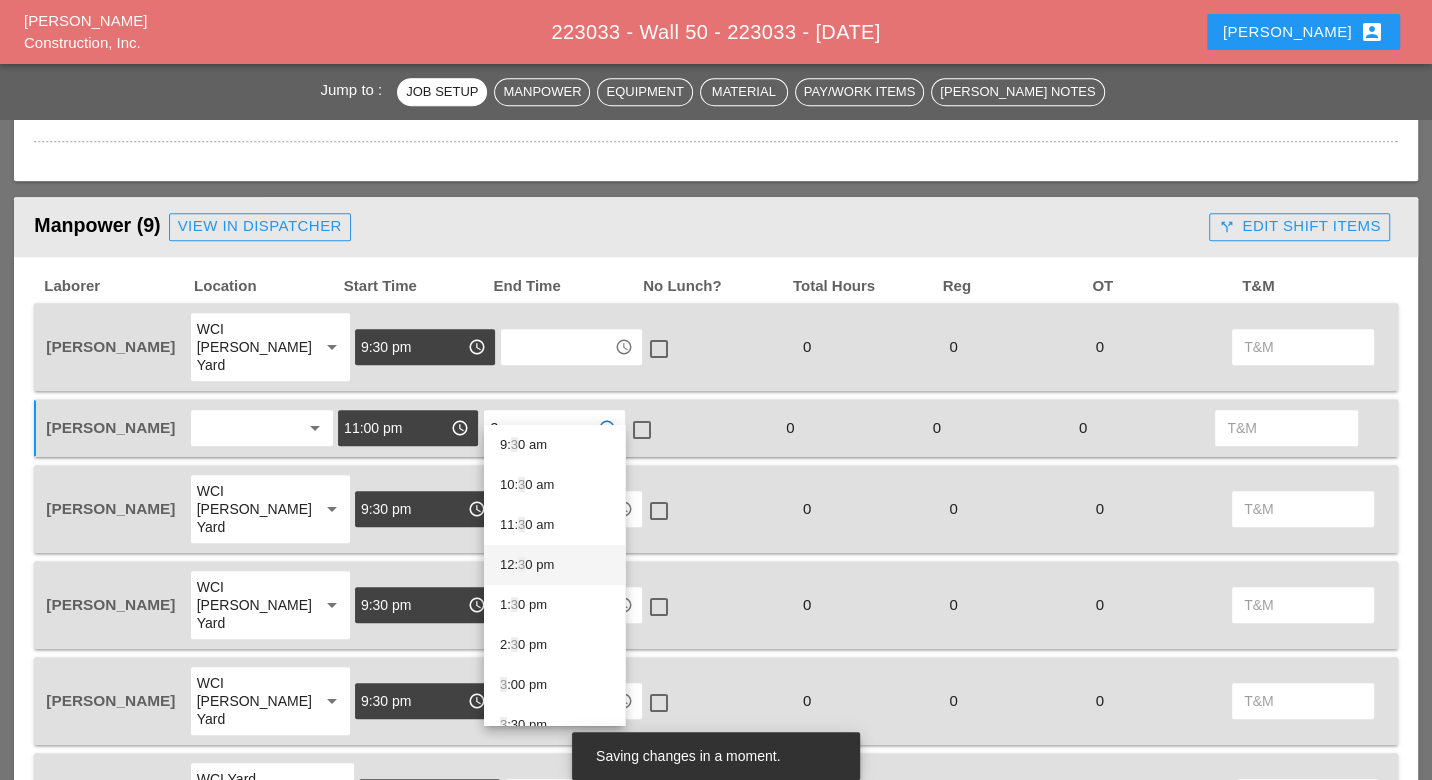 scroll, scrollTop: 444, scrollLeft: 0, axis: vertical 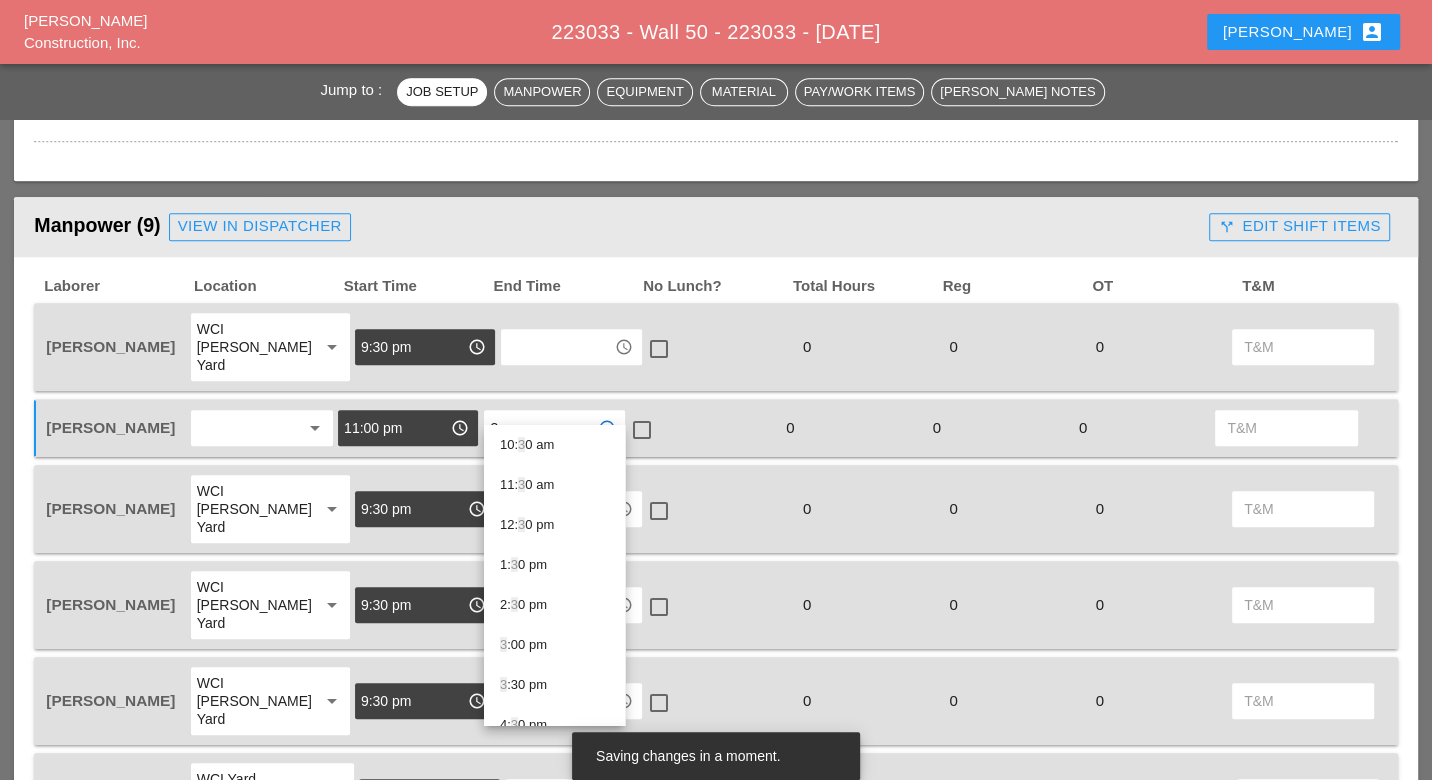 drag, startPoint x: 532, startPoint y: 641, endPoint x: 532, endPoint y: 630, distance: 11 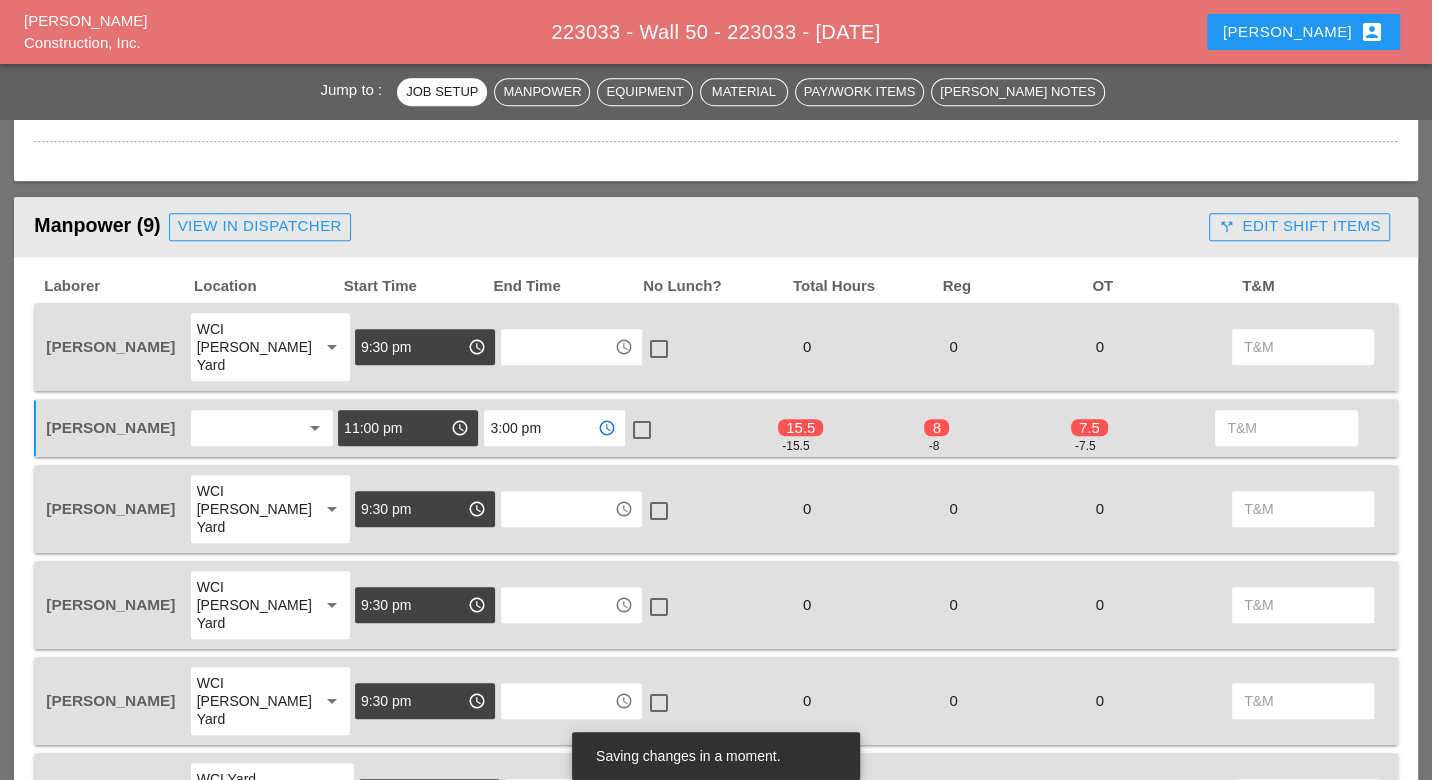 click on "3:00 pm" at bounding box center [540, 428] 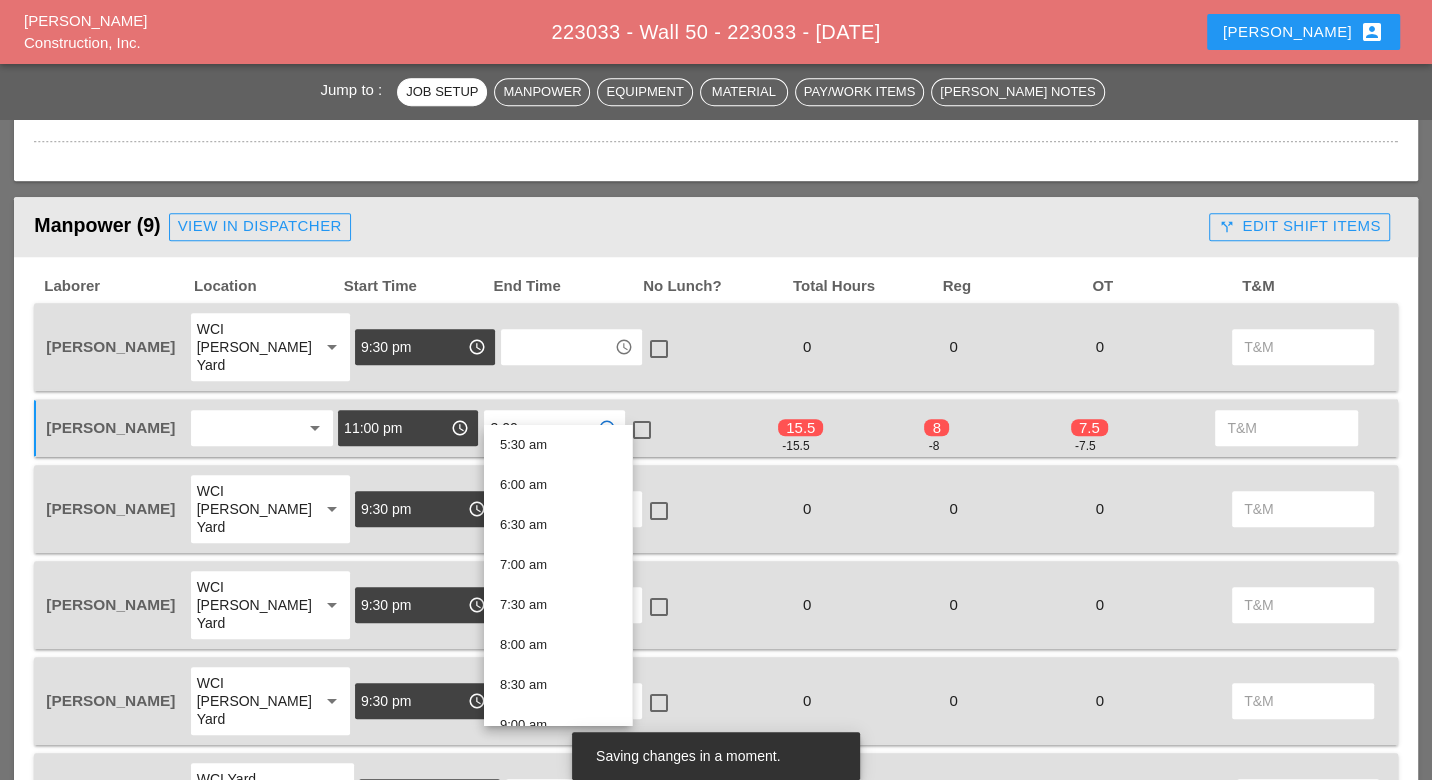 drag, startPoint x: 561, startPoint y: 405, endPoint x: 484, endPoint y: 407, distance: 77.02597 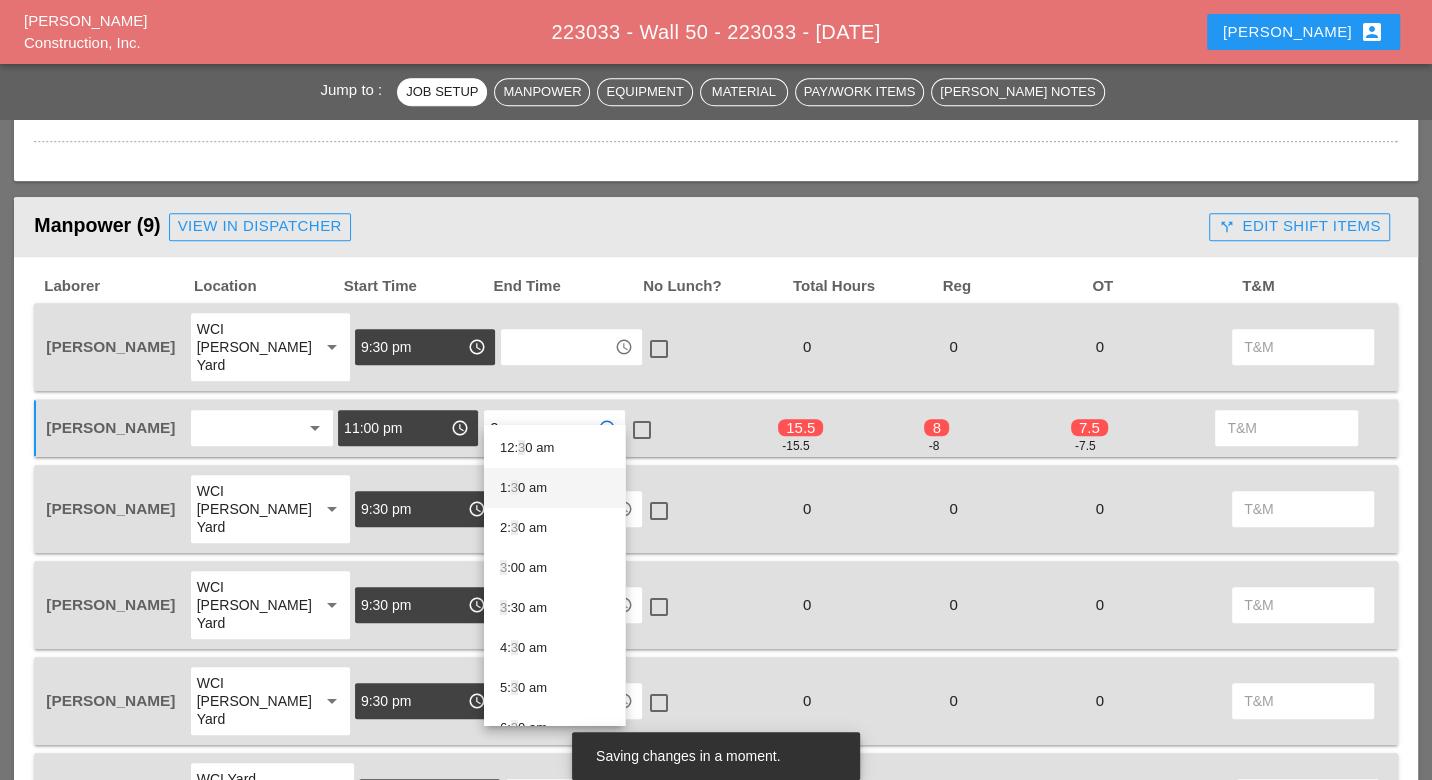 scroll, scrollTop: 0, scrollLeft: 0, axis: both 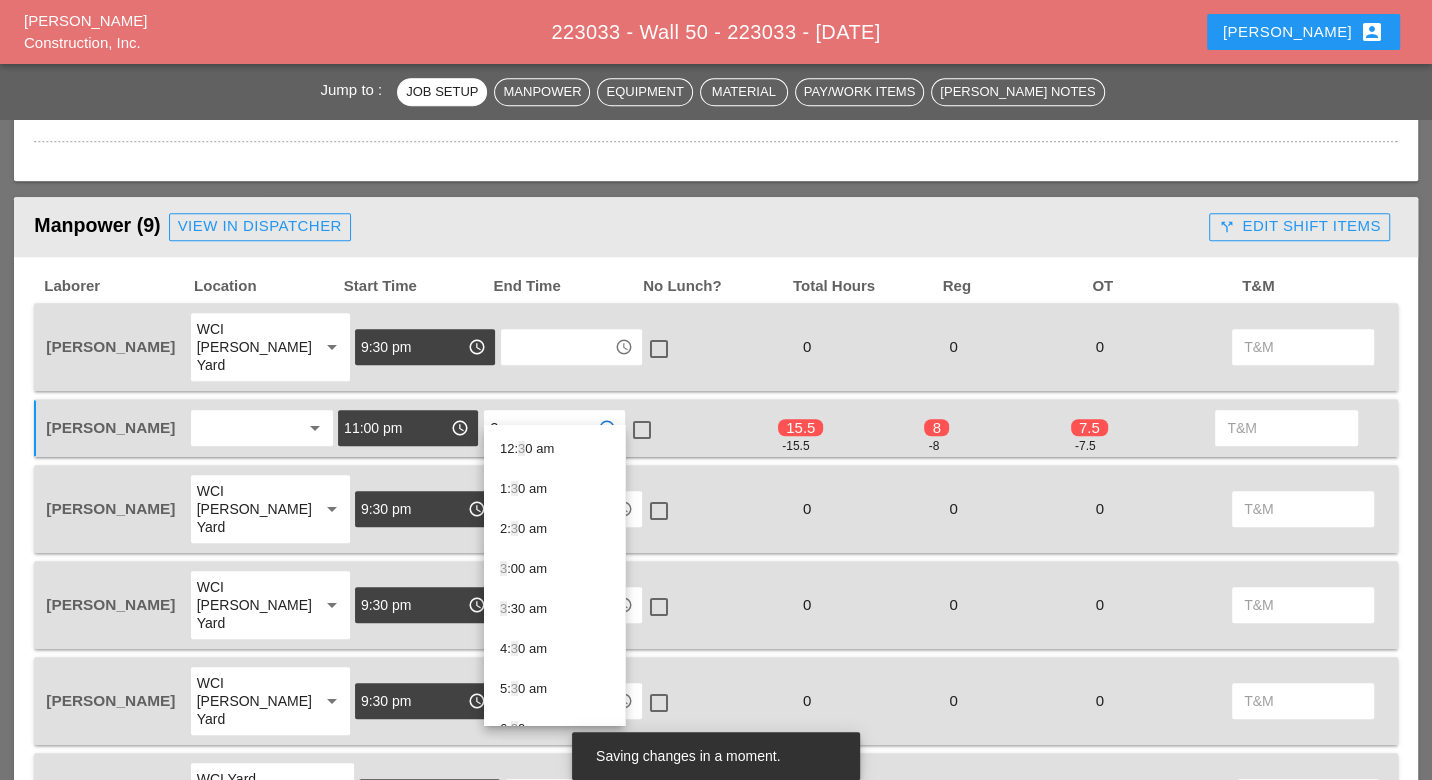 click on "3 :00 am" at bounding box center [554, 569] 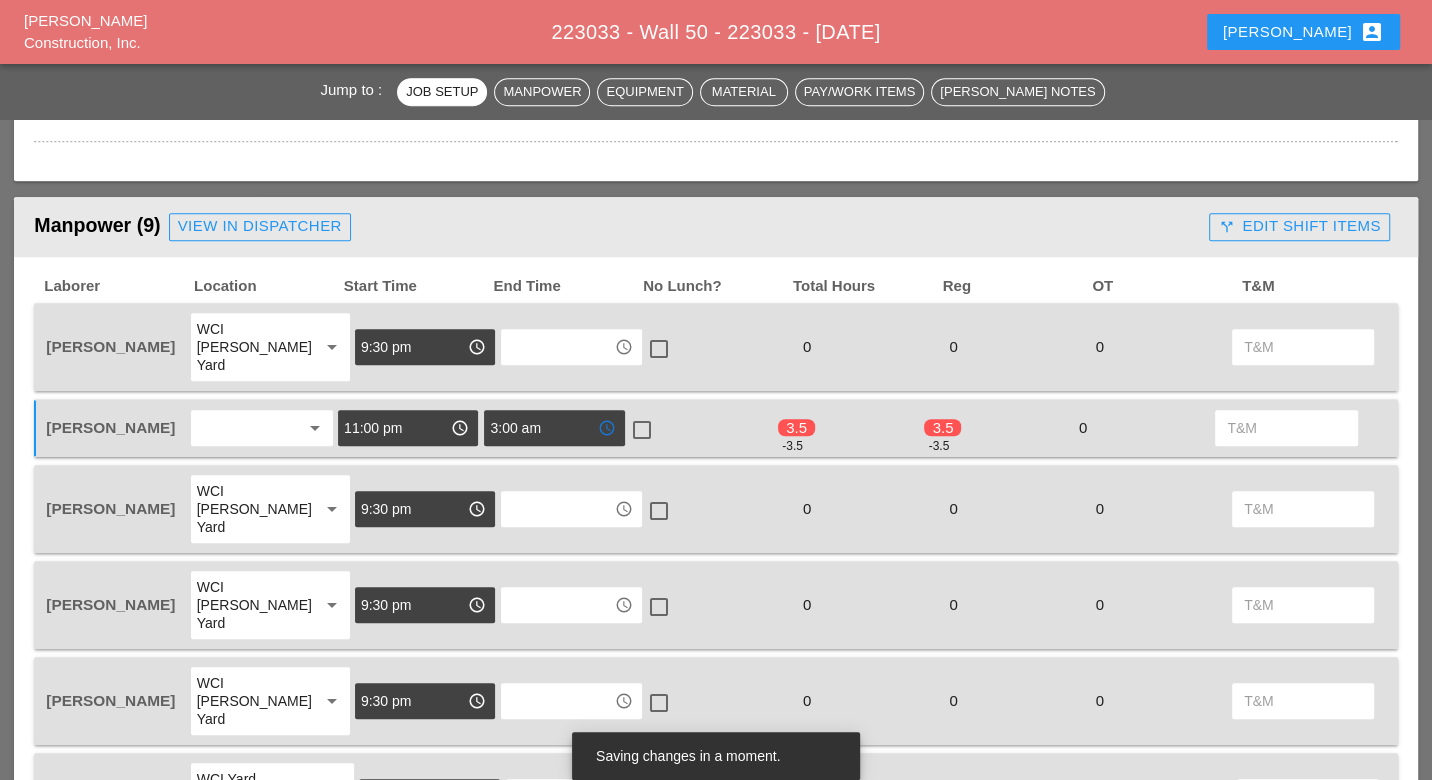 type on "3:00 am" 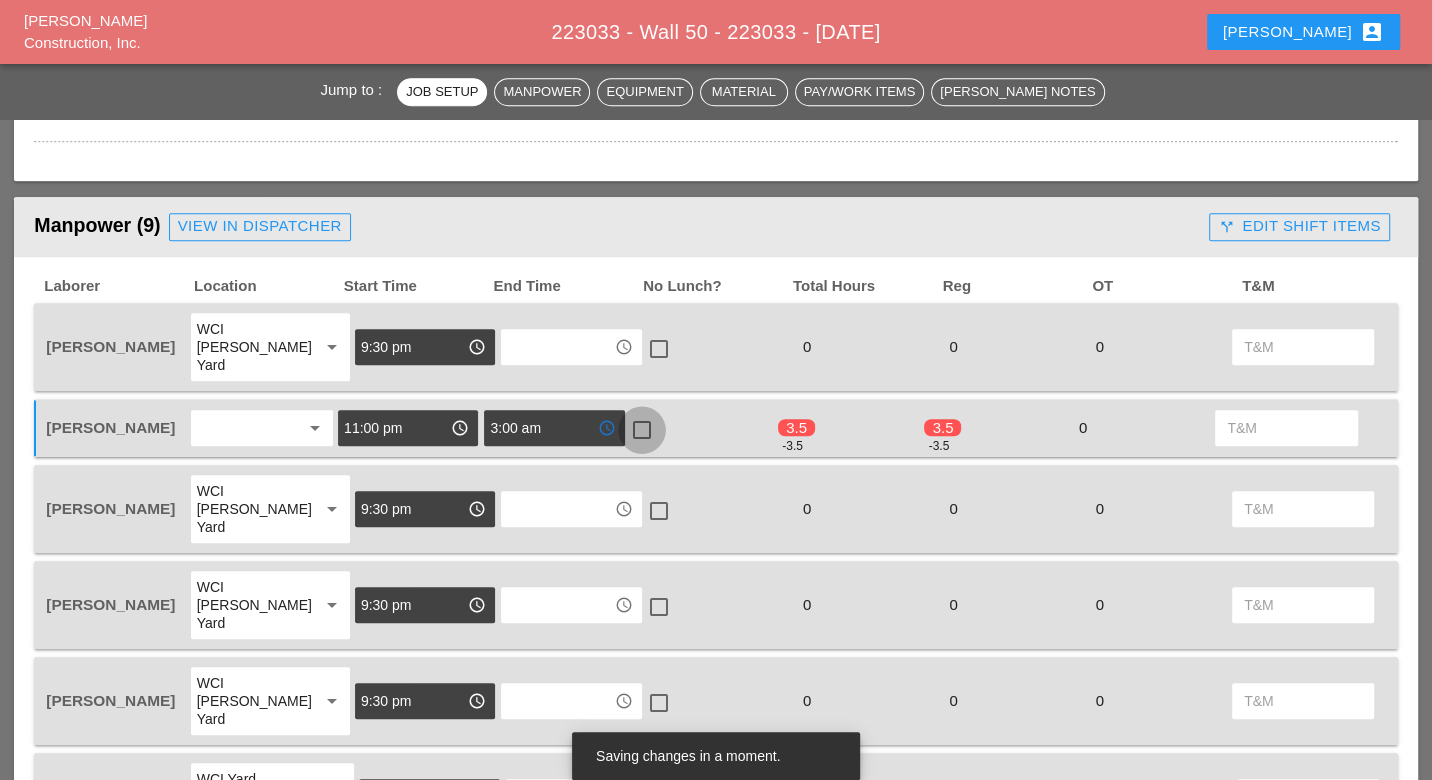 click at bounding box center (642, 430) 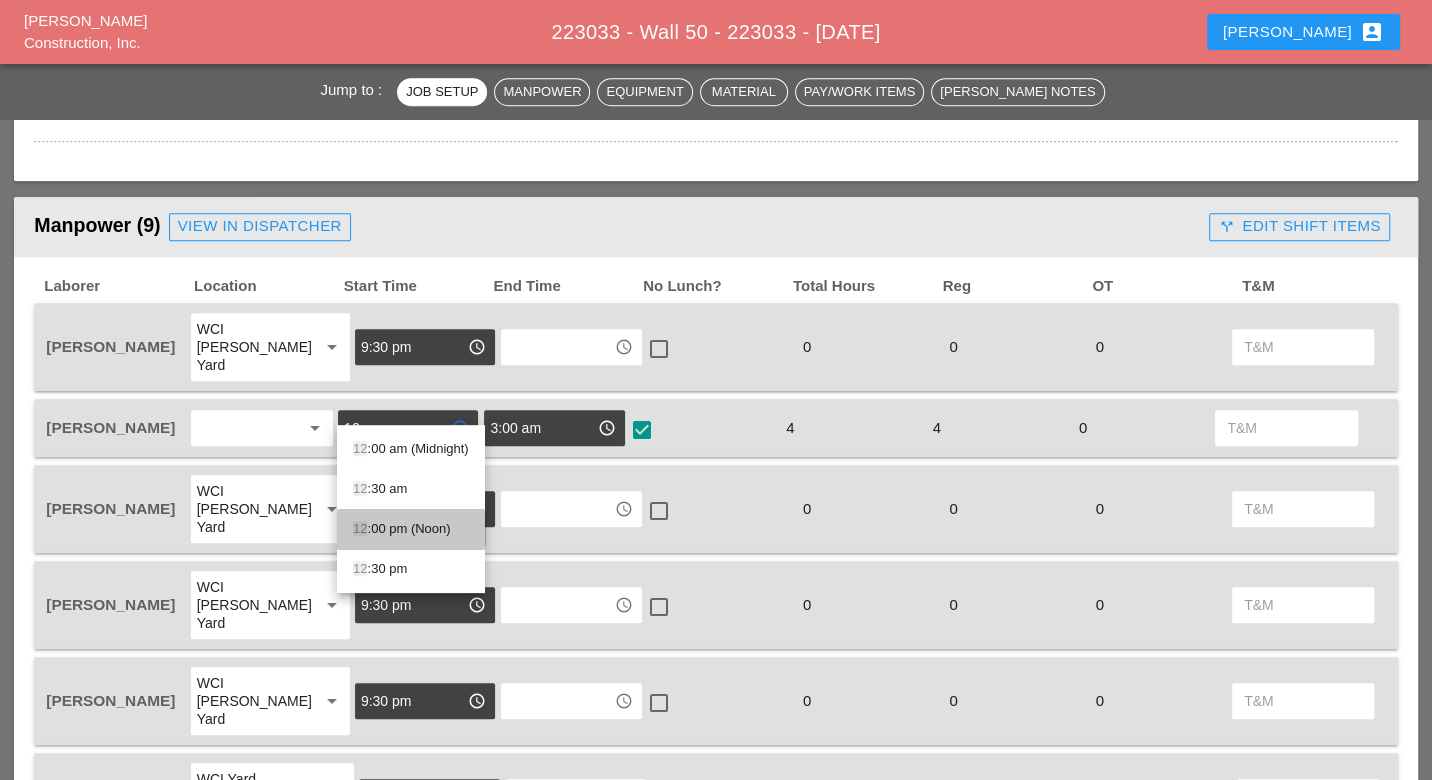 click on "12 :00 pm (Noon)" at bounding box center [411, 529] 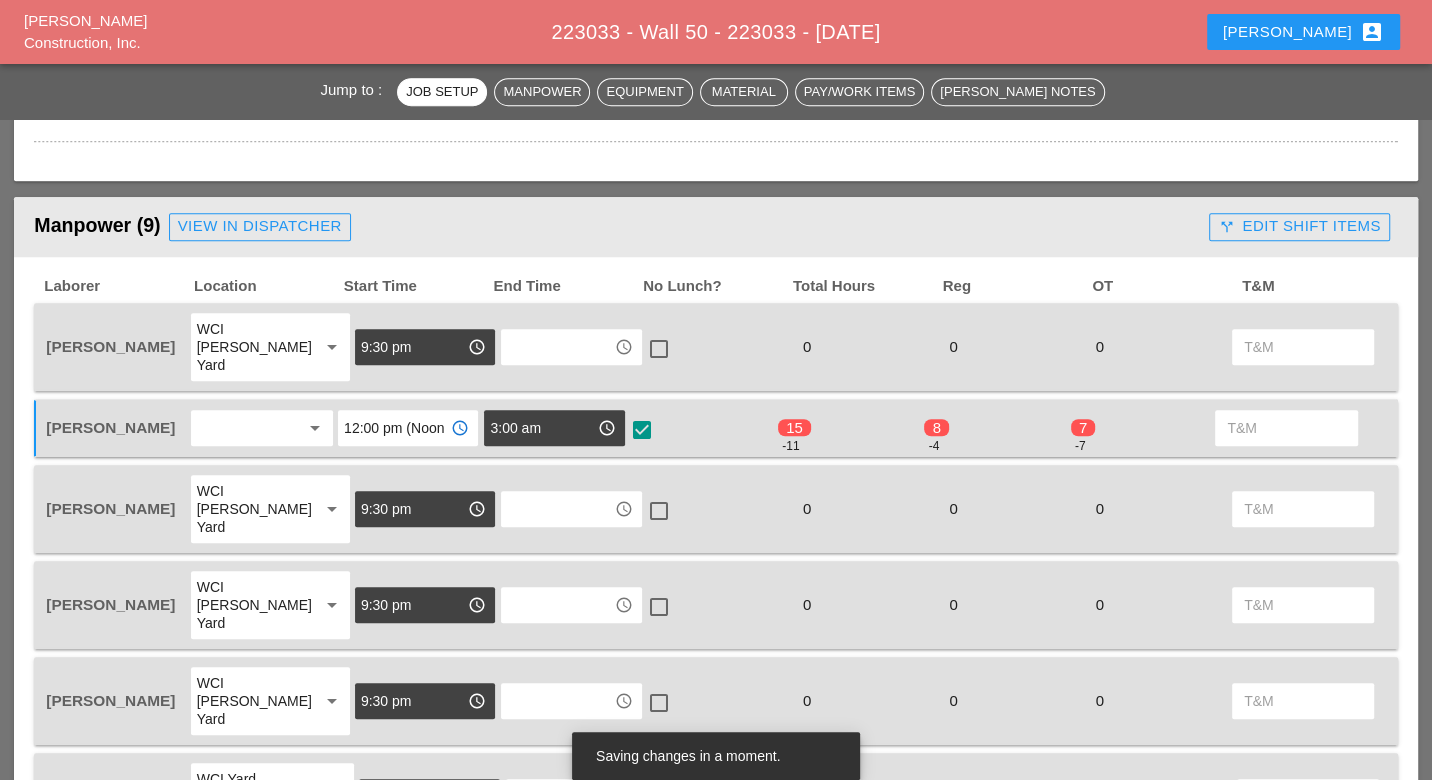 click on "12:00 pm (Noon)" at bounding box center (394, 428) 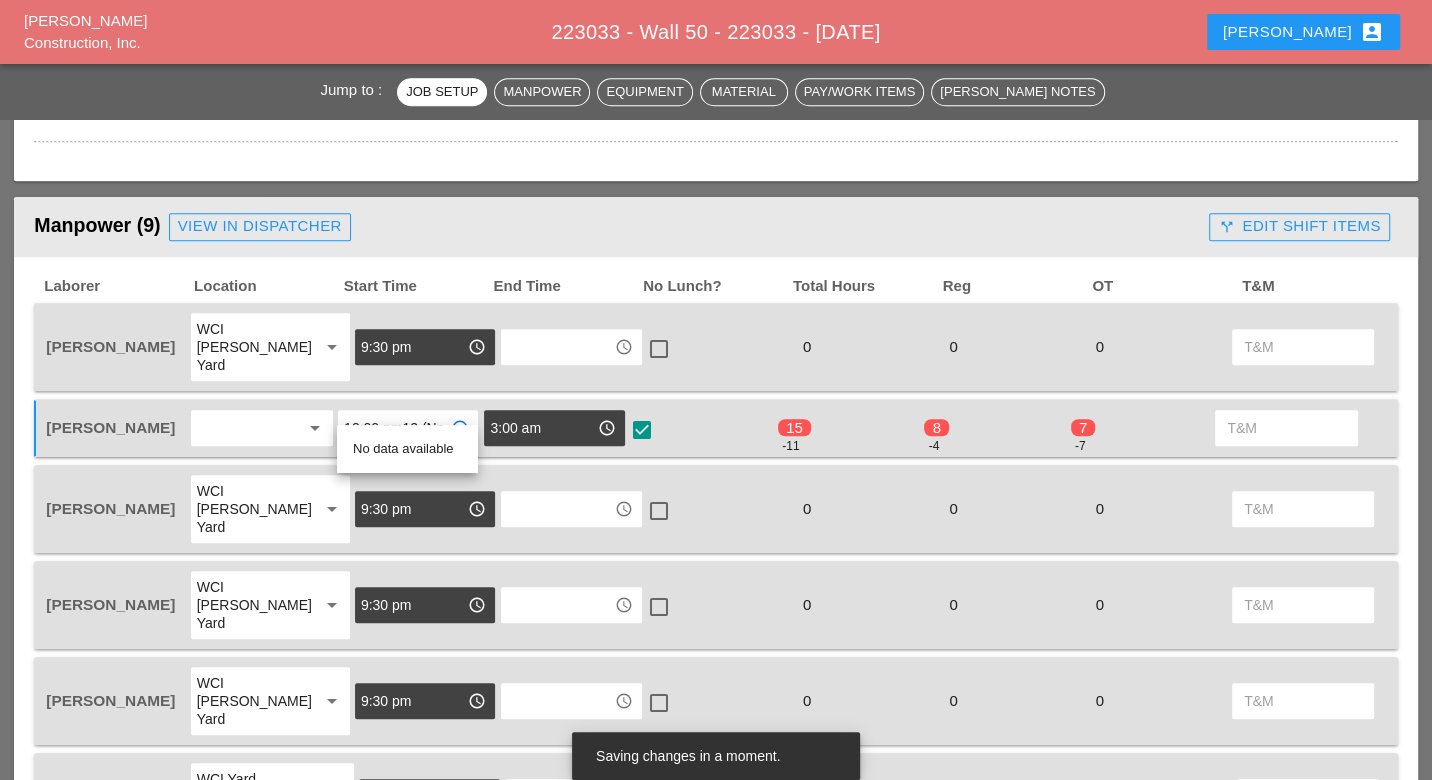 drag, startPoint x: 444, startPoint y: 408, endPoint x: 357, endPoint y: 407, distance: 87.005745 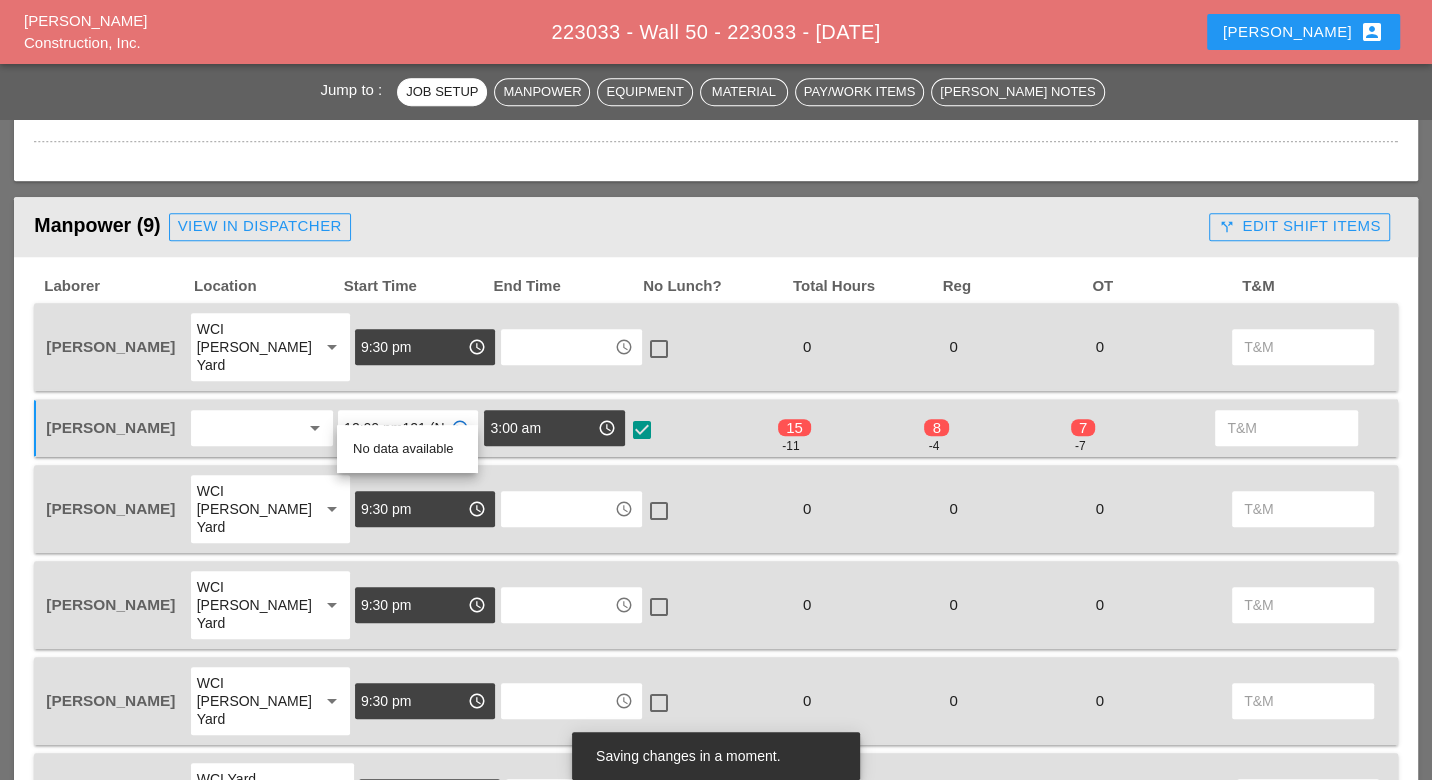 click on "12:00 pm121 (Noon)" at bounding box center [394, 428] 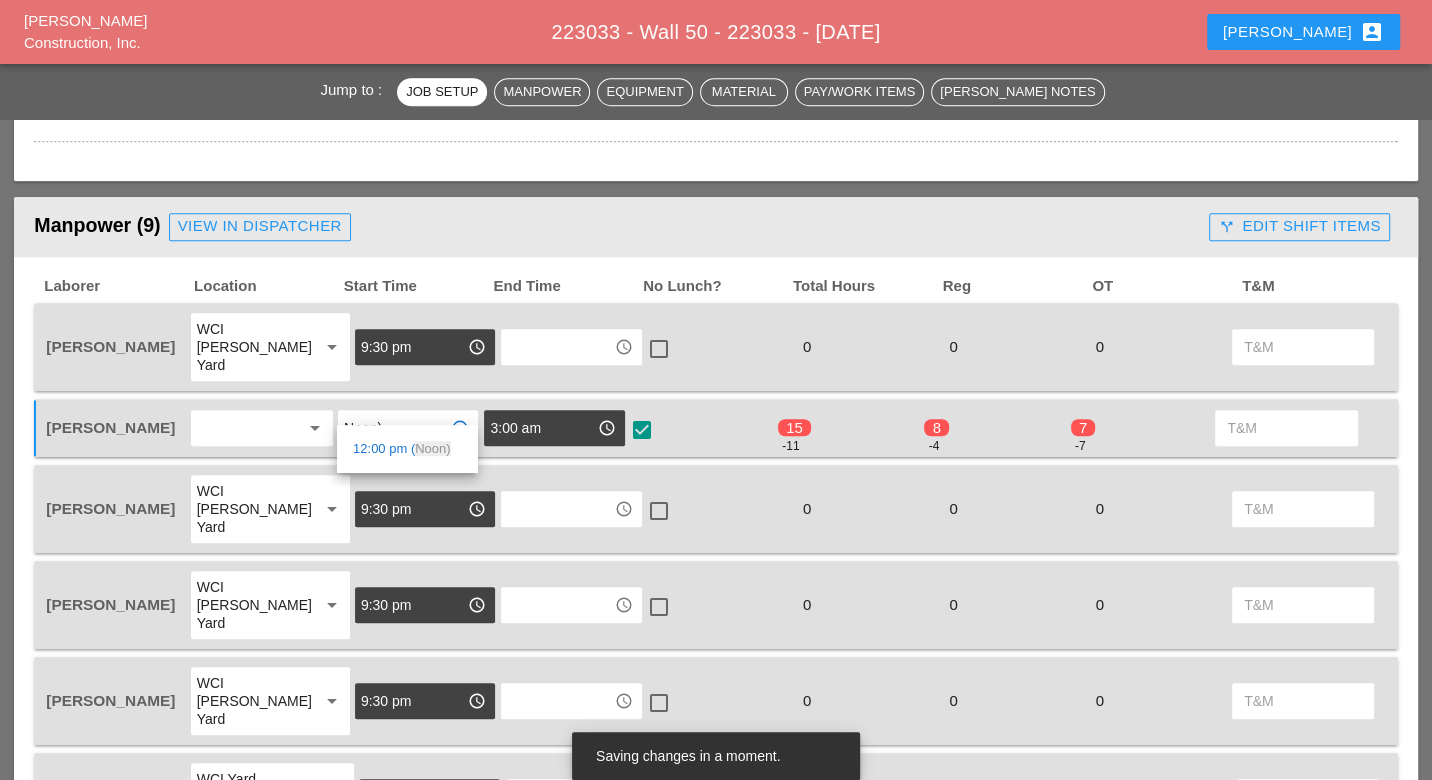 drag, startPoint x: 401, startPoint y: 404, endPoint x: 320, endPoint y: 403, distance: 81.00617 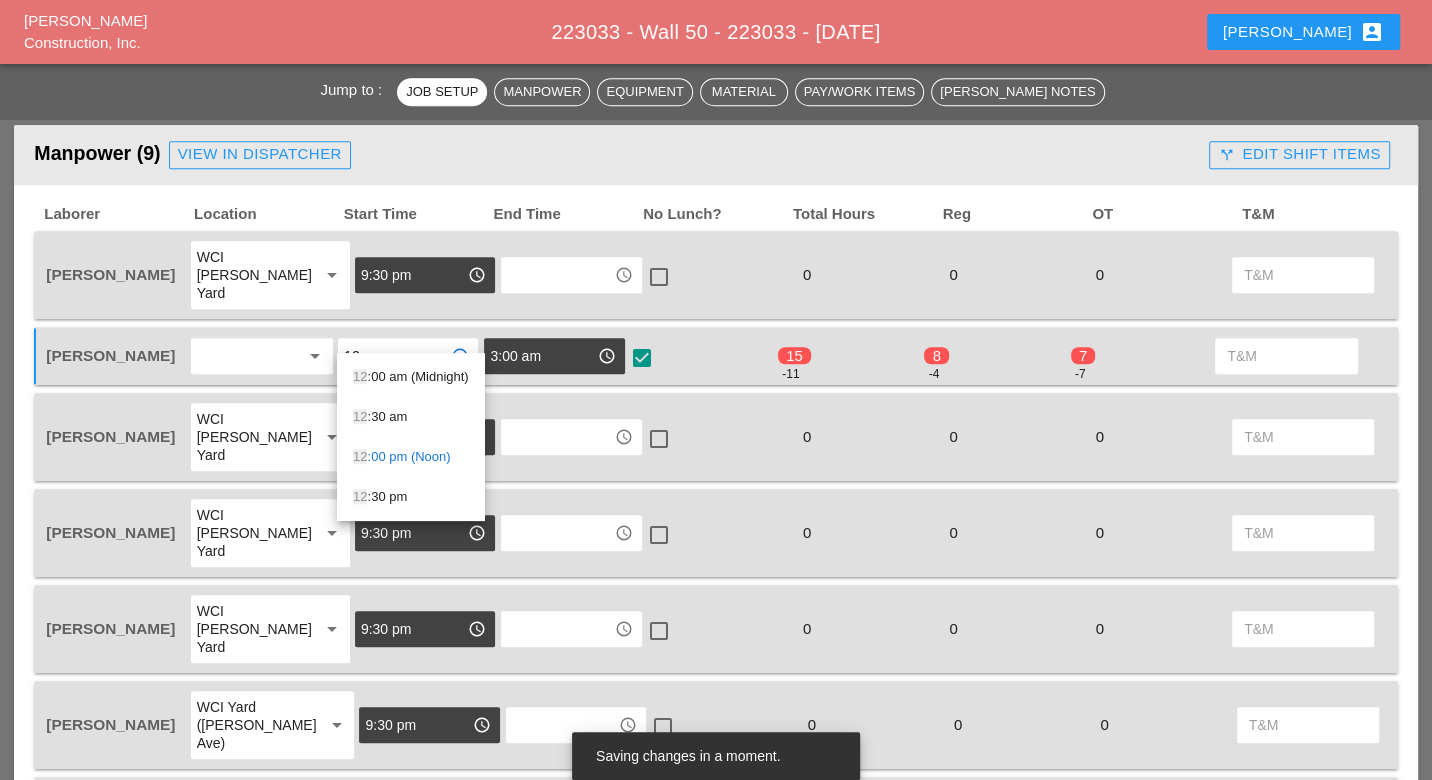 scroll, scrollTop: 1111, scrollLeft: 0, axis: vertical 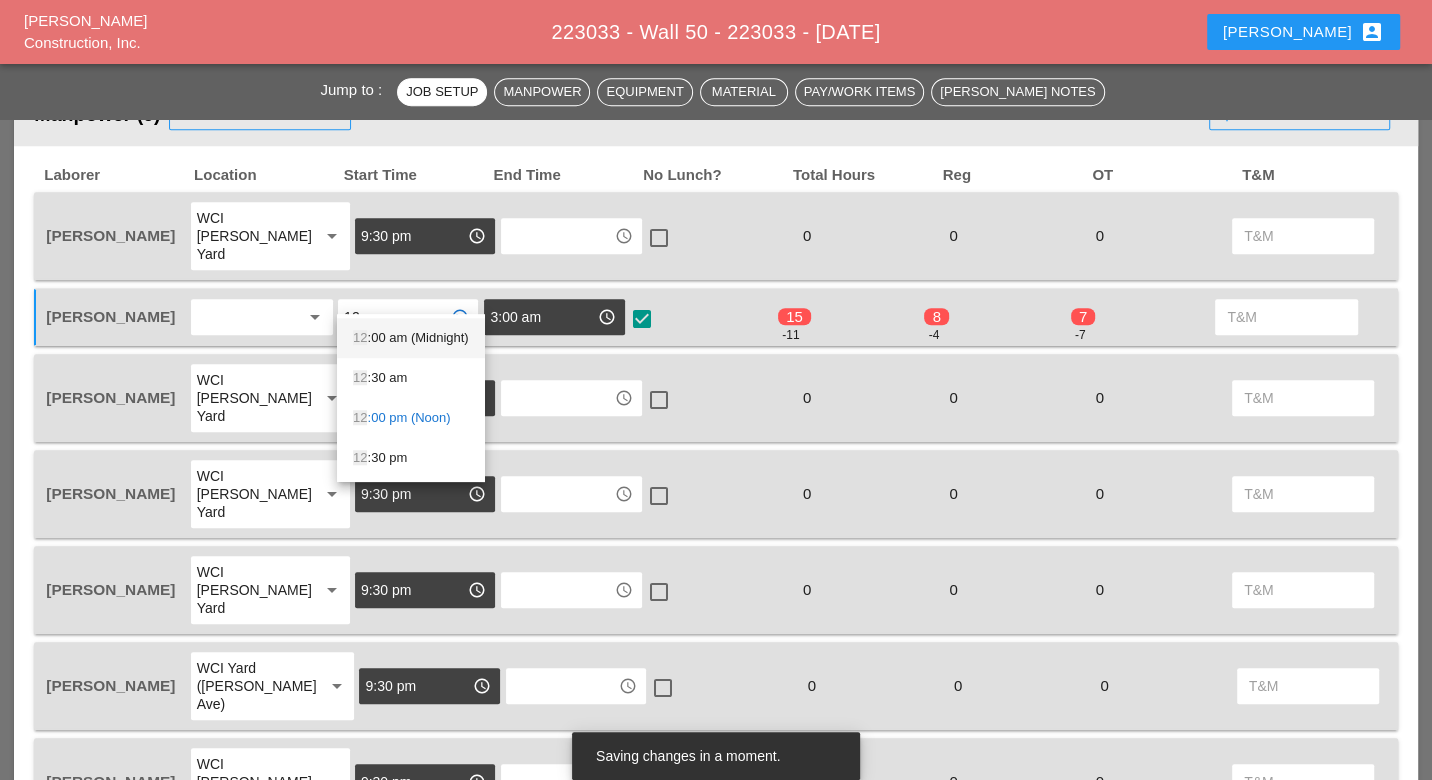 click on "12 :00 am (Midnight)" at bounding box center (411, 338) 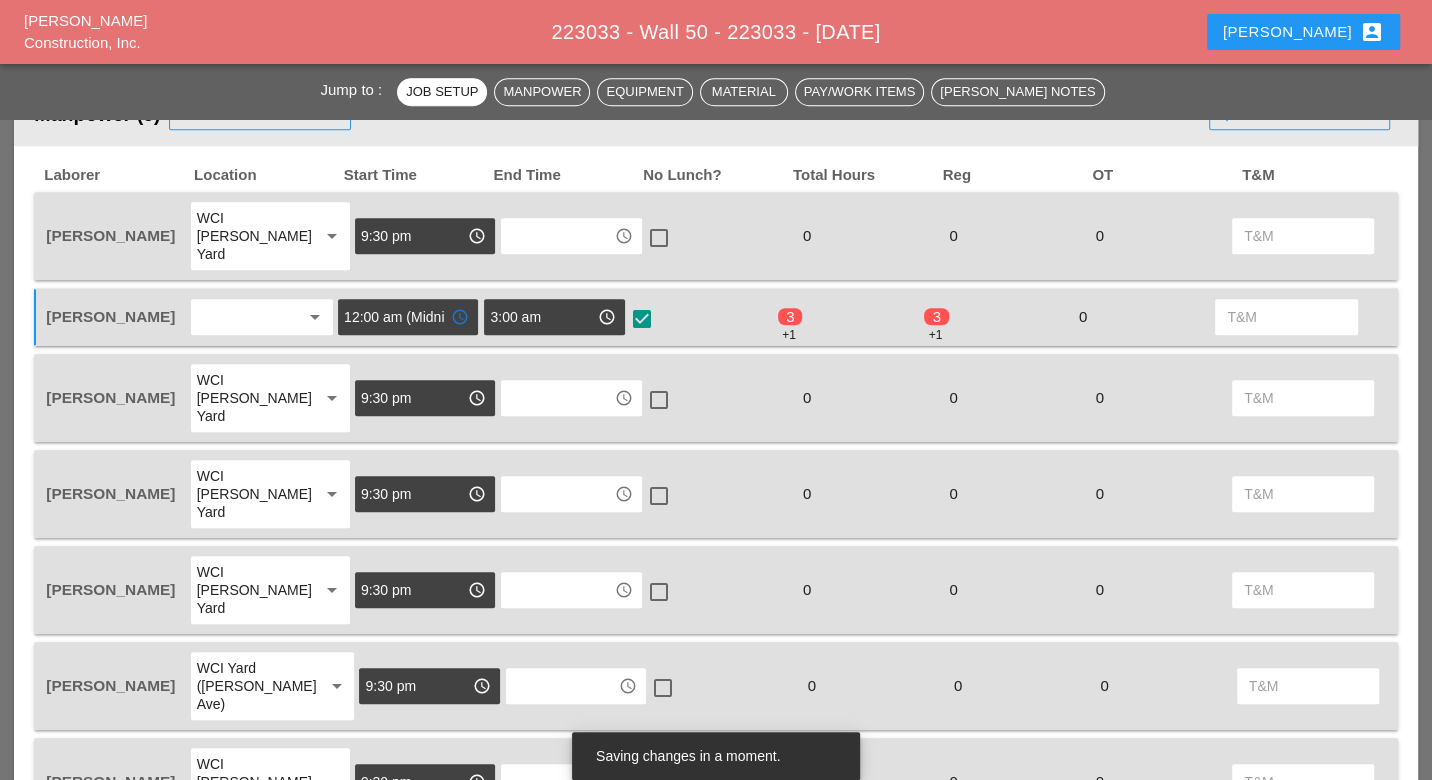 scroll, scrollTop: 1000, scrollLeft: 0, axis: vertical 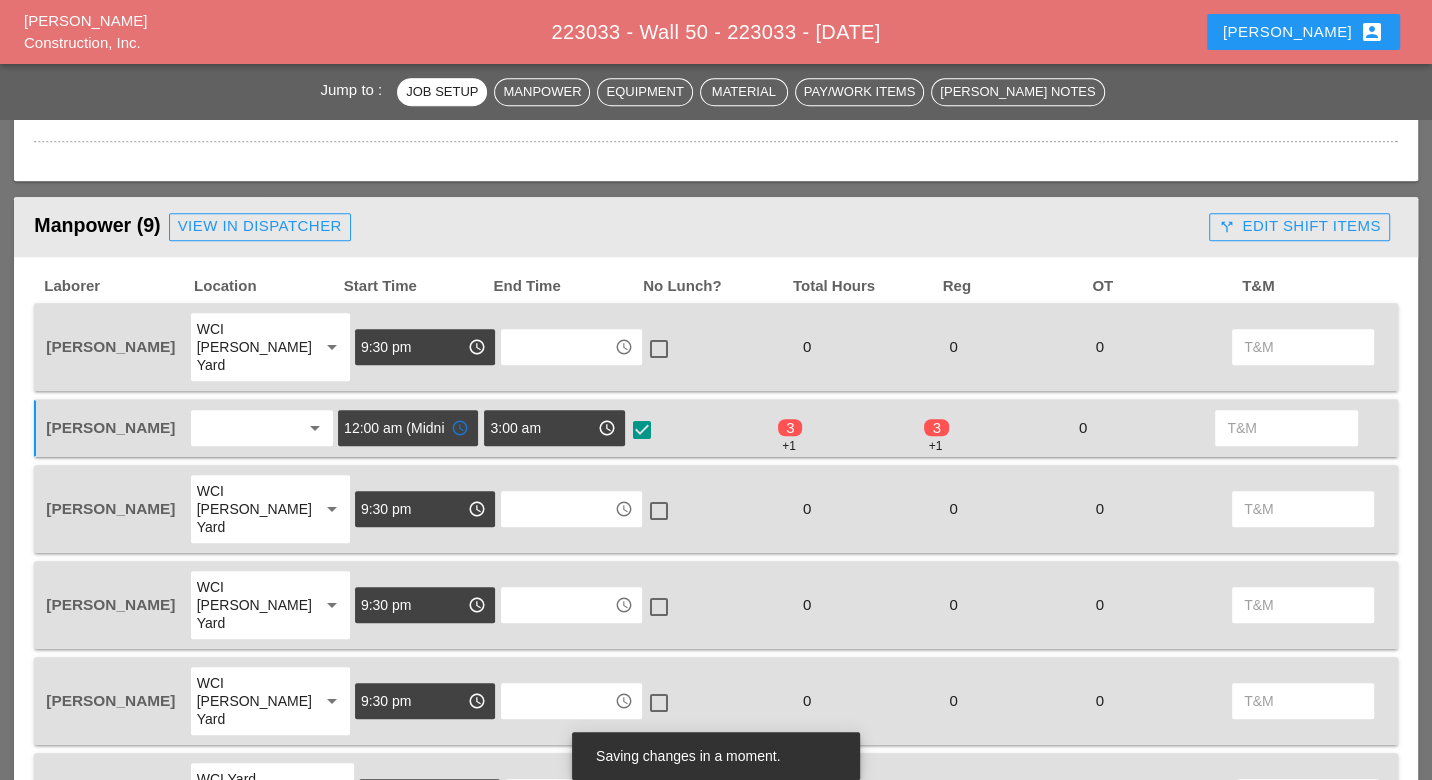 type on "12:00 am (Midnight)" 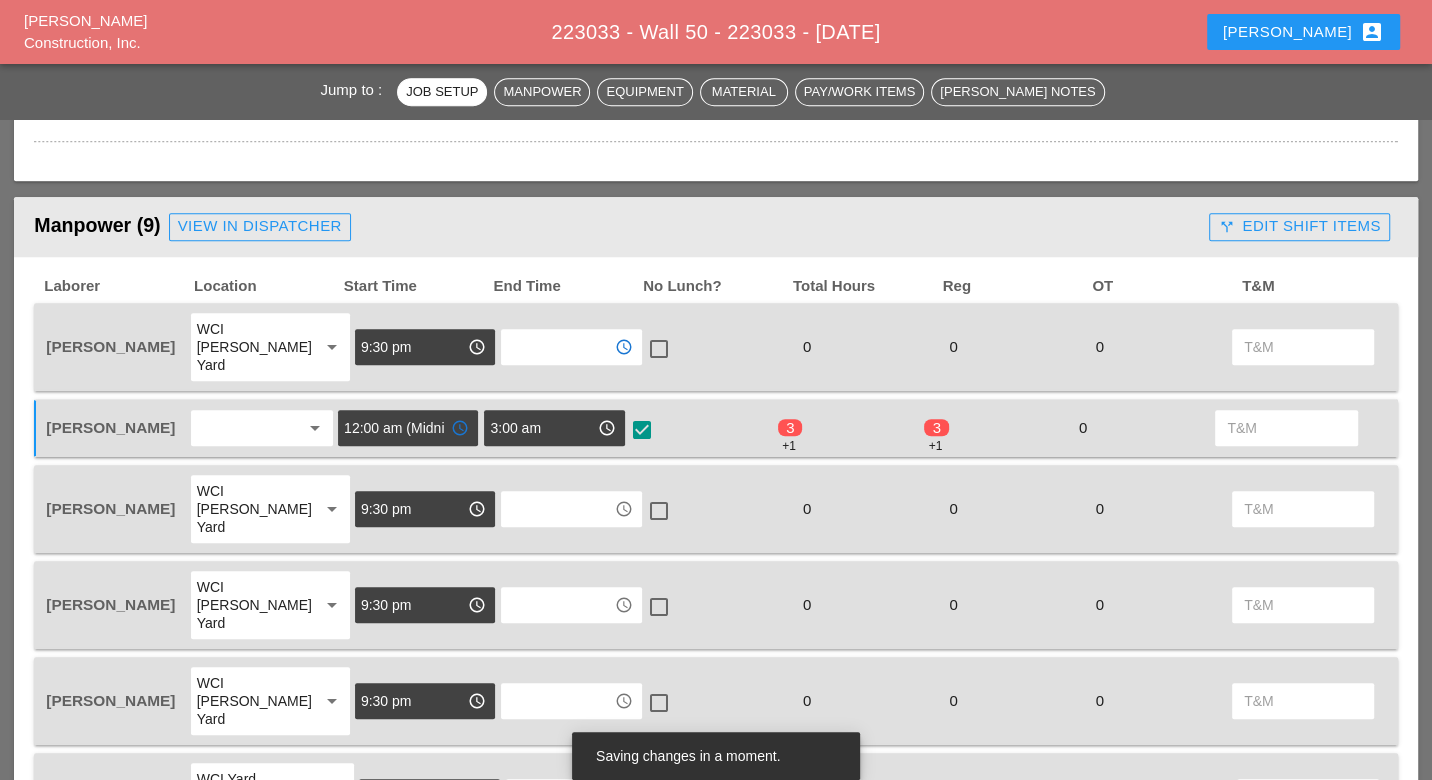 click at bounding box center [557, 347] 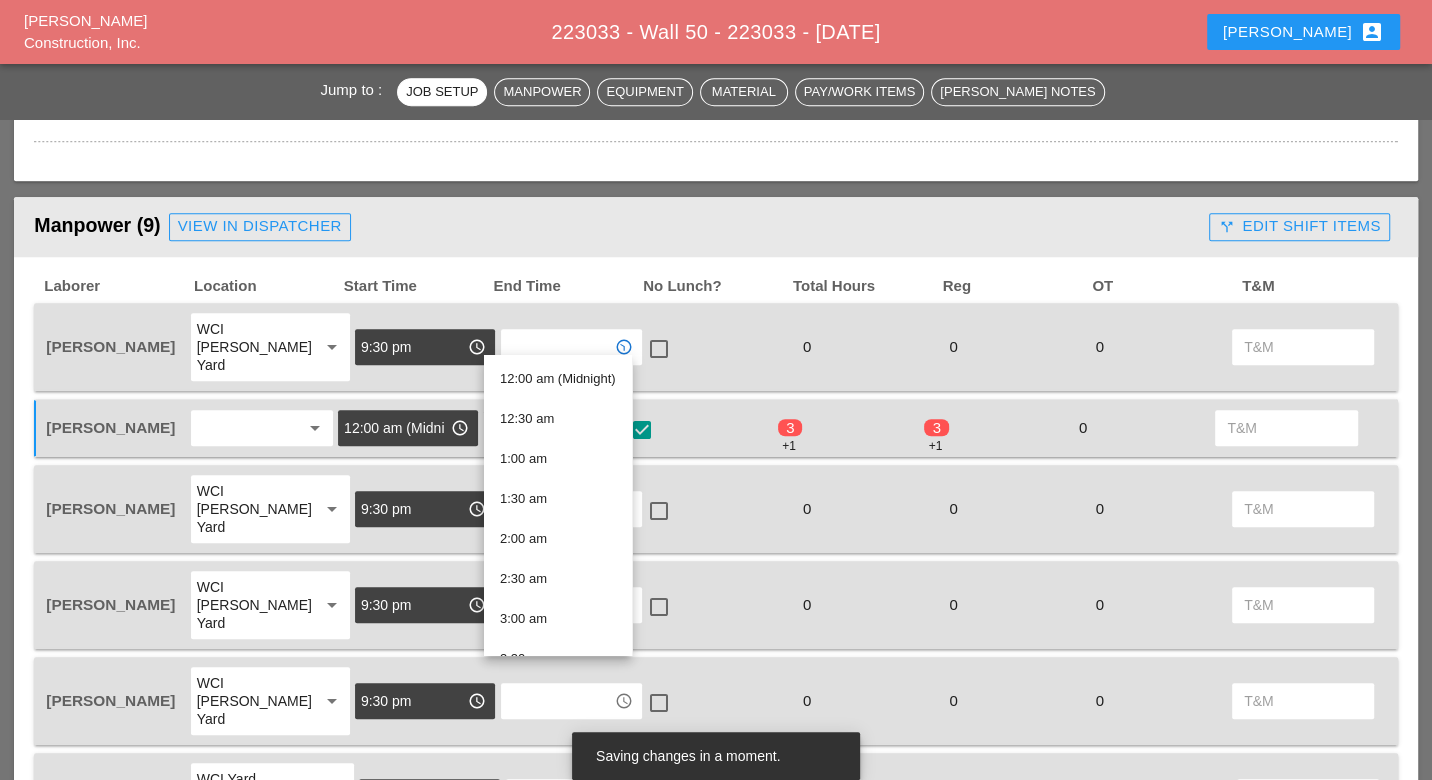 type on "5" 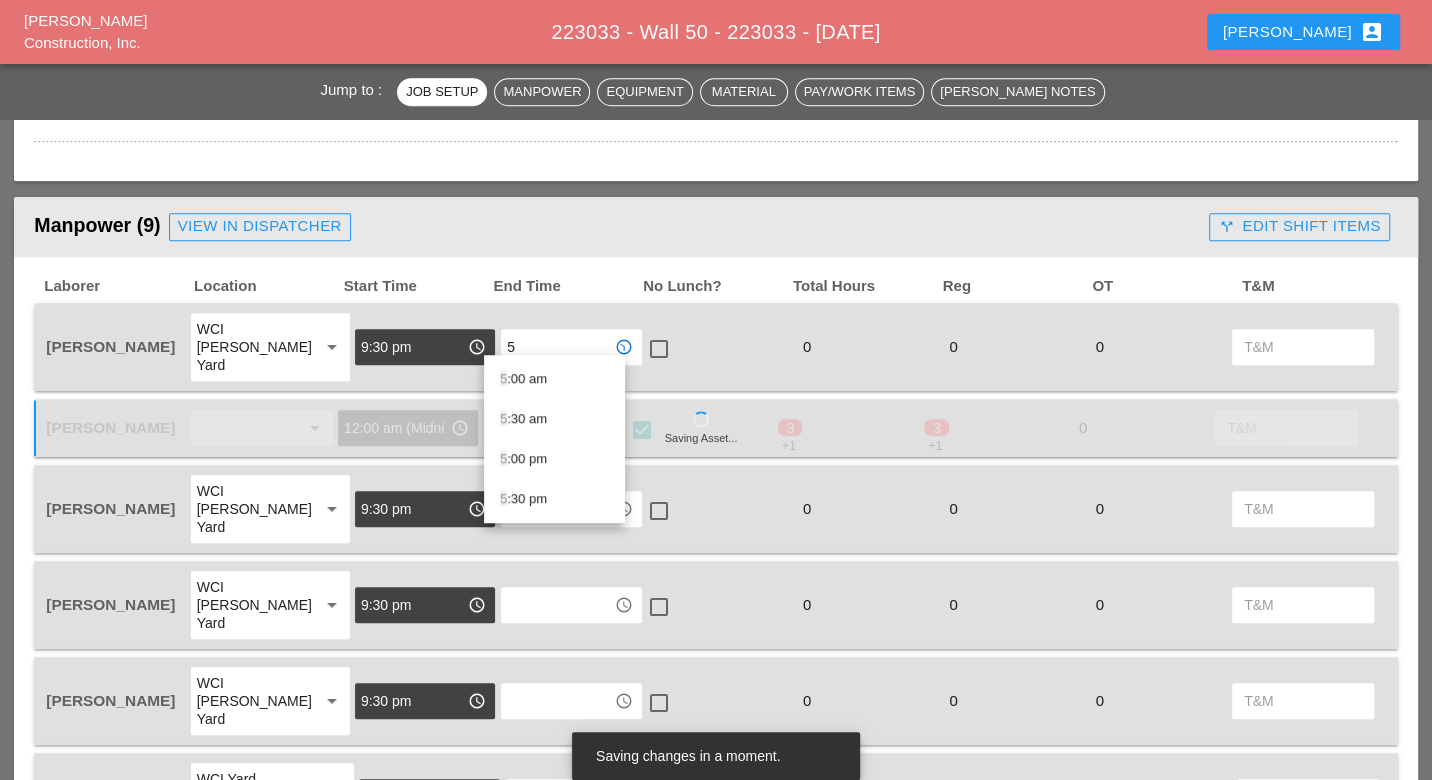 type on "SET UP WZTC:
Location:
Direction:
# of lanes:
SCOPE OF WORK COMPLETED:
SUBS ON SITE:
VENDORS/SERVICES ON SITE:
SAFETY INCIDENTS TO REPORT? :
INSPECTOR ONSITE? :
CLEANED UP WORKZONE & DEMOBILIZED AT: ___TIME___
NR" 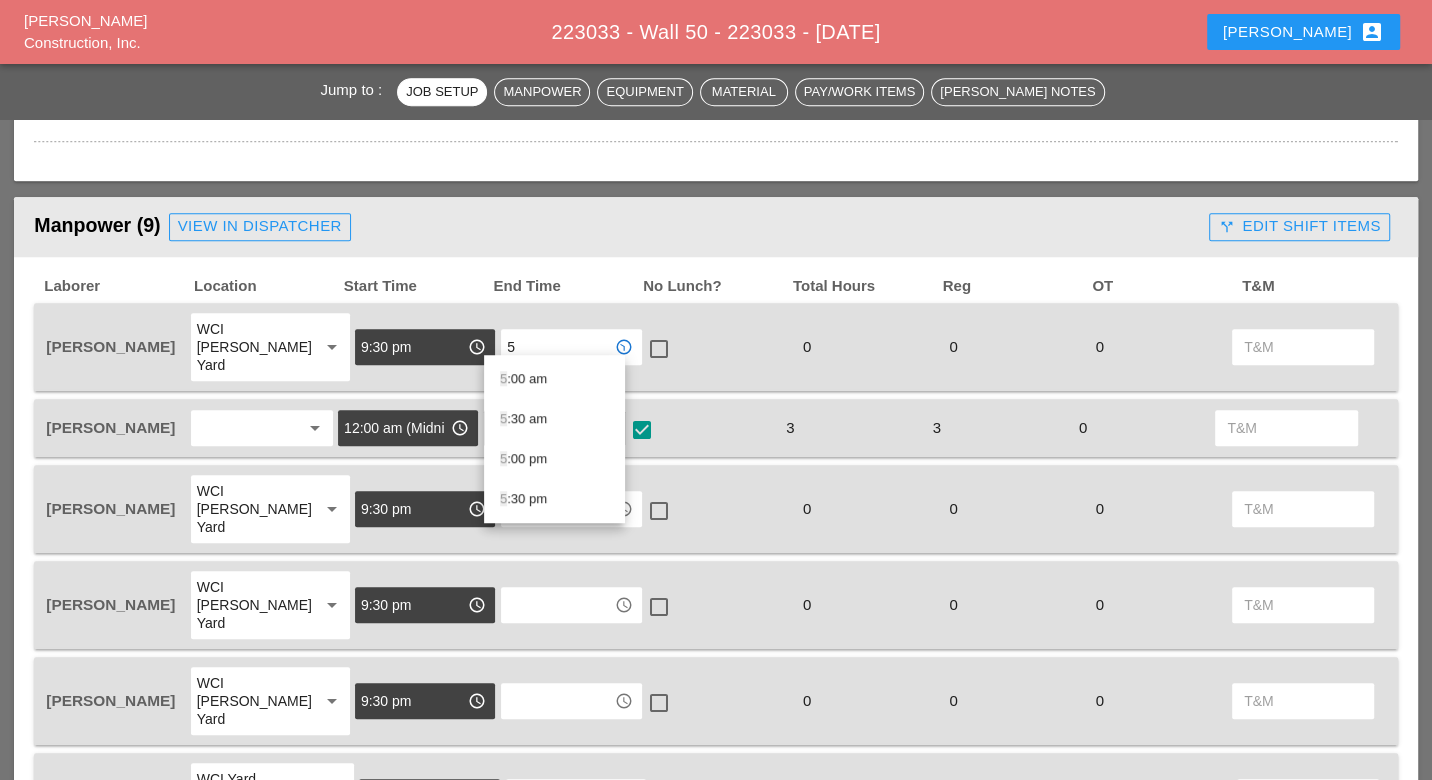 type on "5" 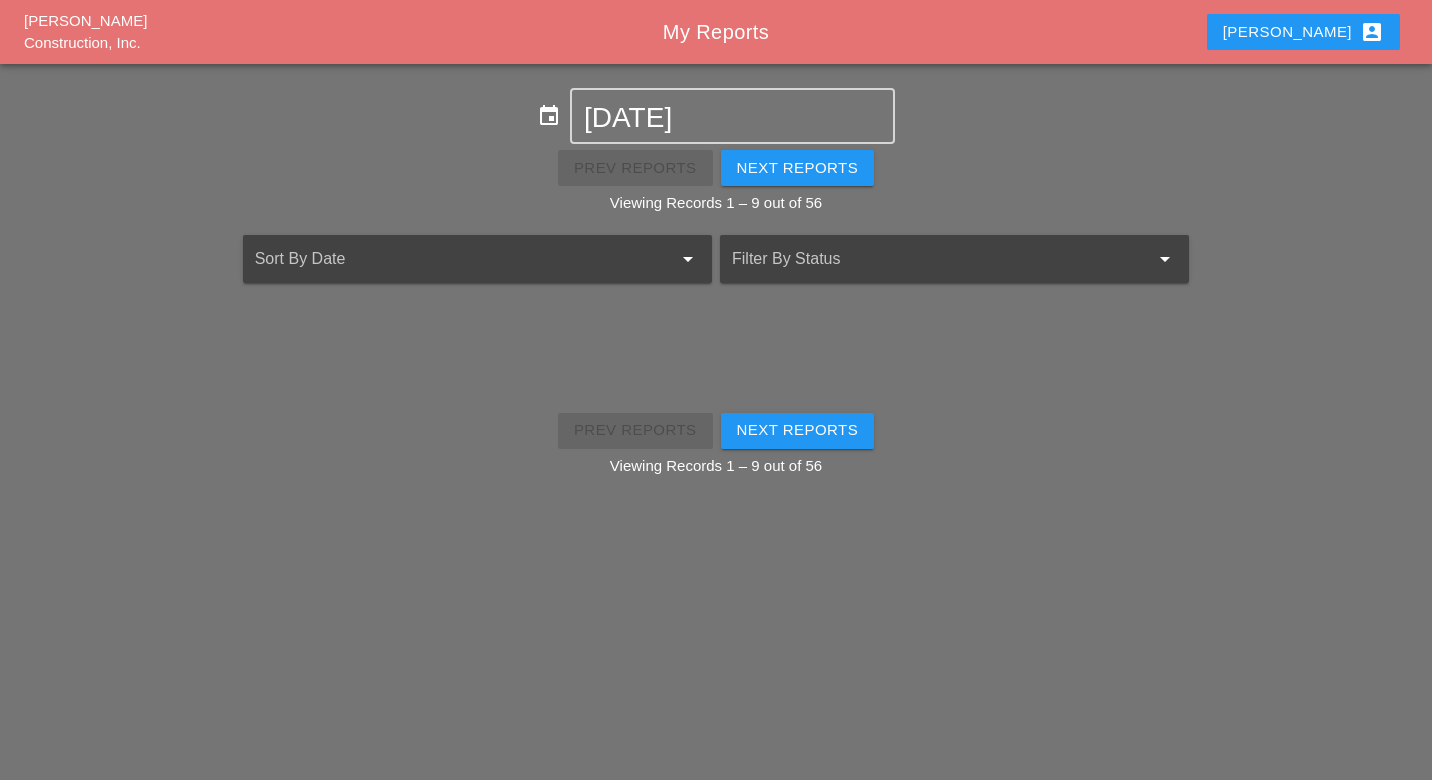 scroll, scrollTop: 0, scrollLeft: 0, axis: both 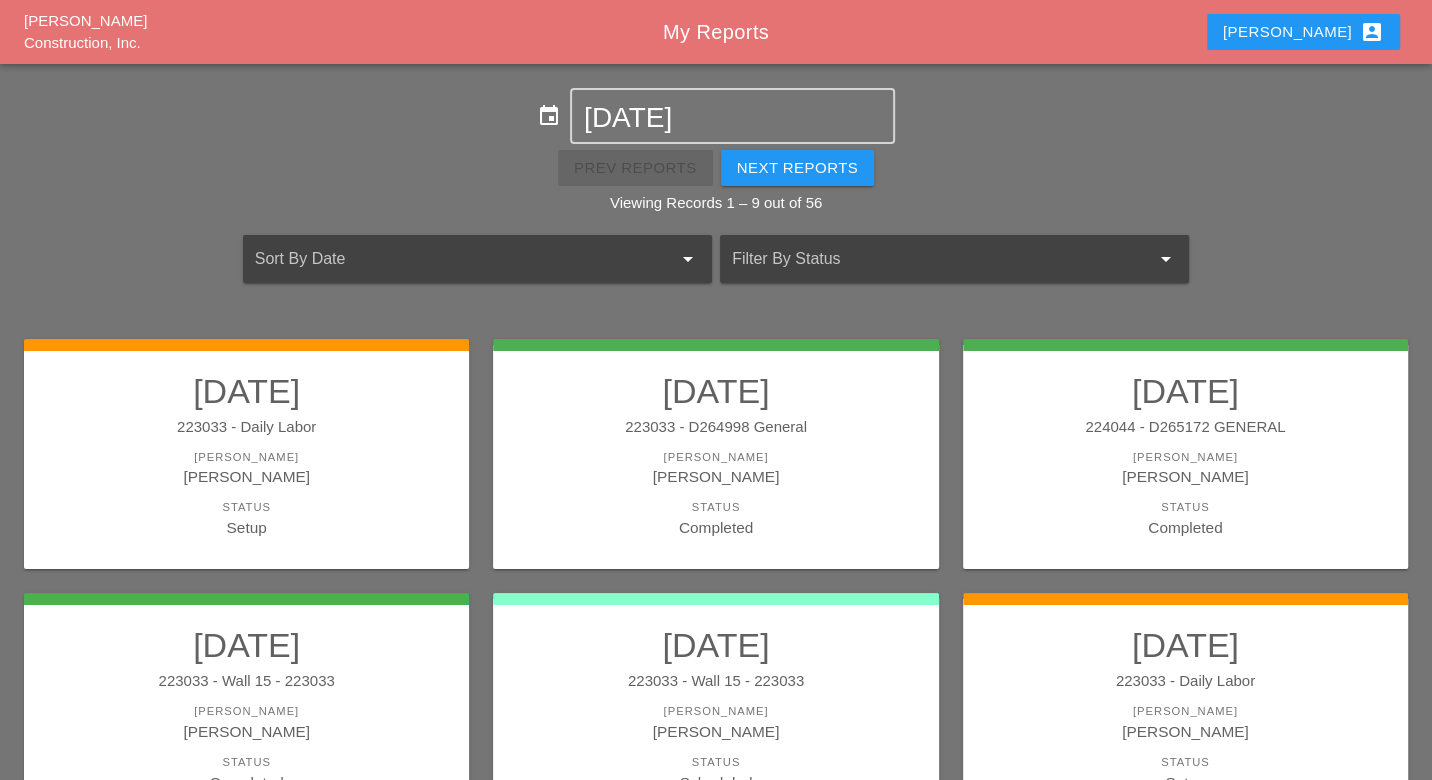 click on "Luca account_box" at bounding box center (1303, 32) 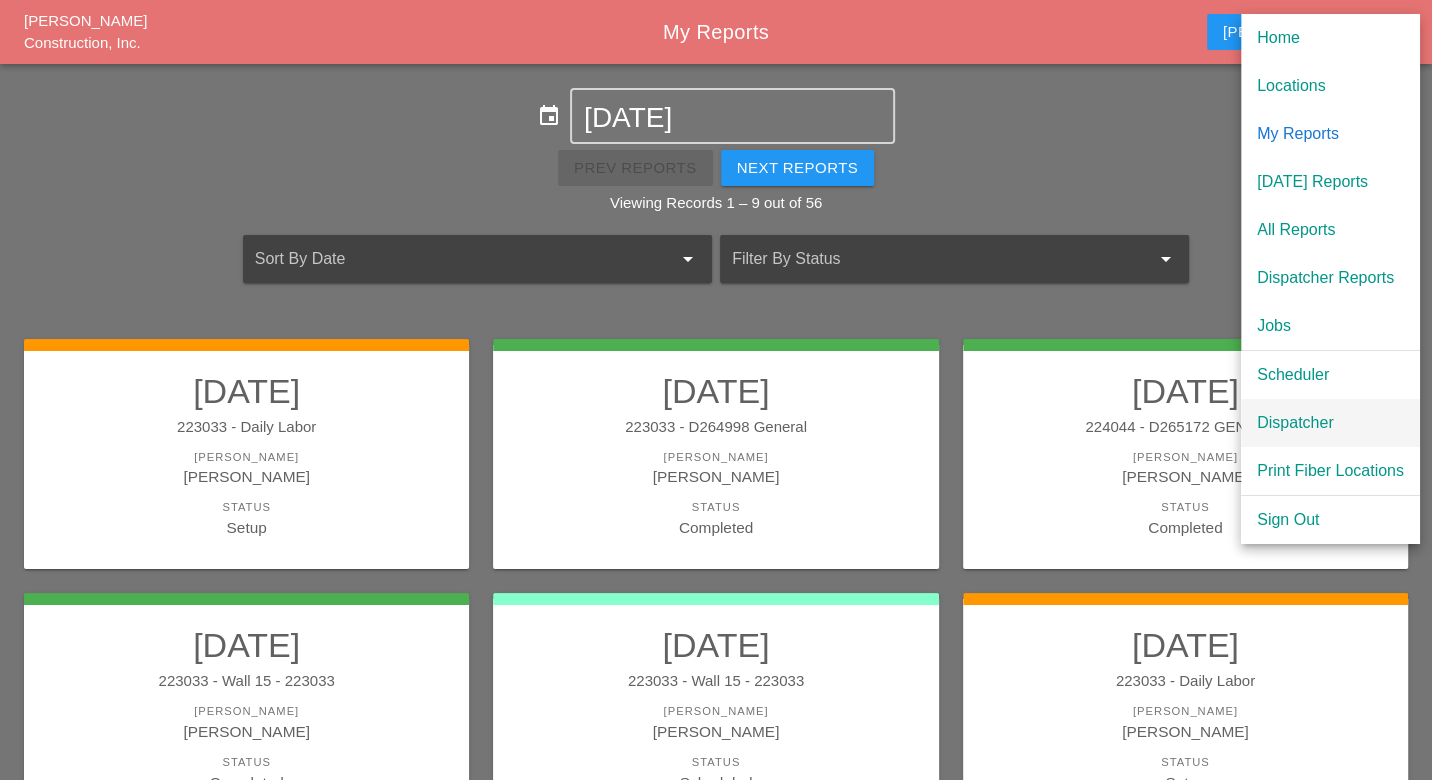 click on "Dispatcher" at bounding box center [1330, 423] 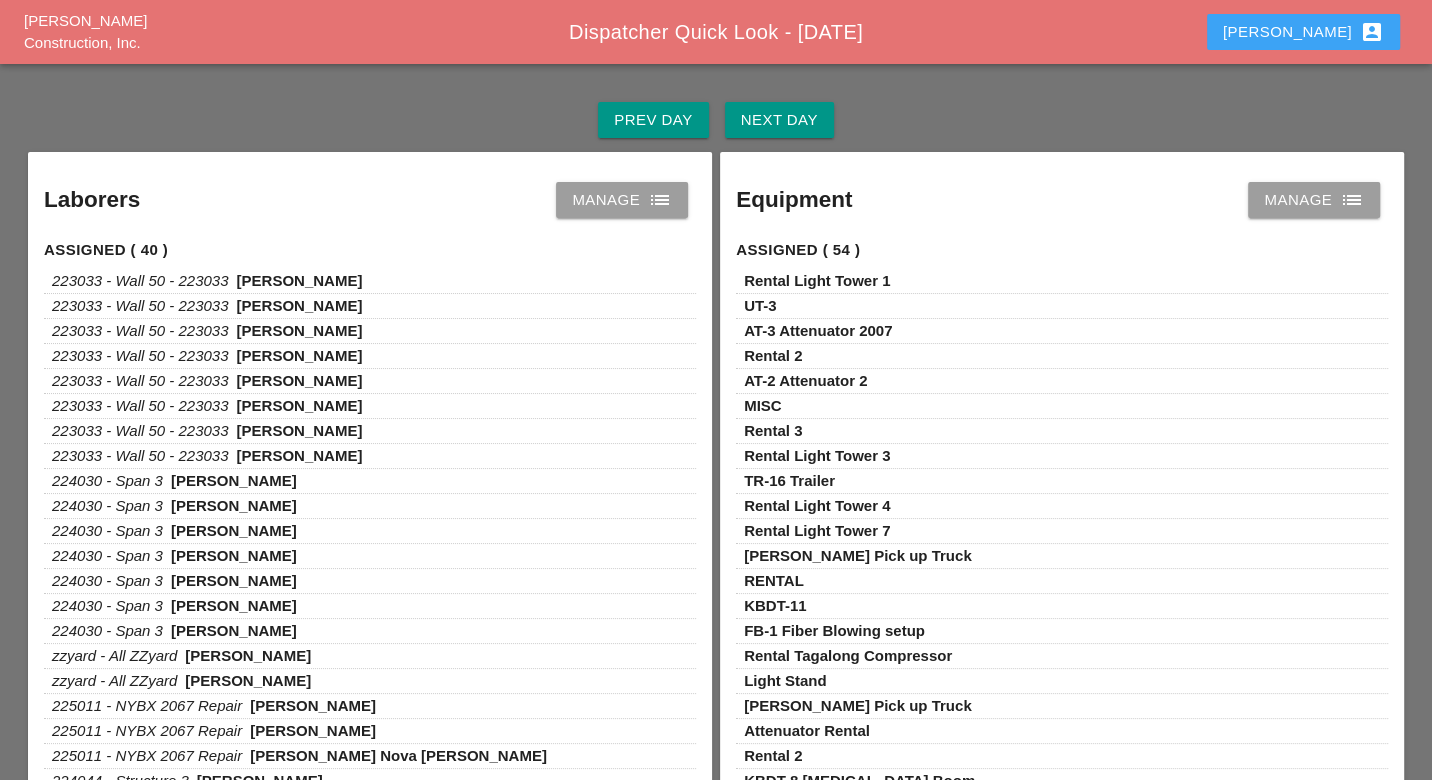 click on "Luca account_box" at bounding box center (1303, 32) 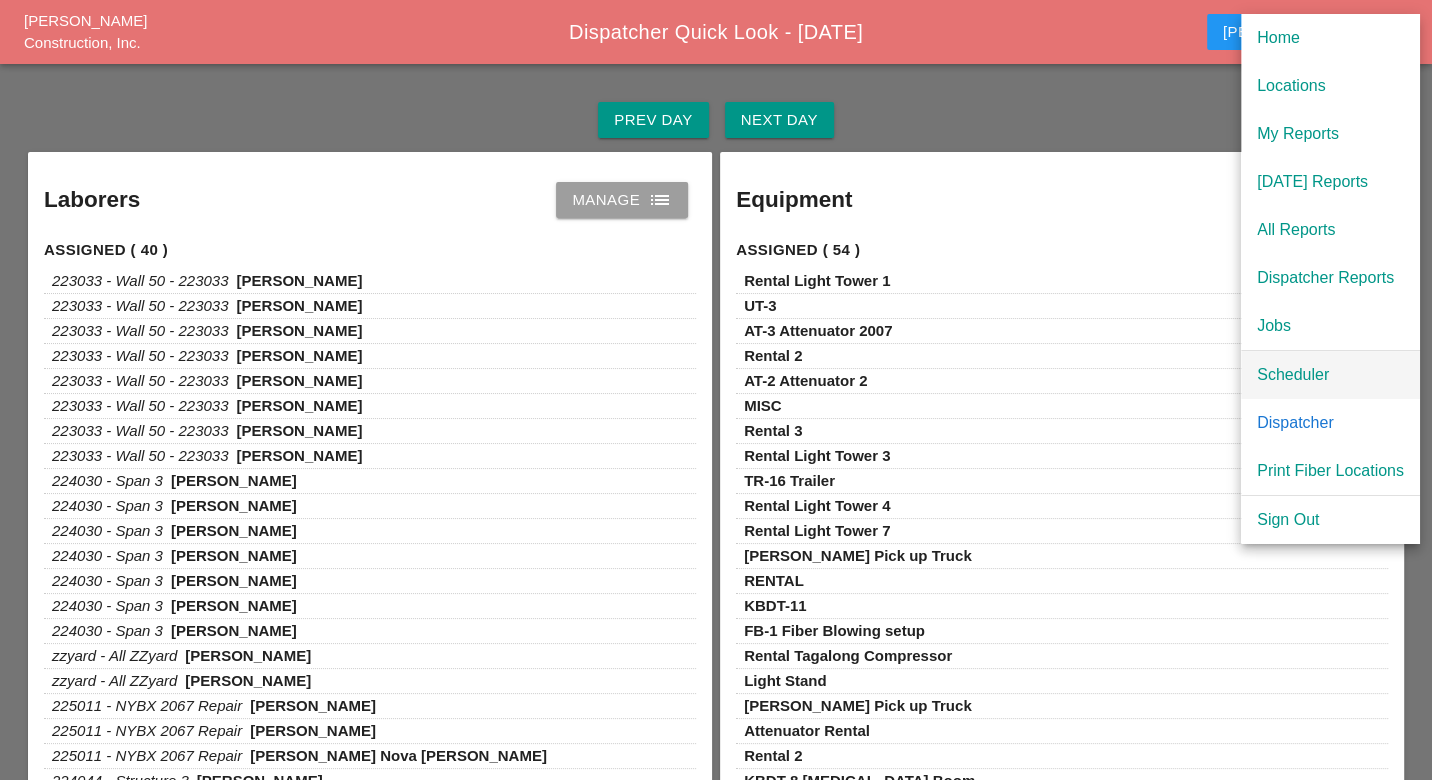 click on "Scheduler" at bounding box center [1330, 375] 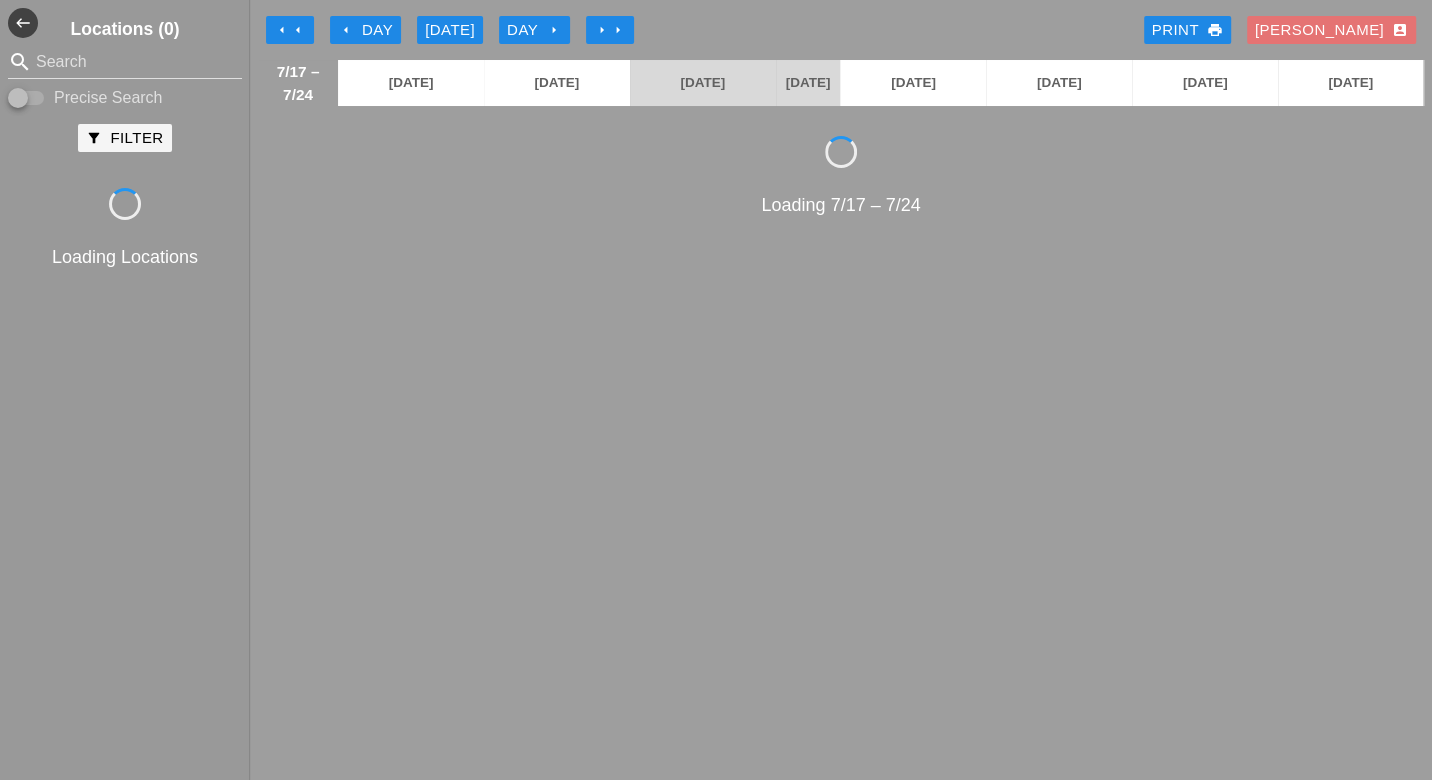 click on "arrow_left Day" at bounding box center (365, 30) 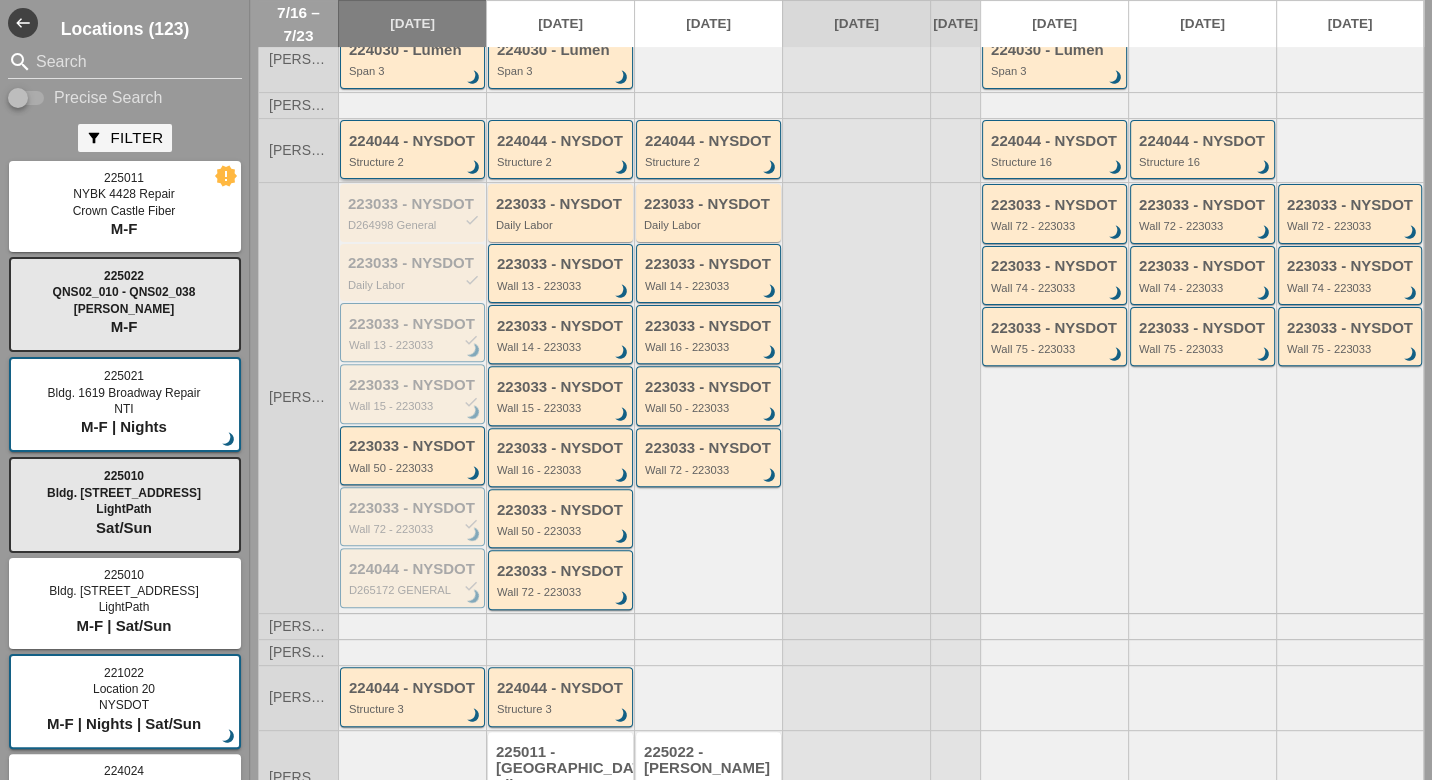 scroll, scrollTop: 444, scrollLeft: 0, axis: vertical 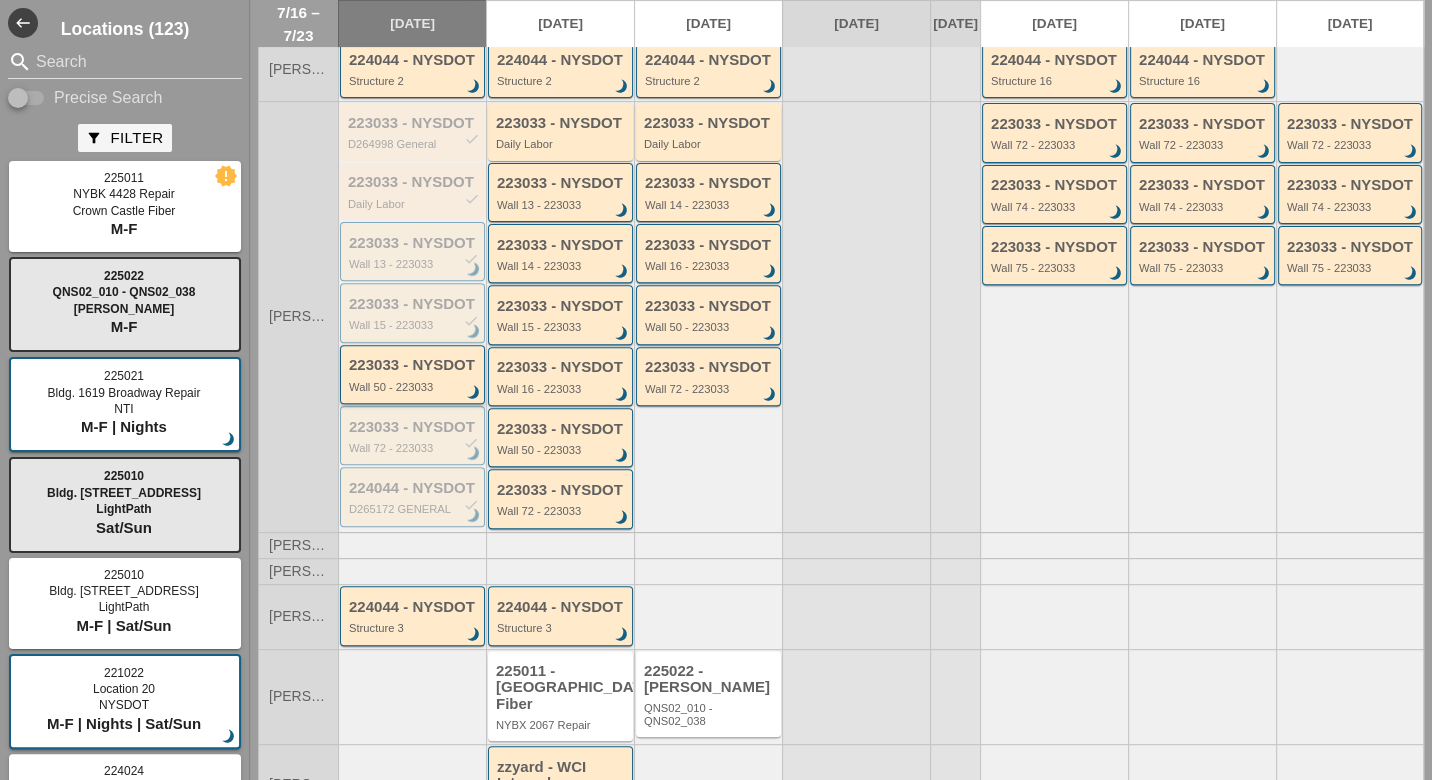 click on "223033 - NYSDOT" at bounding box center (414, 365) 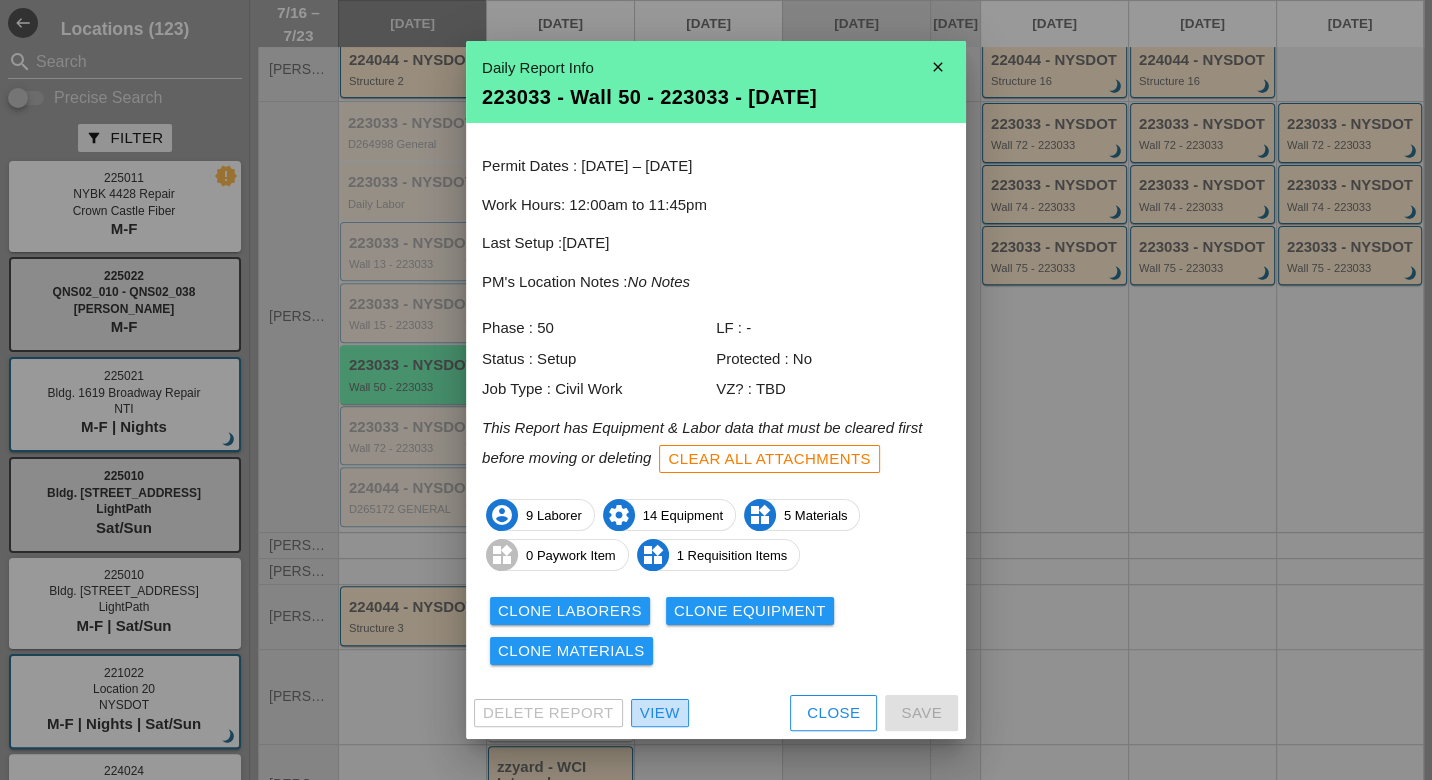 click on "View" at bounding box center (660, 713) 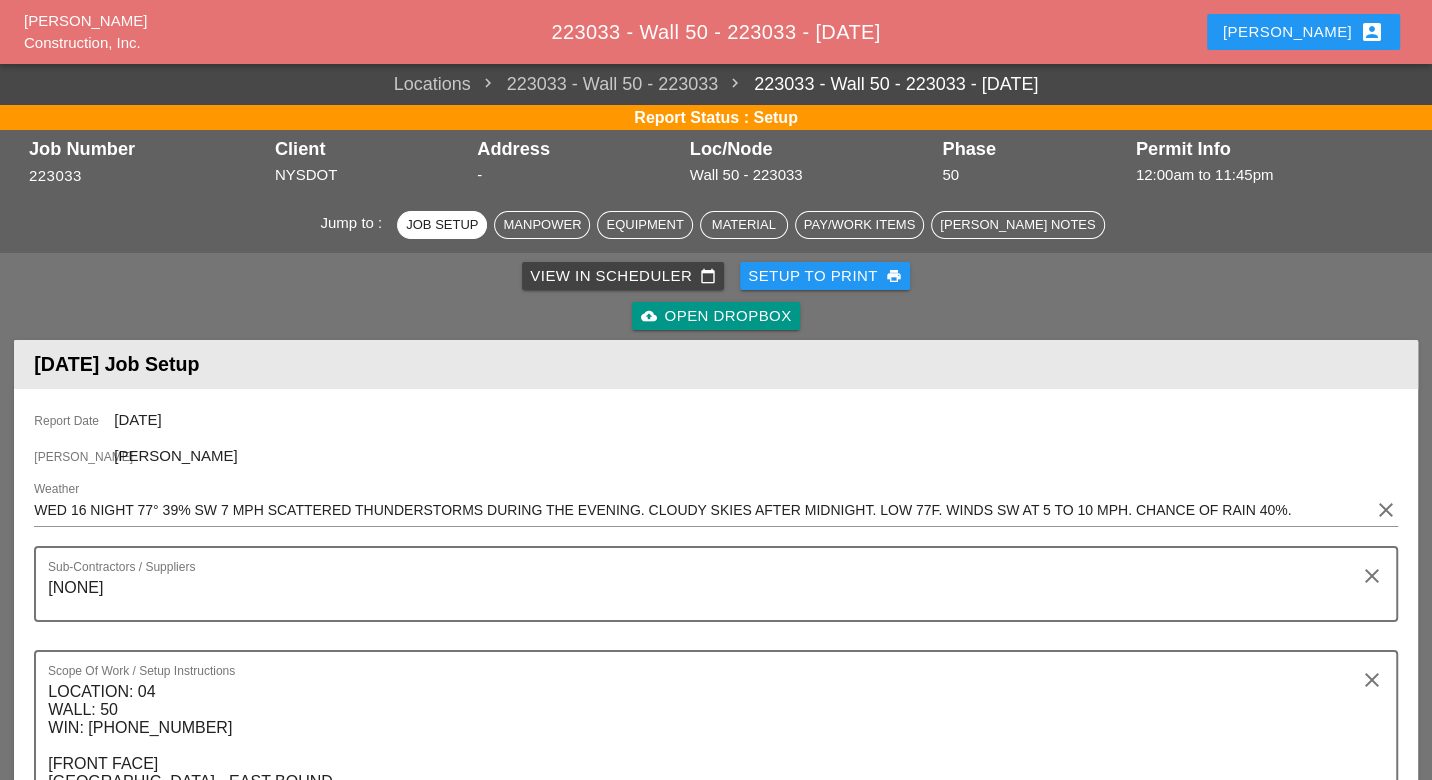 click on "access_time" at bounding box center (477, 1347) 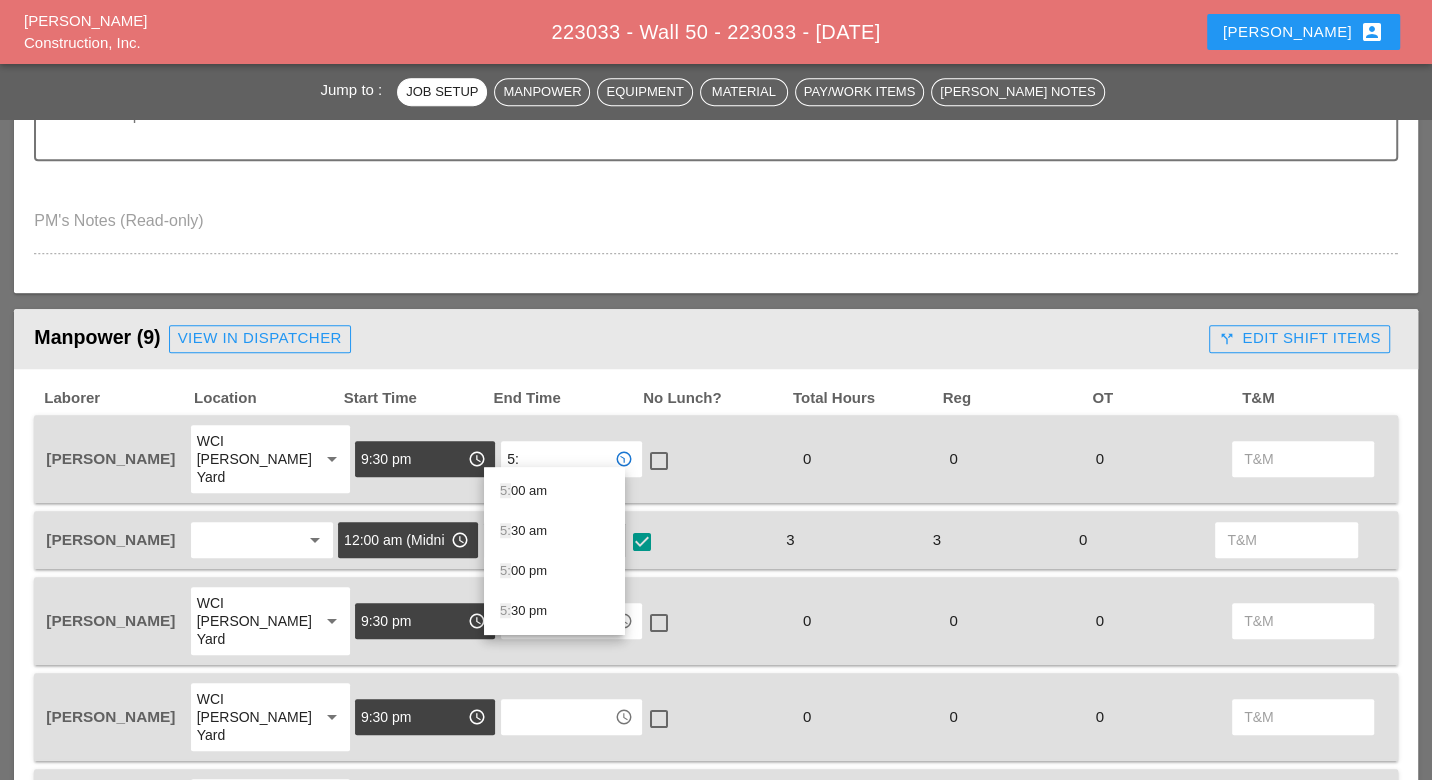 click on "5: 30 am" at bounding box center (554, 531) 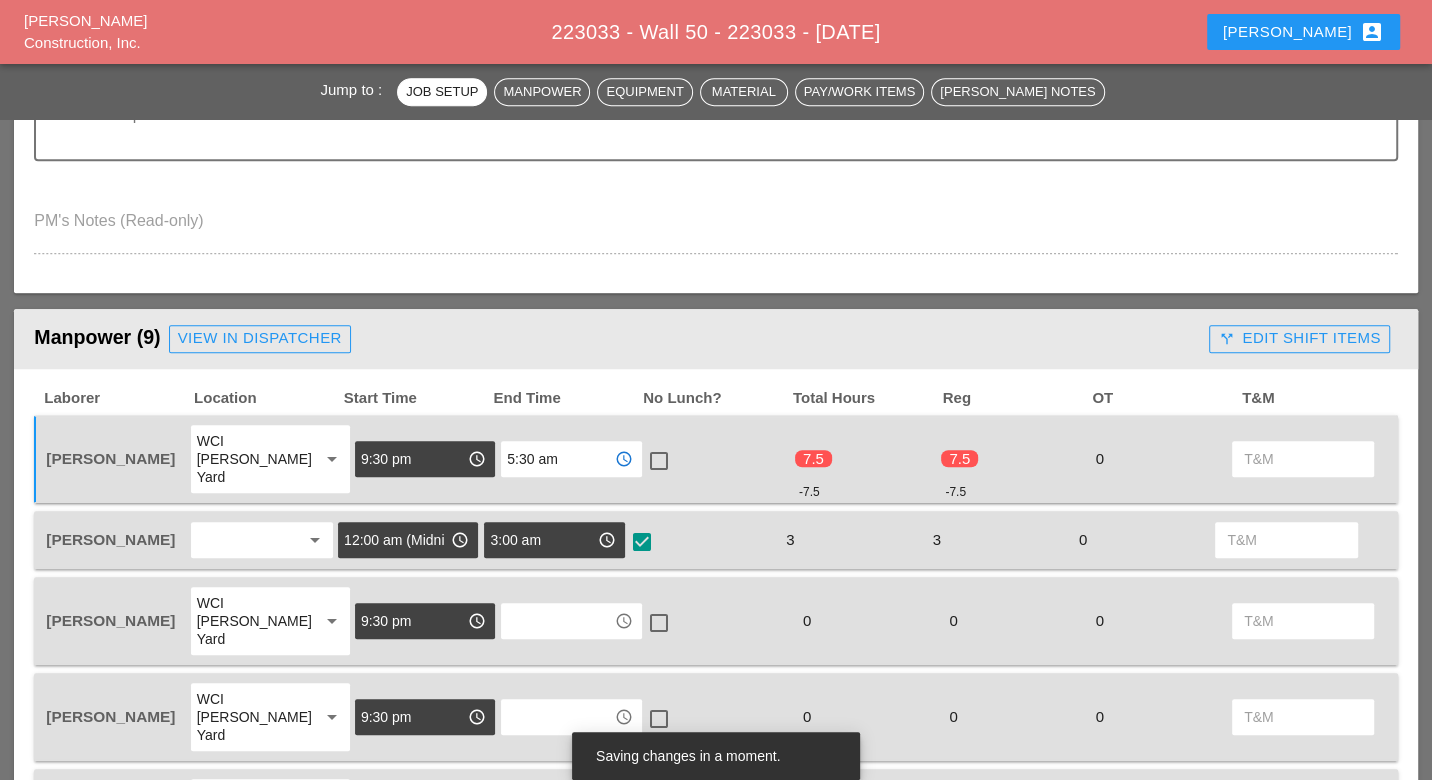 drag, startPoint x: 555, startPoint y: 450, endPoint x: 477, endPoint y: 450, distance: 78 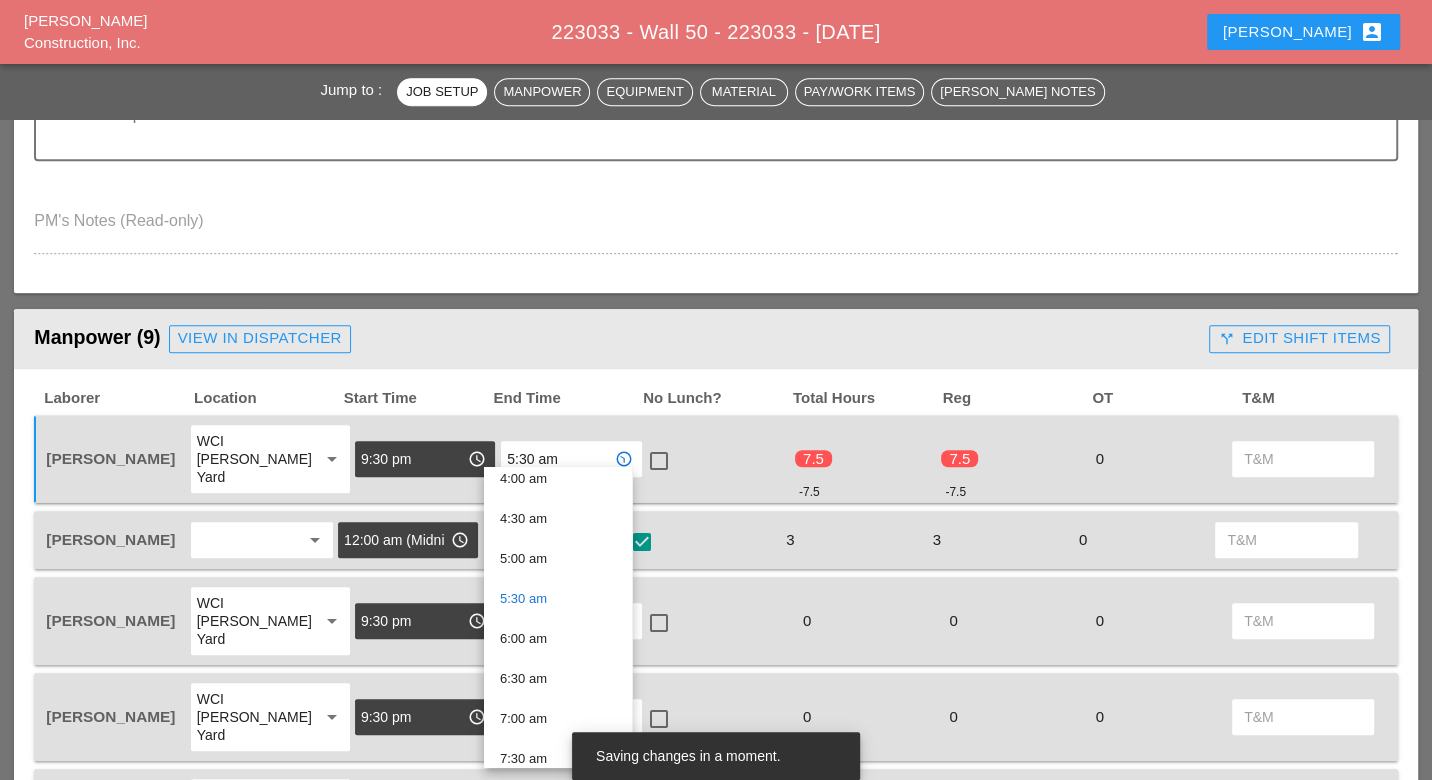 scroll, scrollTop: 333, scrollLeft: 0, axis: vertical 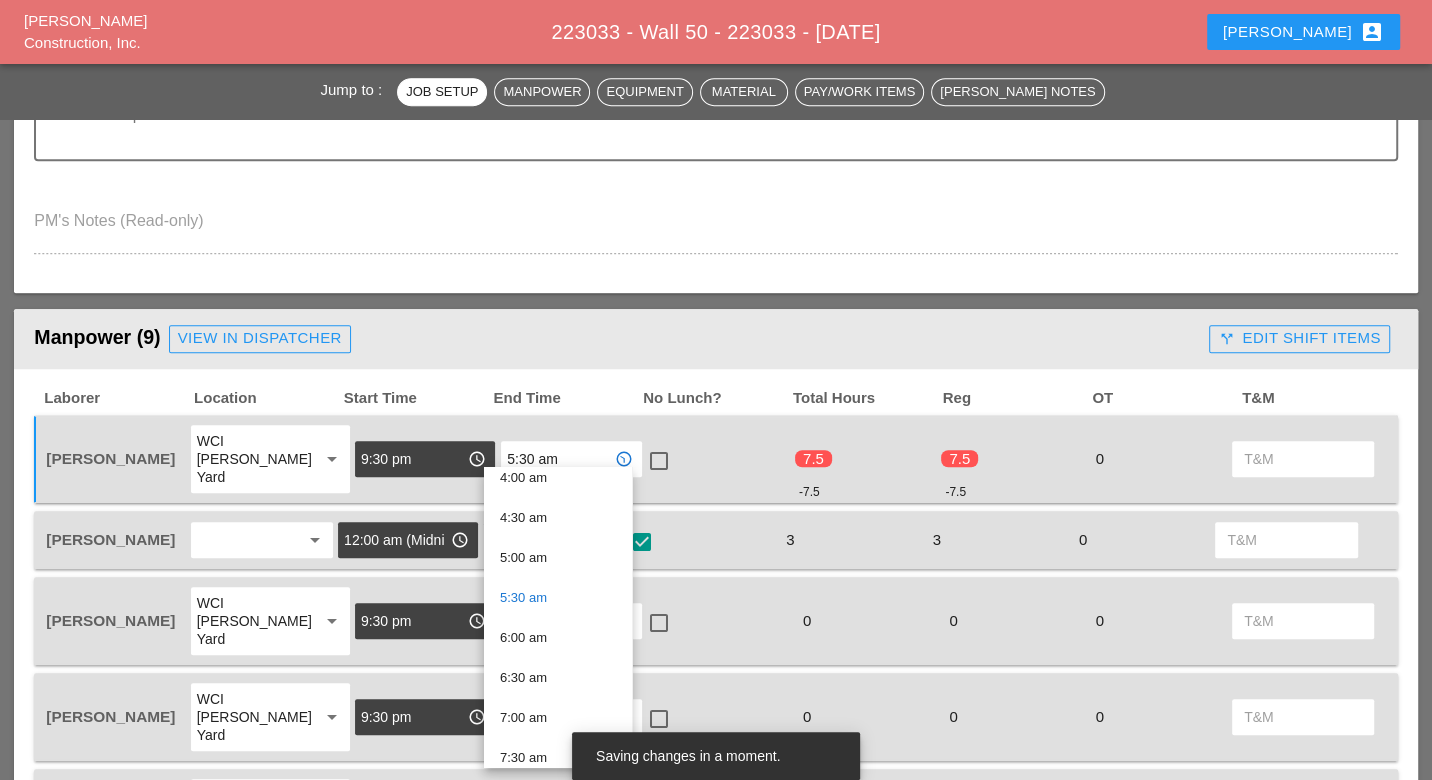drag, startPoint x: 660, startPoint y: 511, endPoint x: 632, endPoint y: 533, distance: 35.608986 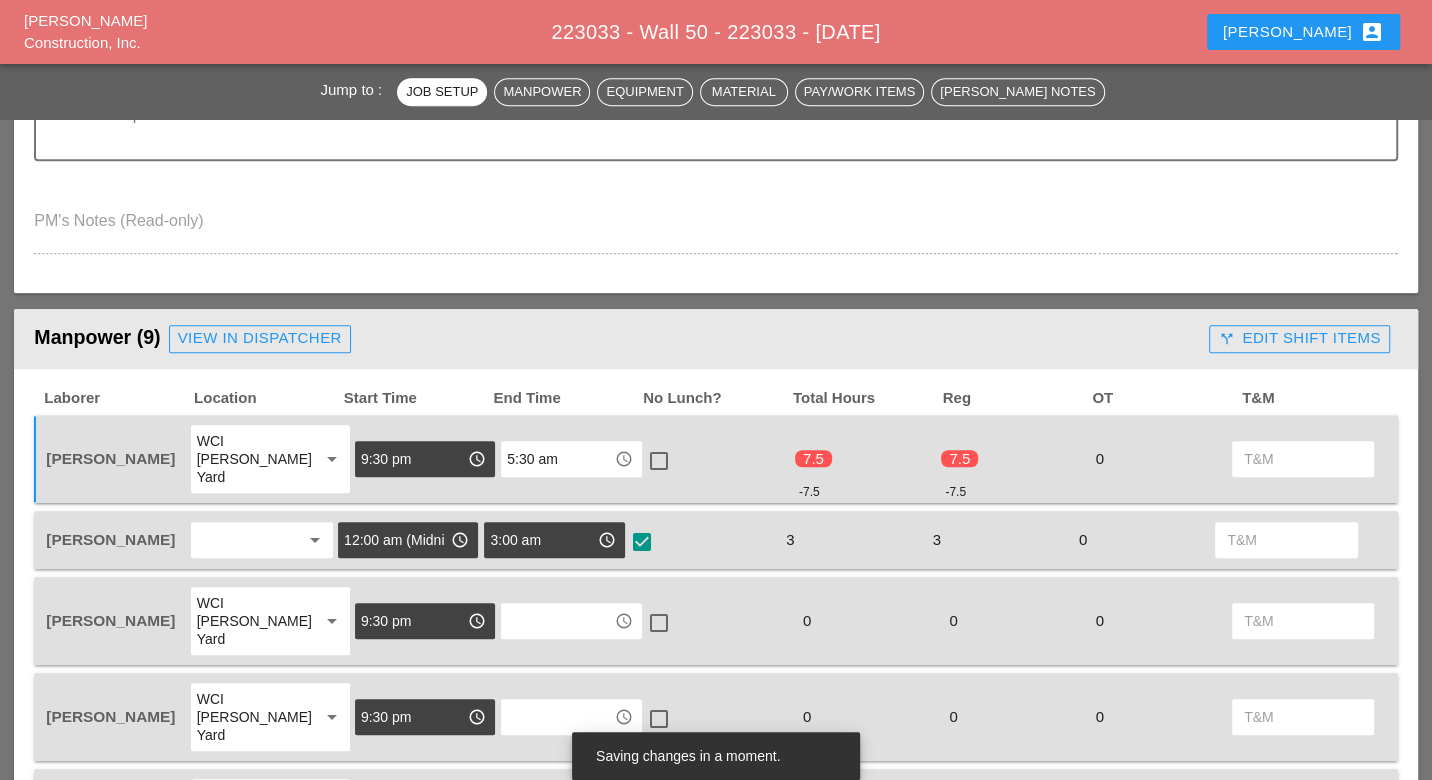 click at bounding box center [557, 621] 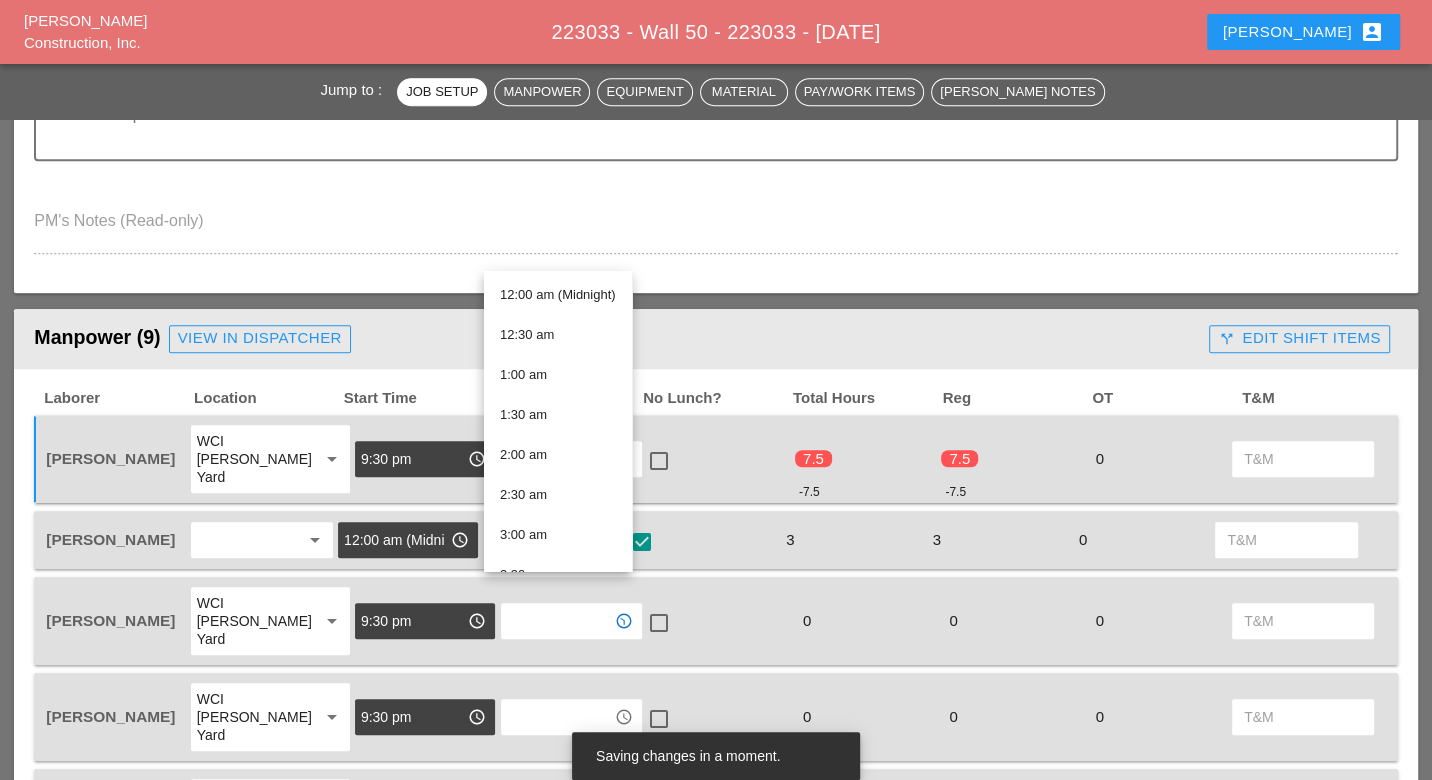 paste on "5:30 am" 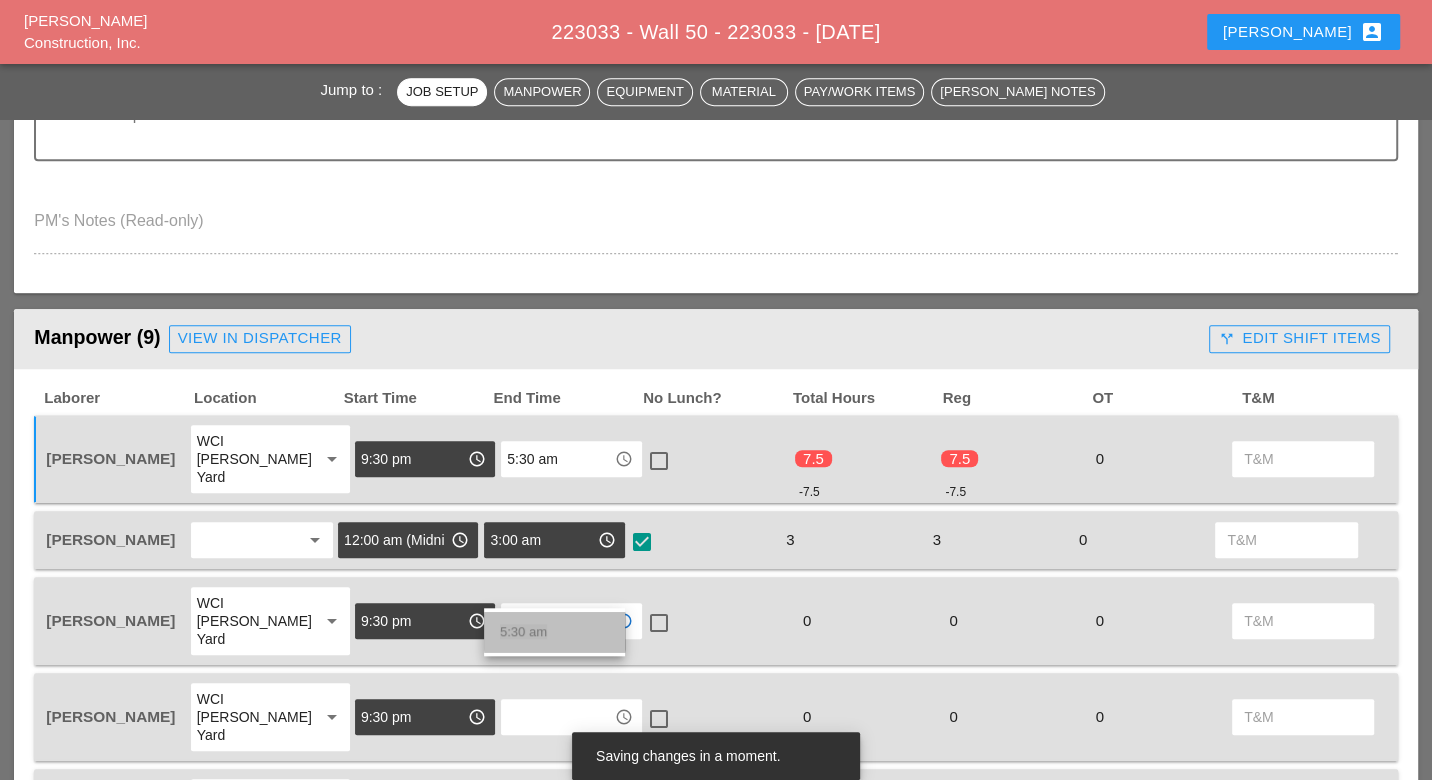 click on "5:30 am" at bounding box center (554, 632) 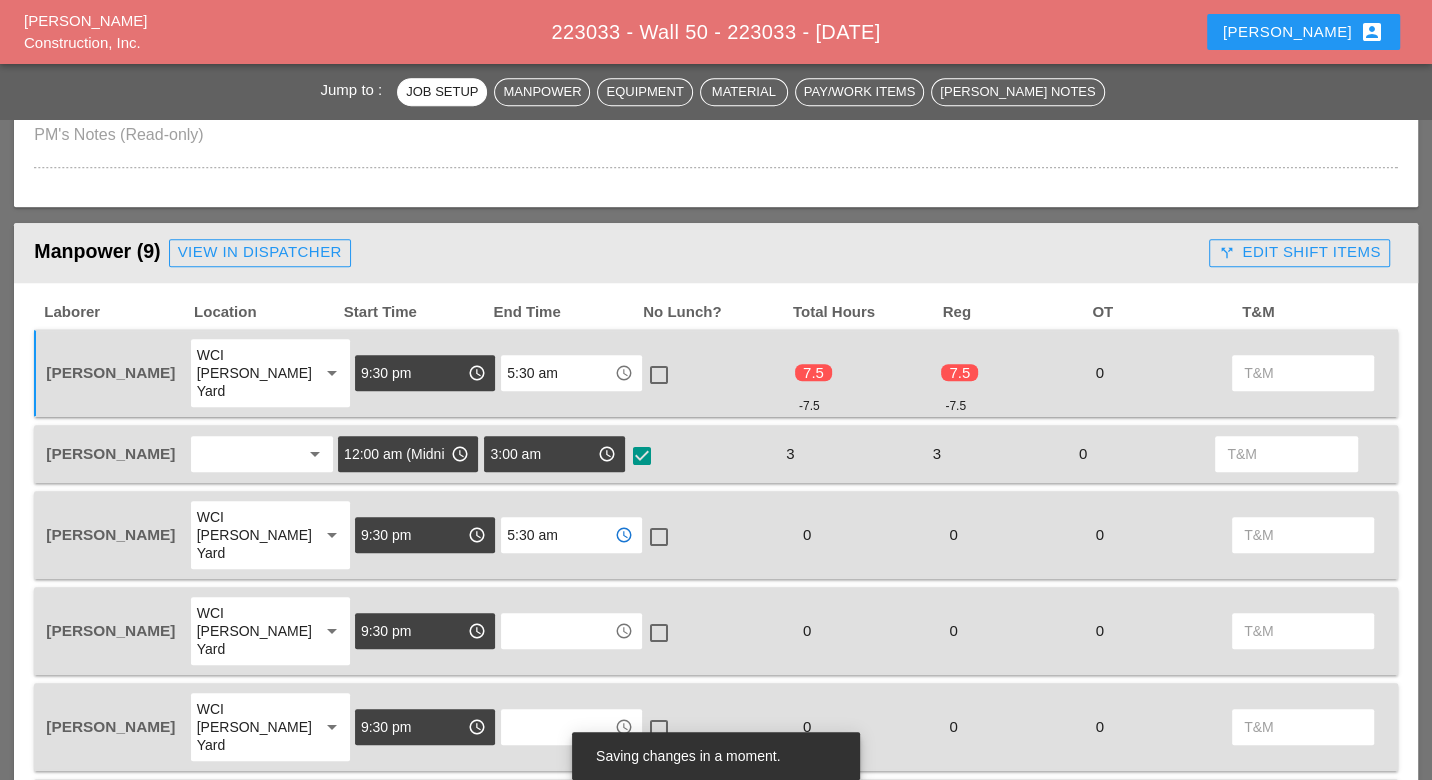 scroll, scrollTop: 1000, scrollLeft: 0, axis: vertical 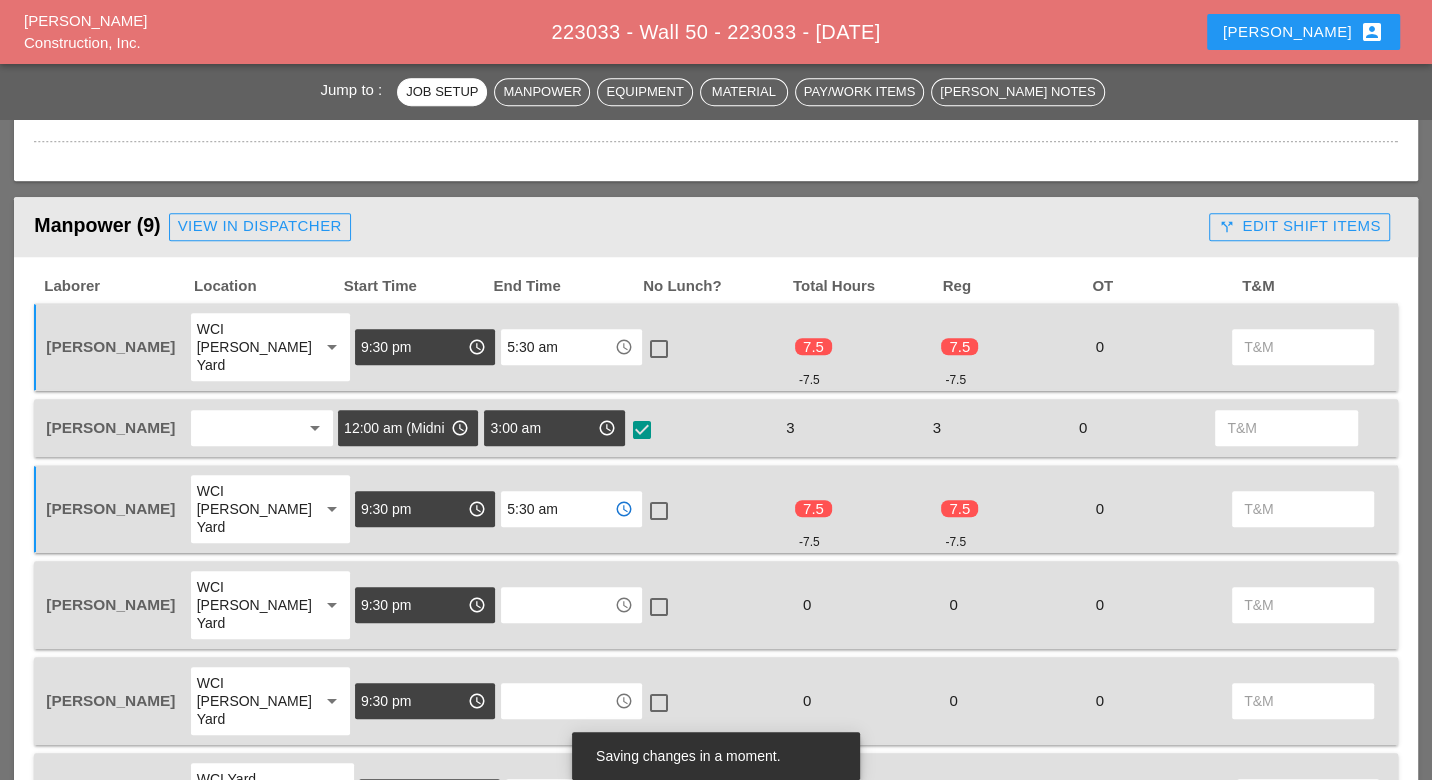 type on "5:30 am" 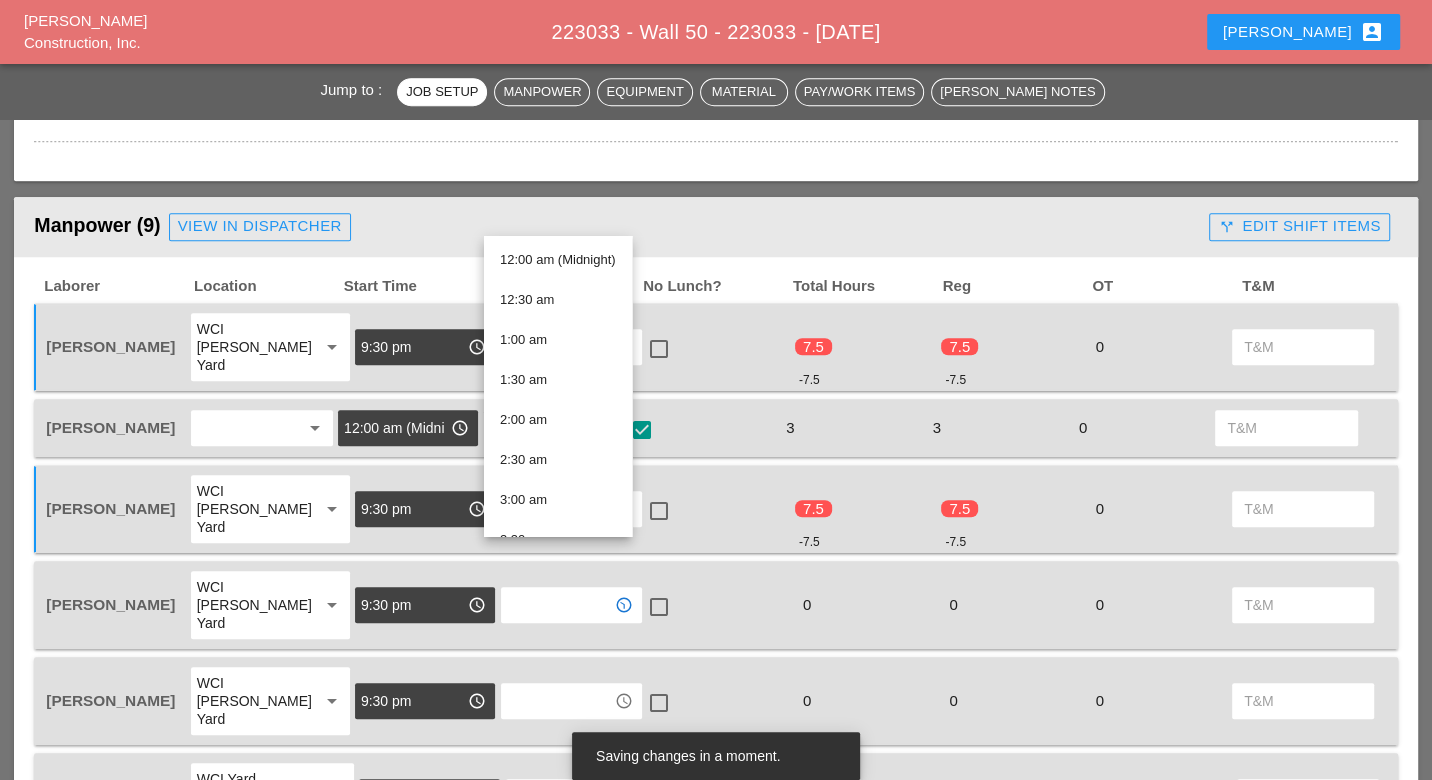 paste on "5:30 am" 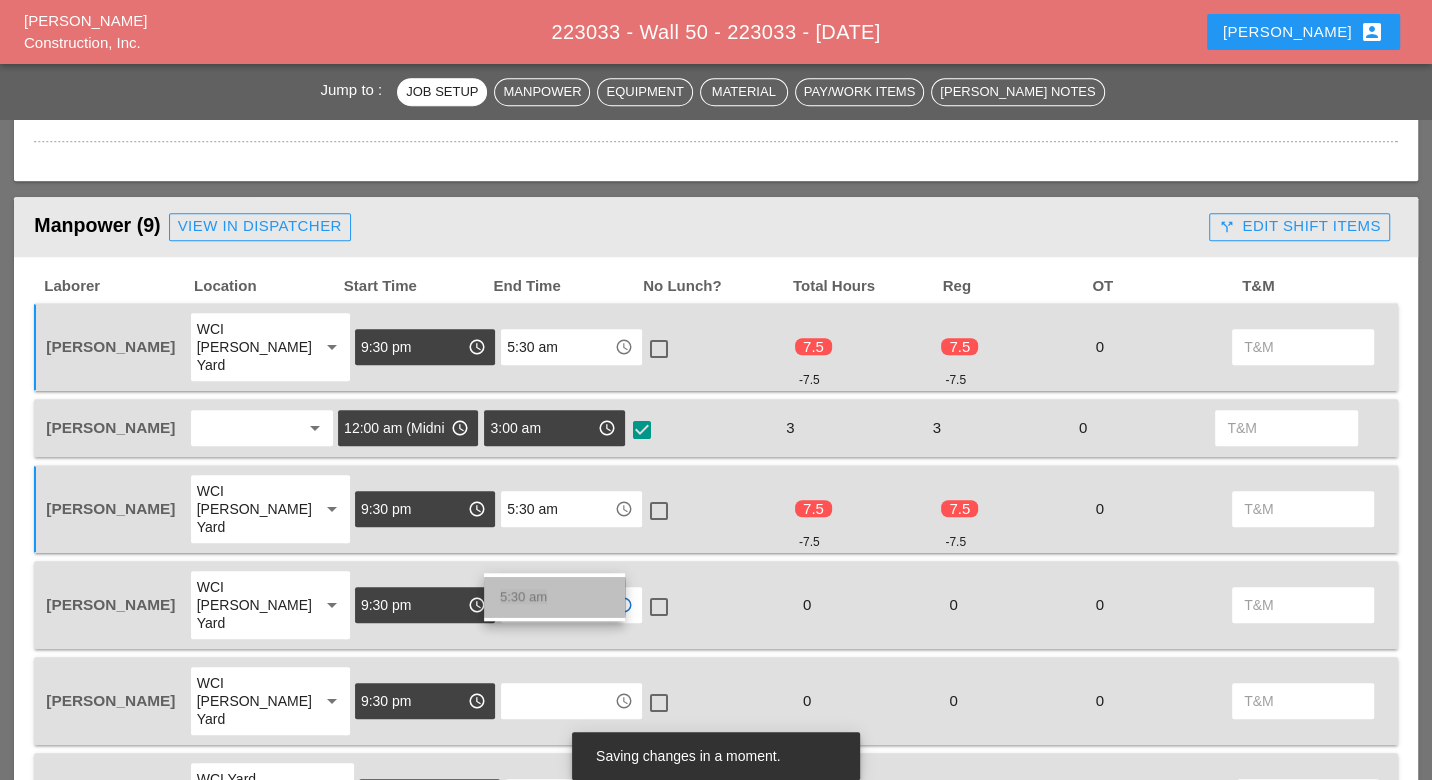 click on "5:30 am" at bounding box center (554, 597) 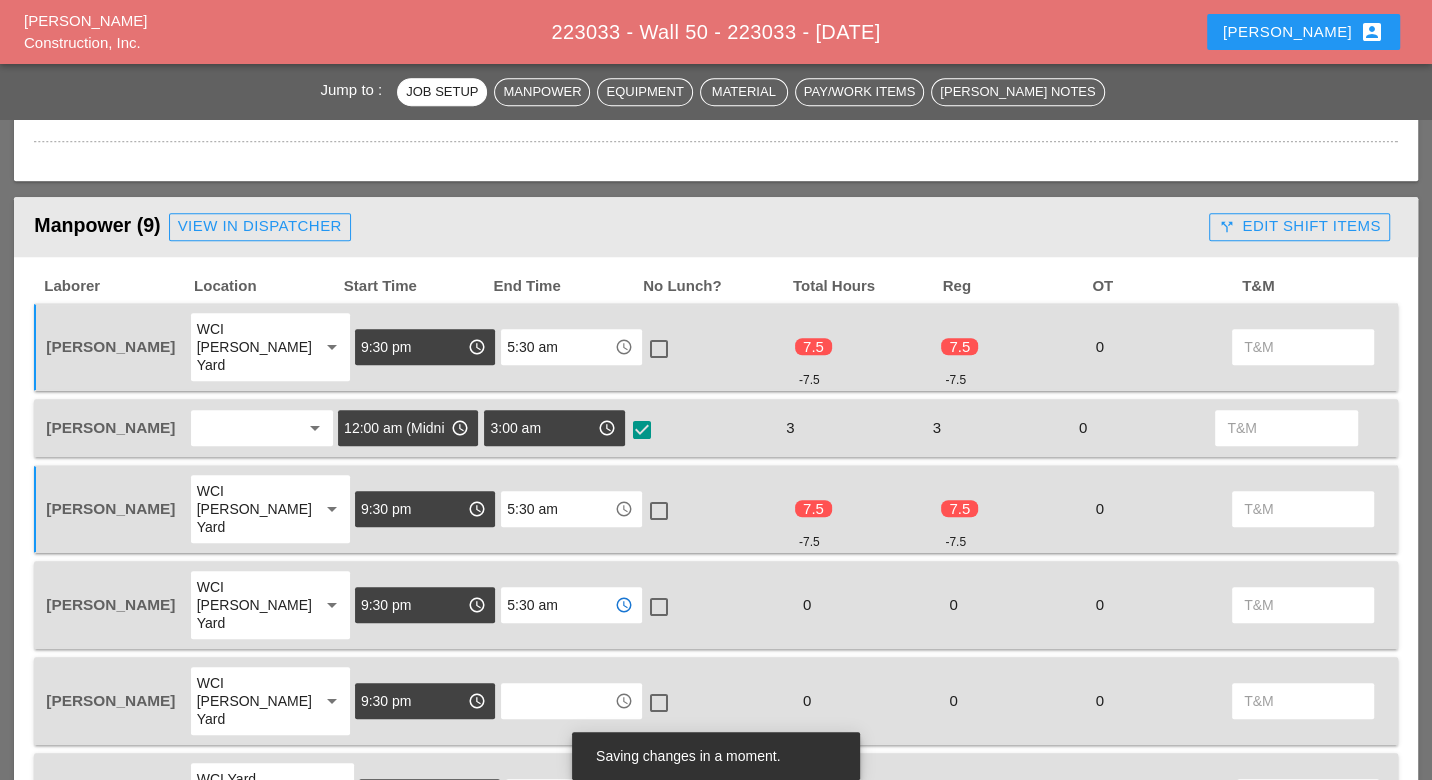 type on "5:30 am" 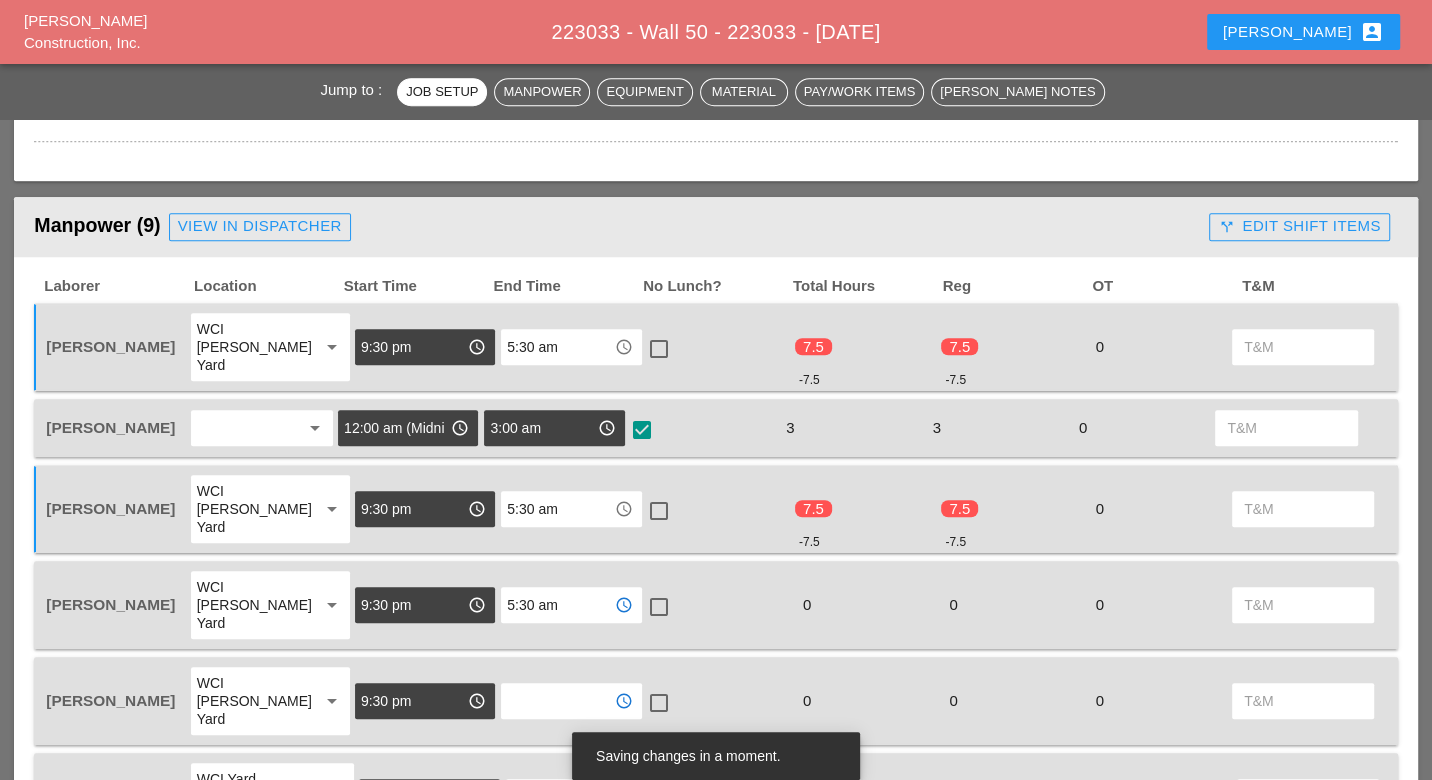 click at bounding box center [557, 701] 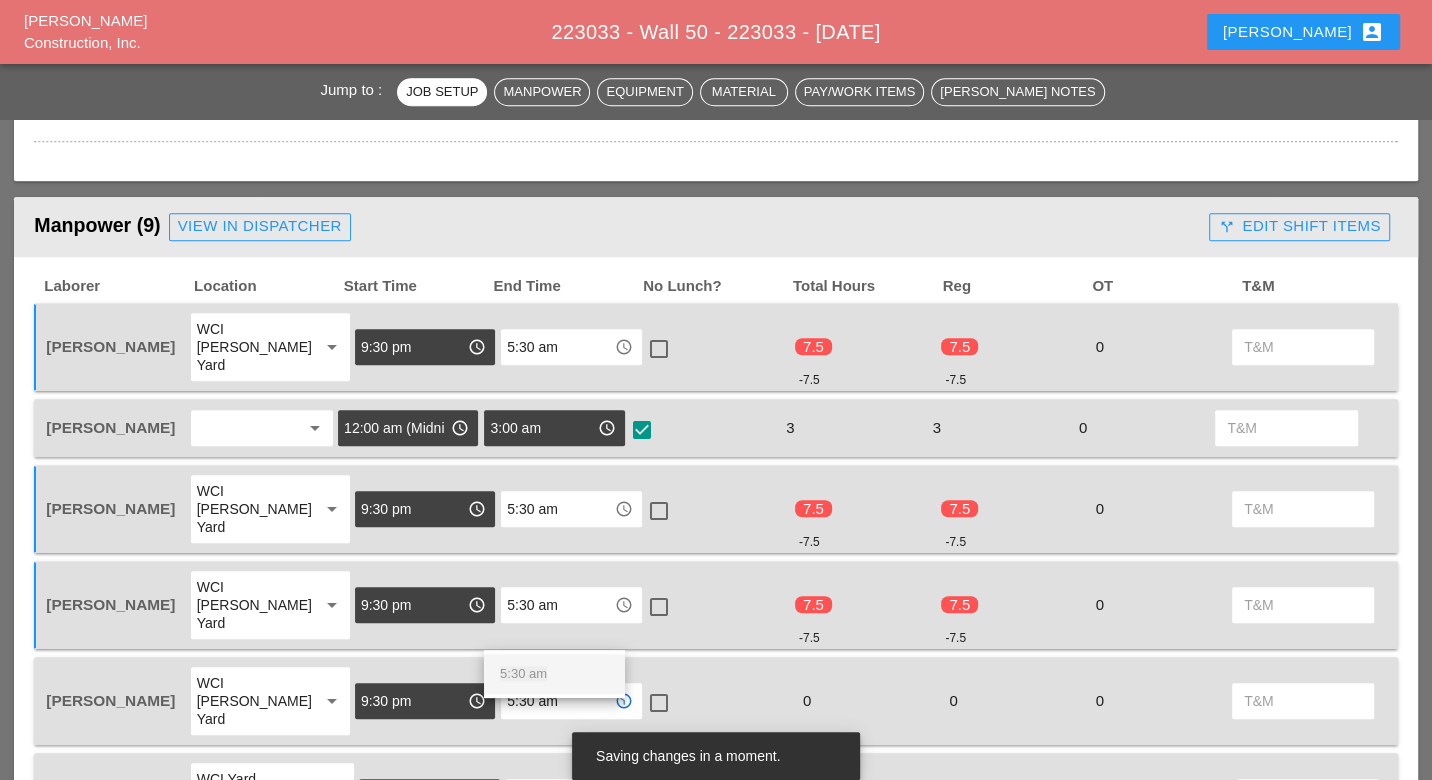 click on "5:30 am" at bounding box center [523, 673] 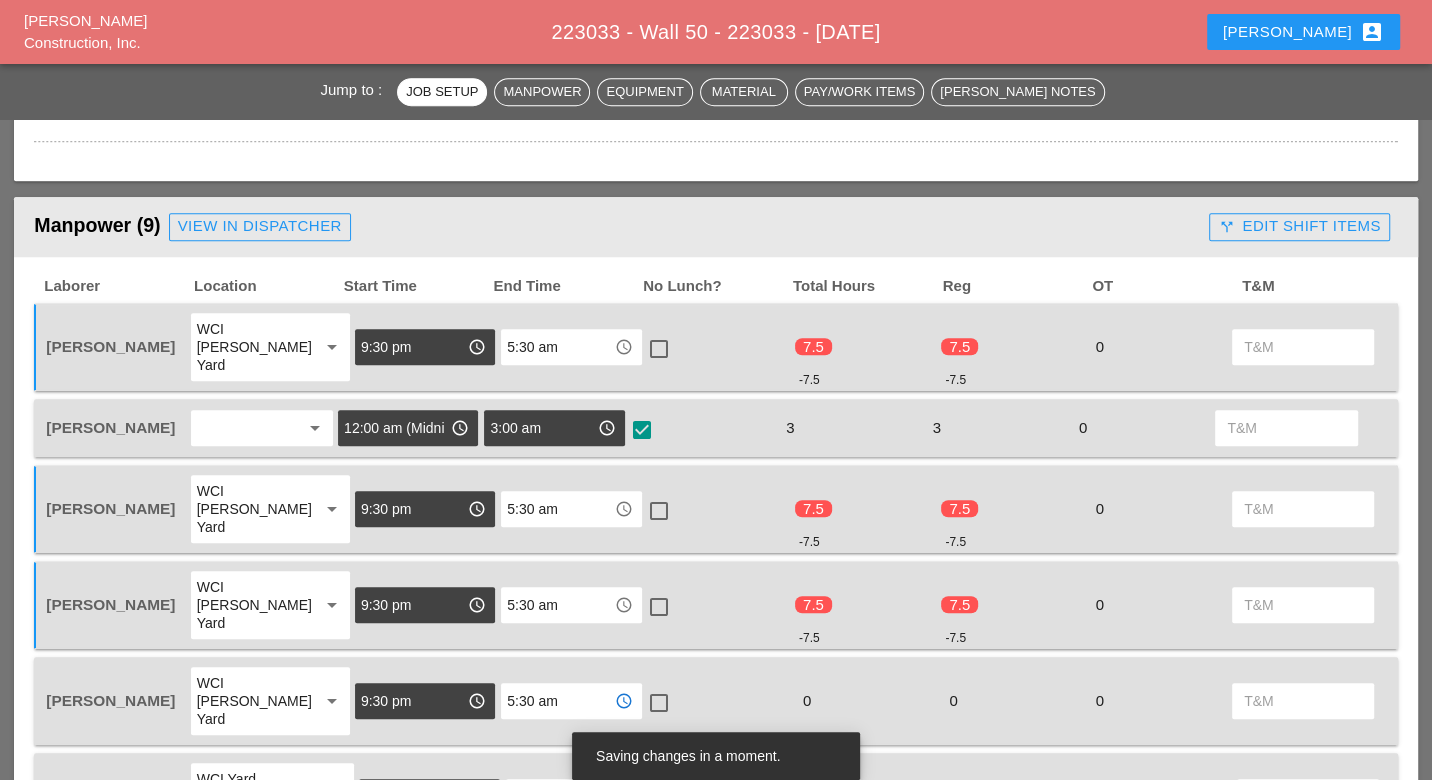 type on "5:30 am" 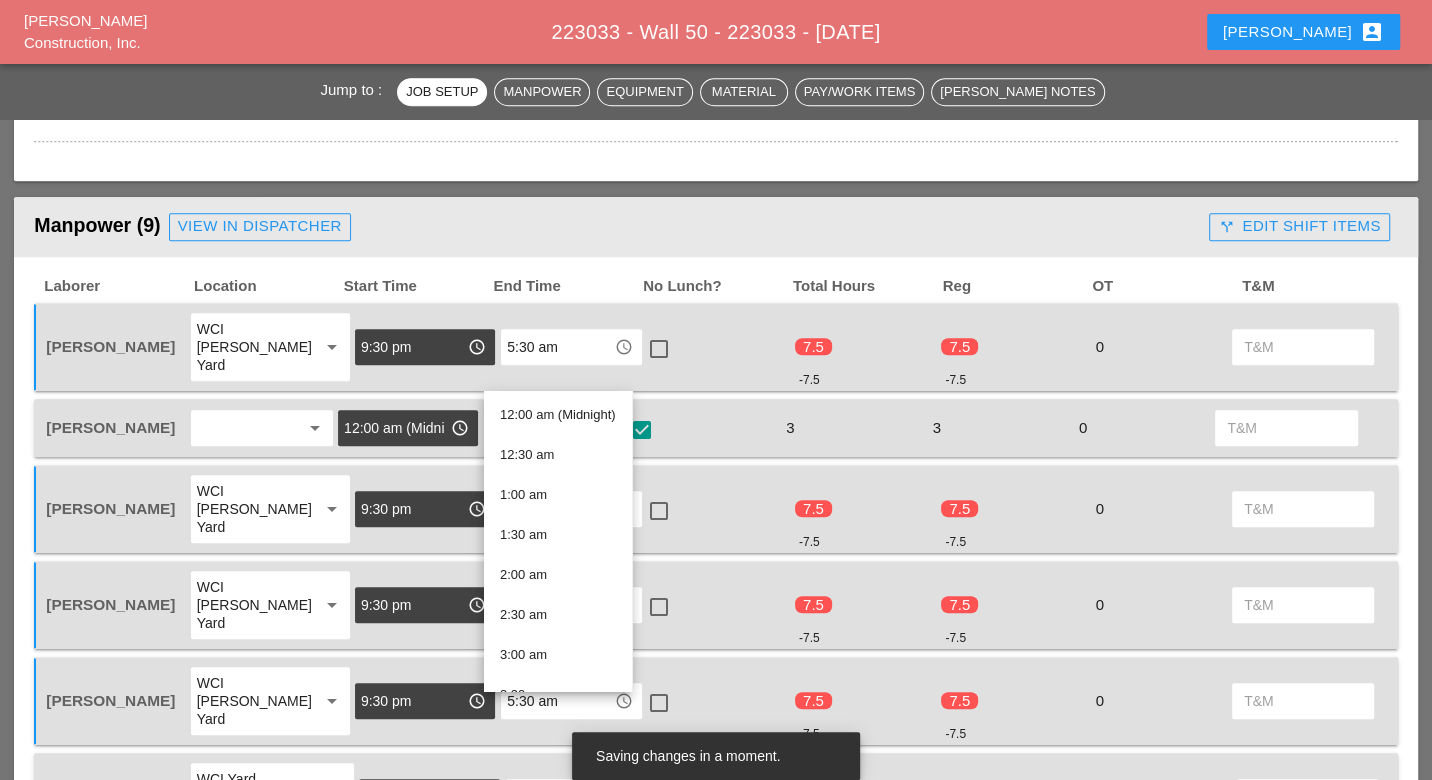 paste on "5:30 am" 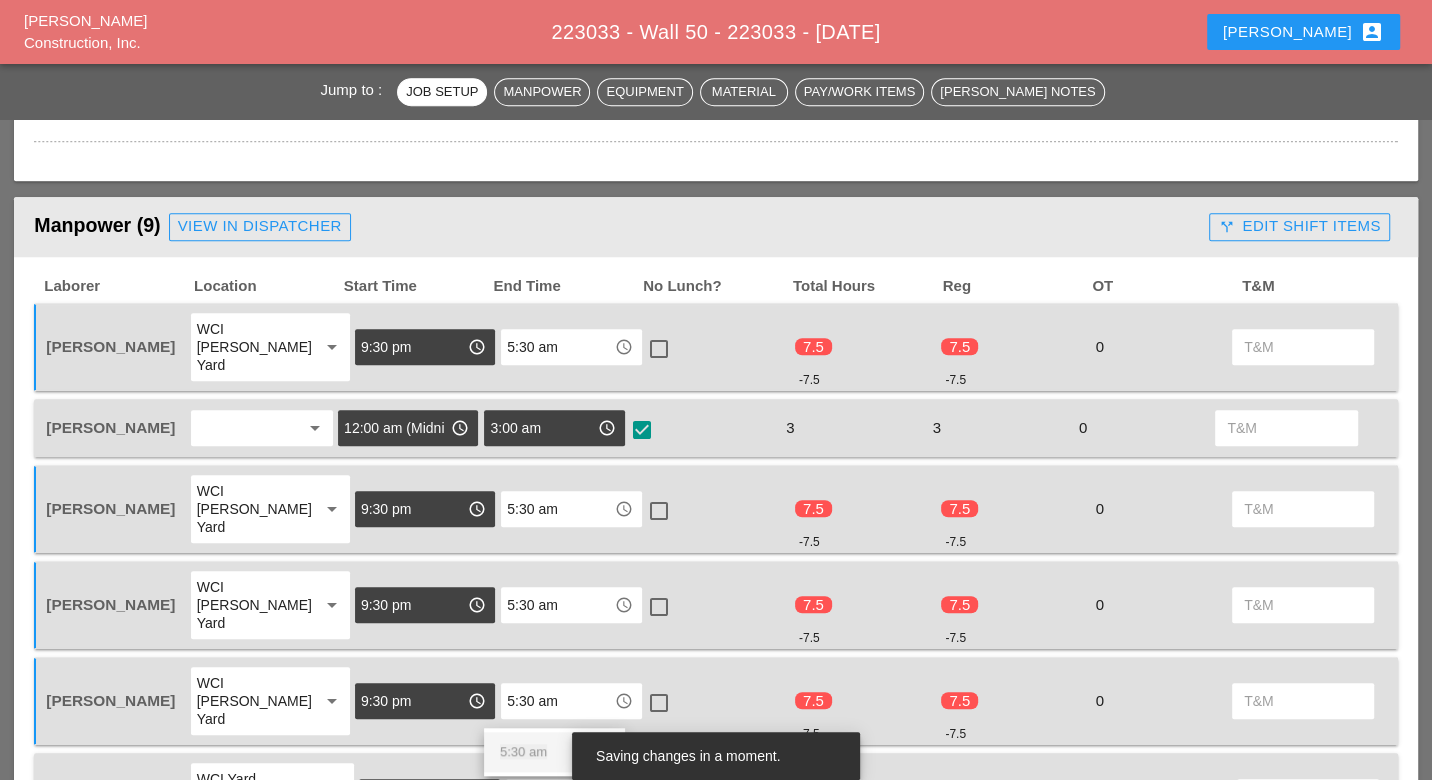 click on "5:30 am" at bounding box center (562, 797) 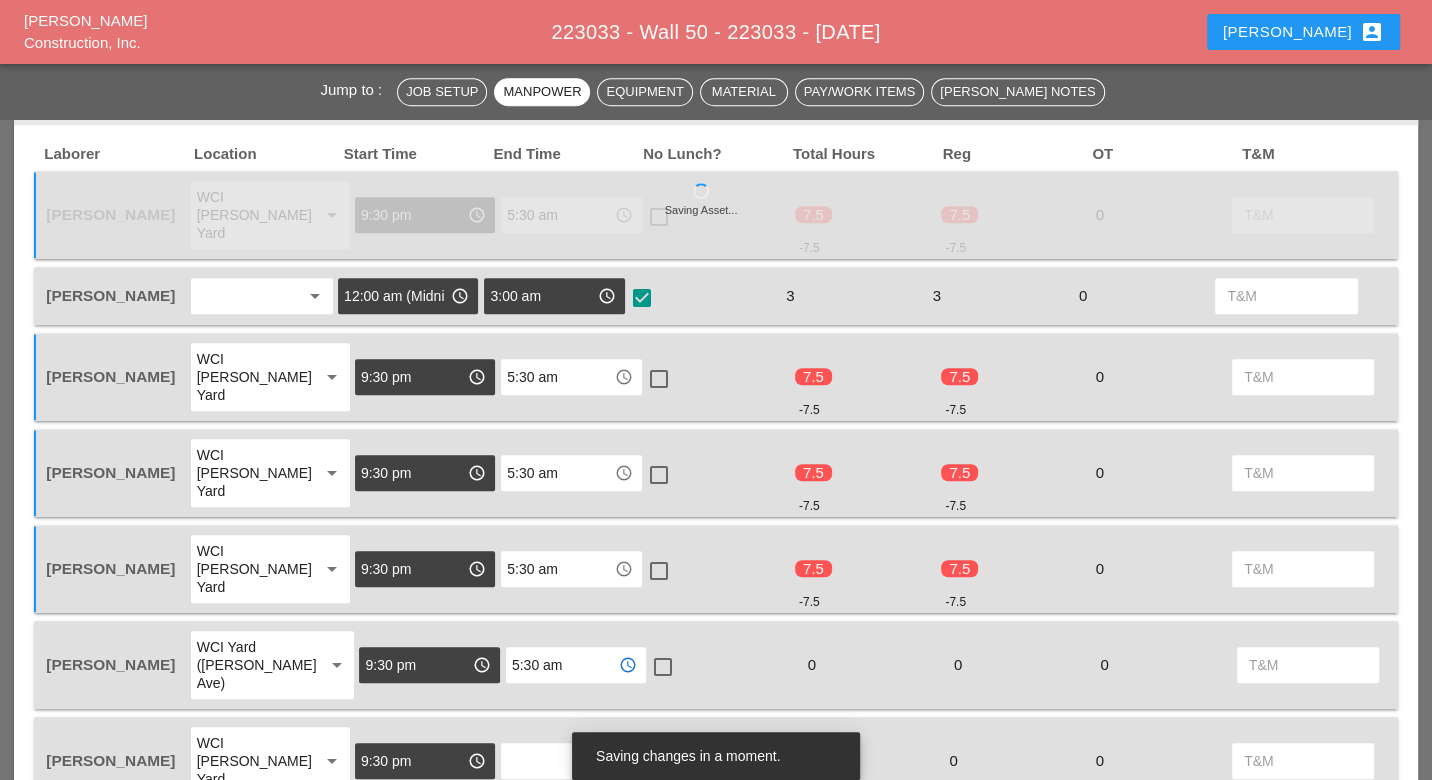 scroll, scrollTop: 1333, scrollLeft: 0, axis: vertical 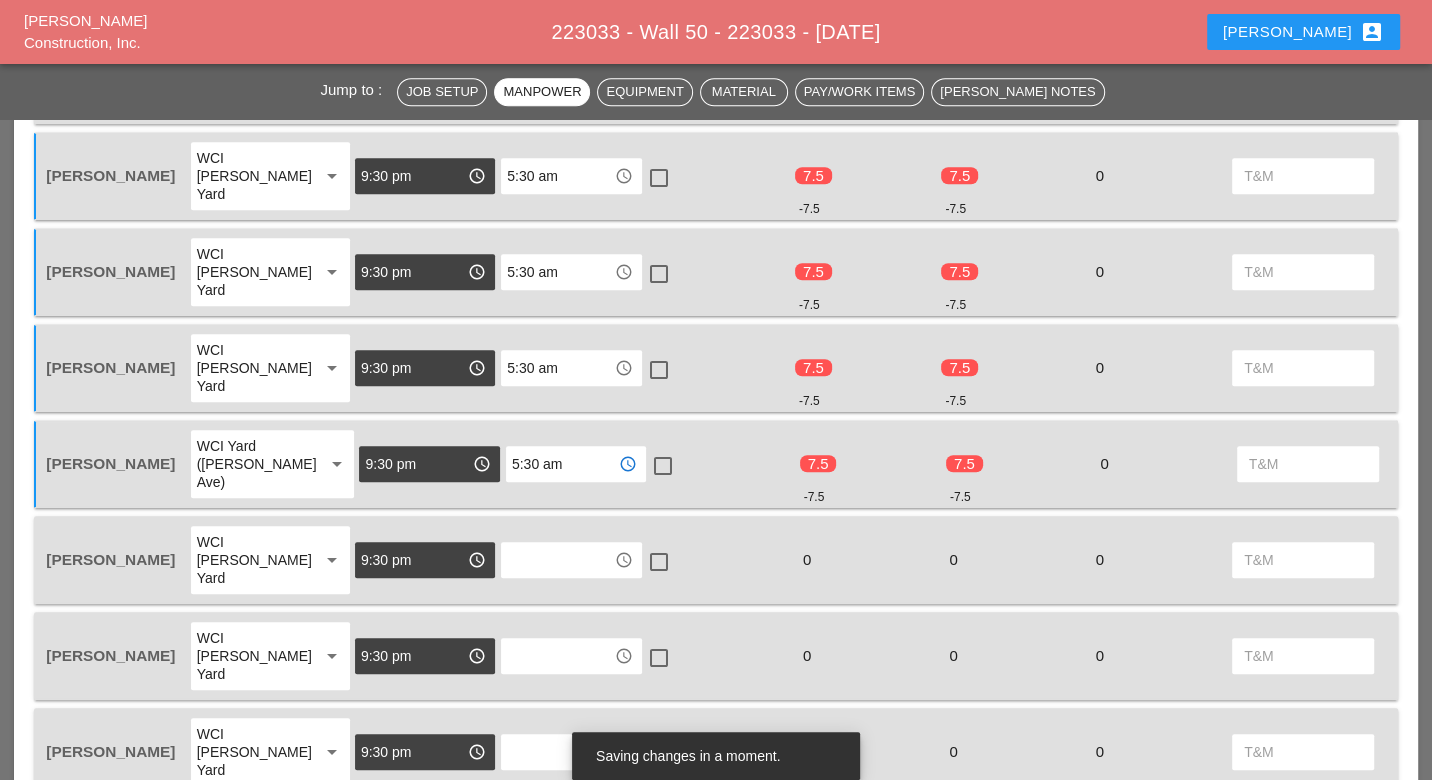 type on "5:30 am" 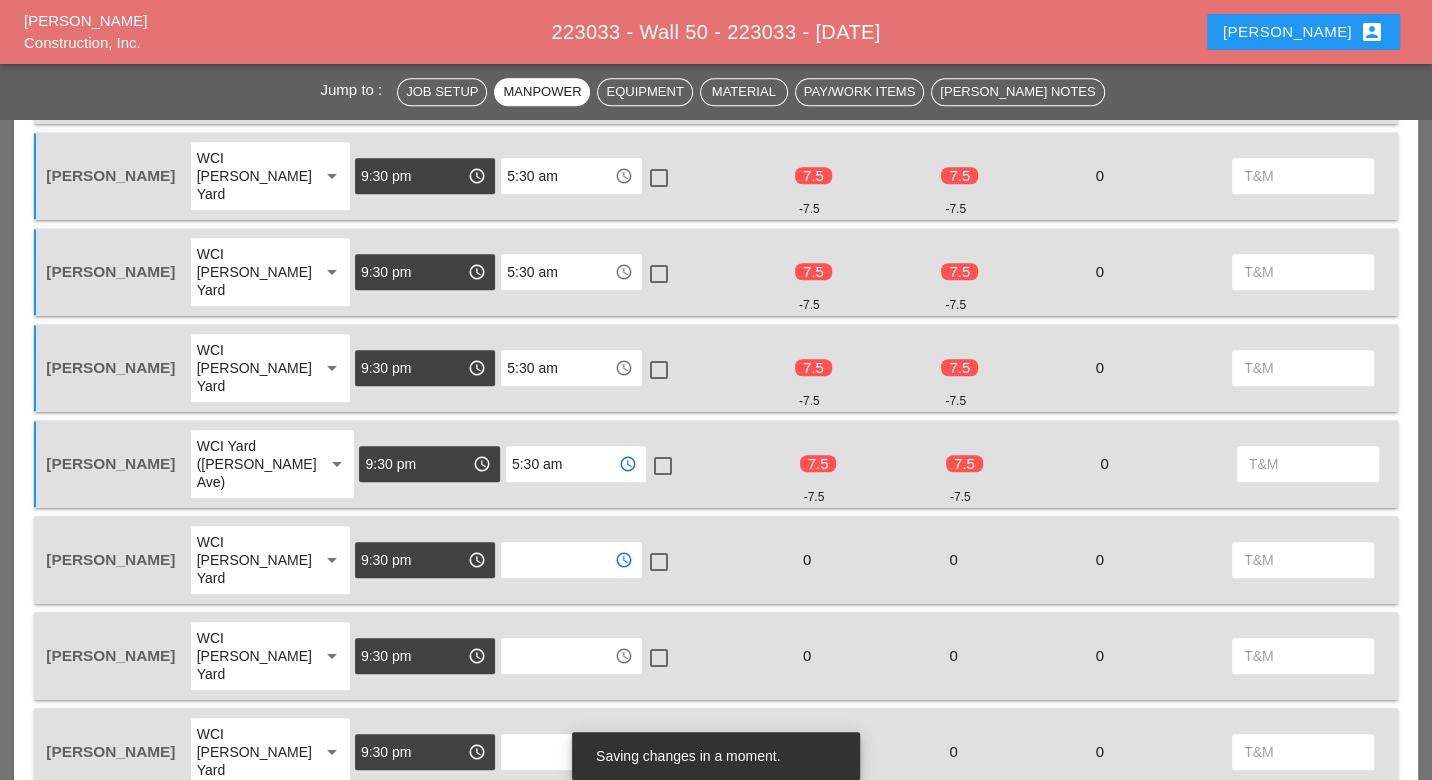 click at bounding box center [557, 560] 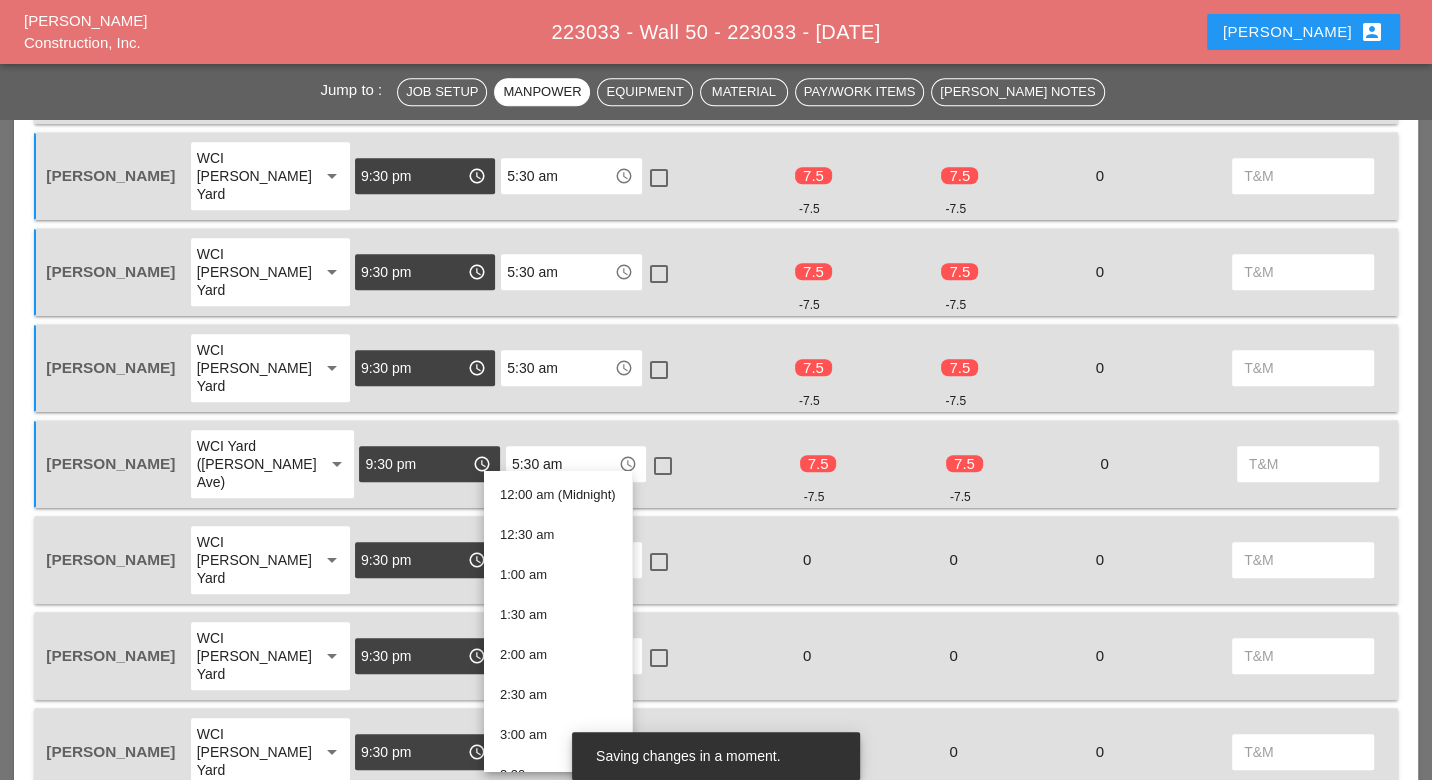 paste on "5:30 am" 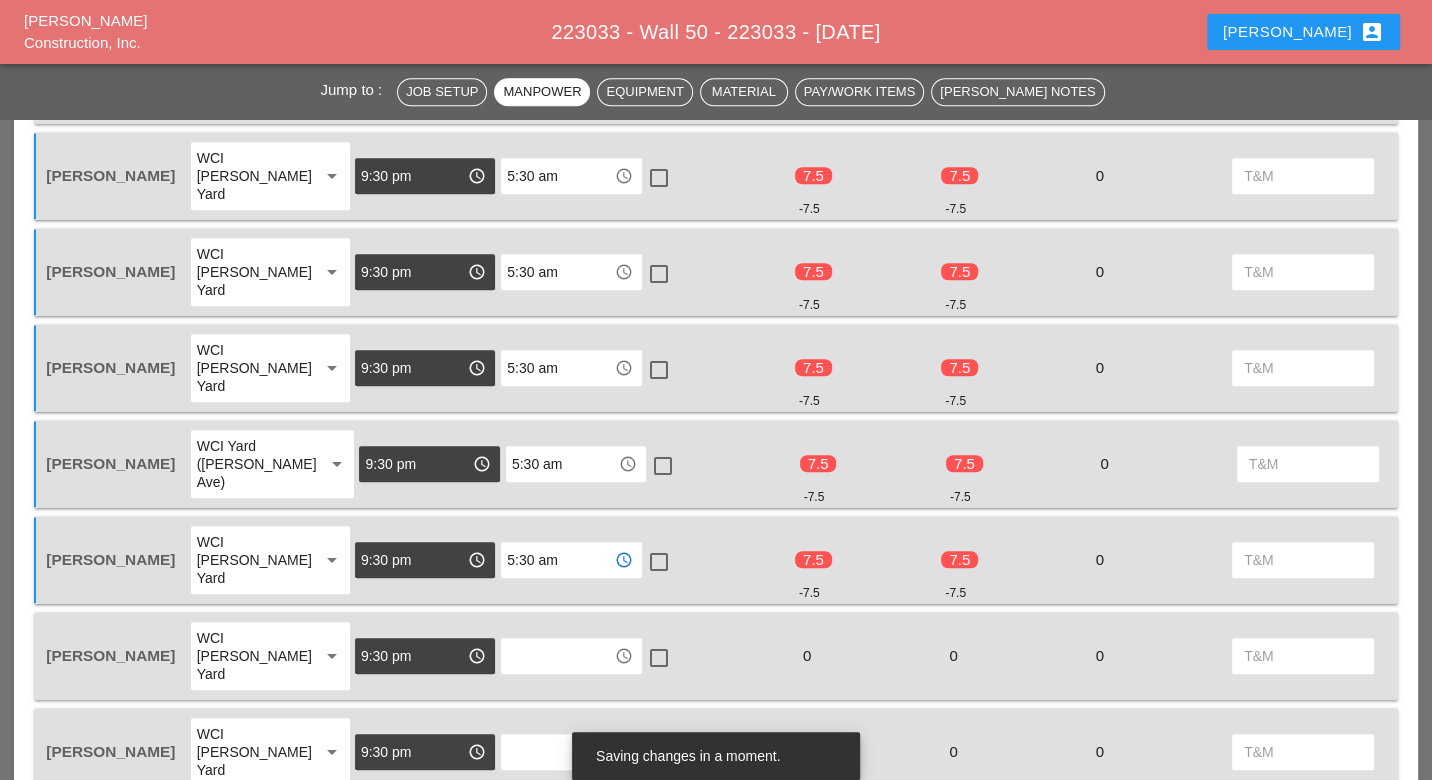 type on "5:30 am" 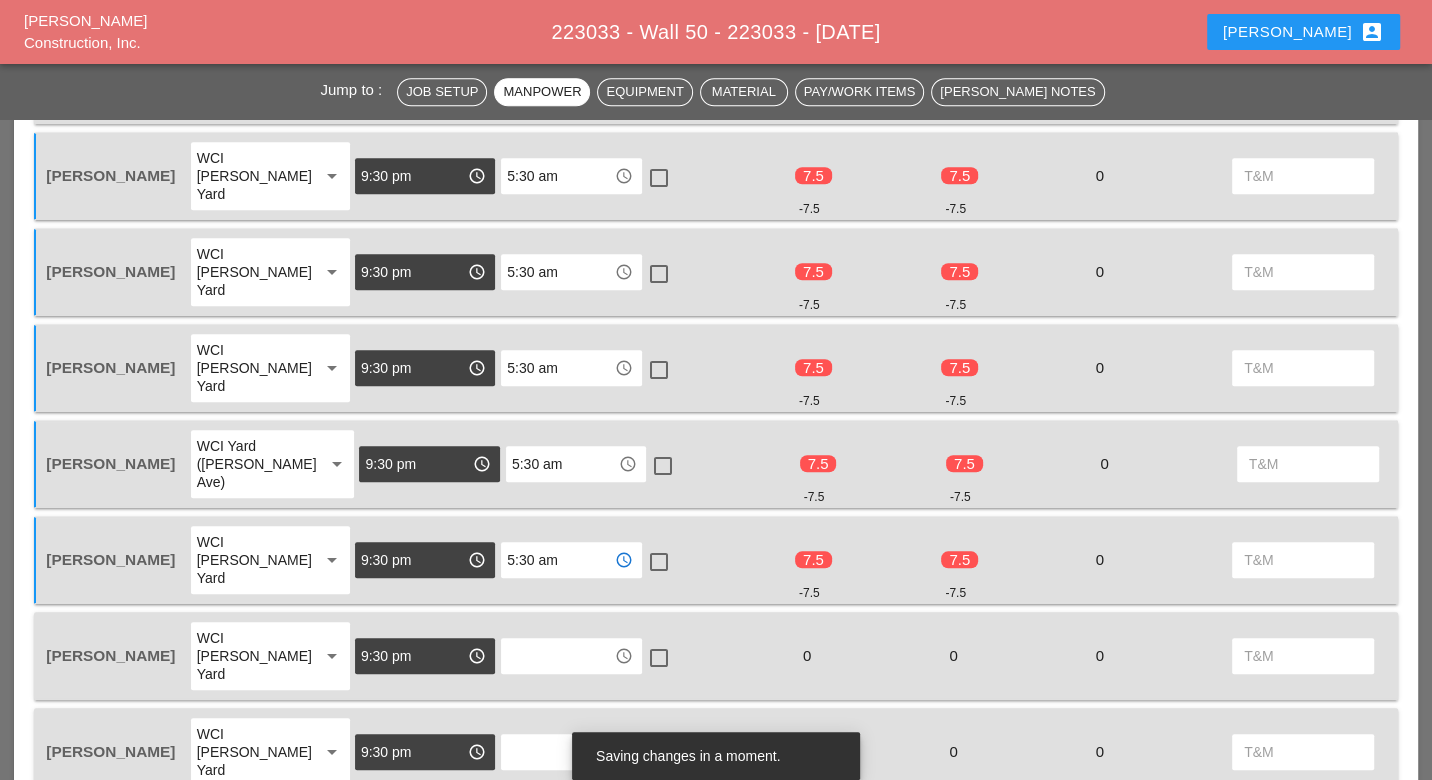 click at bounding box center (557, 656) 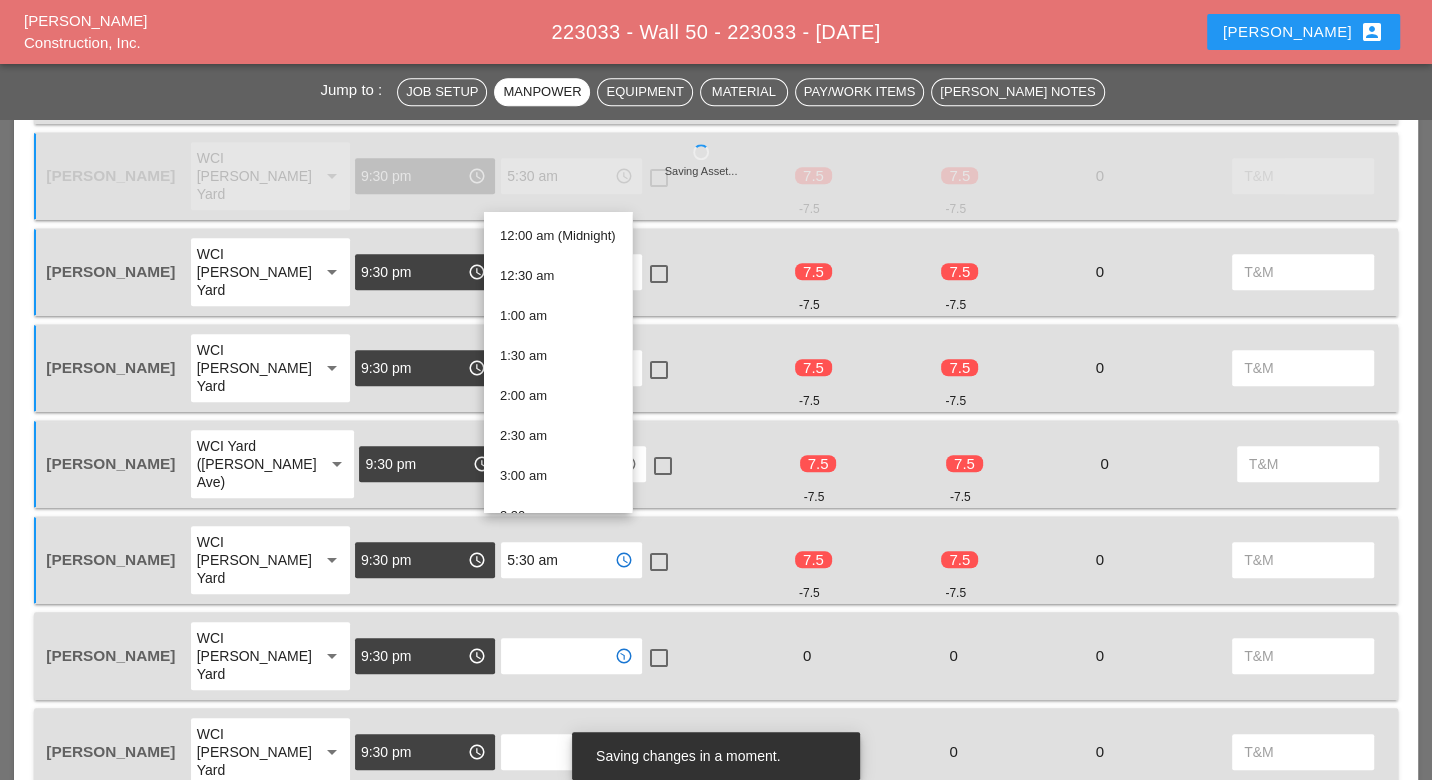 paste on "5:30 am" 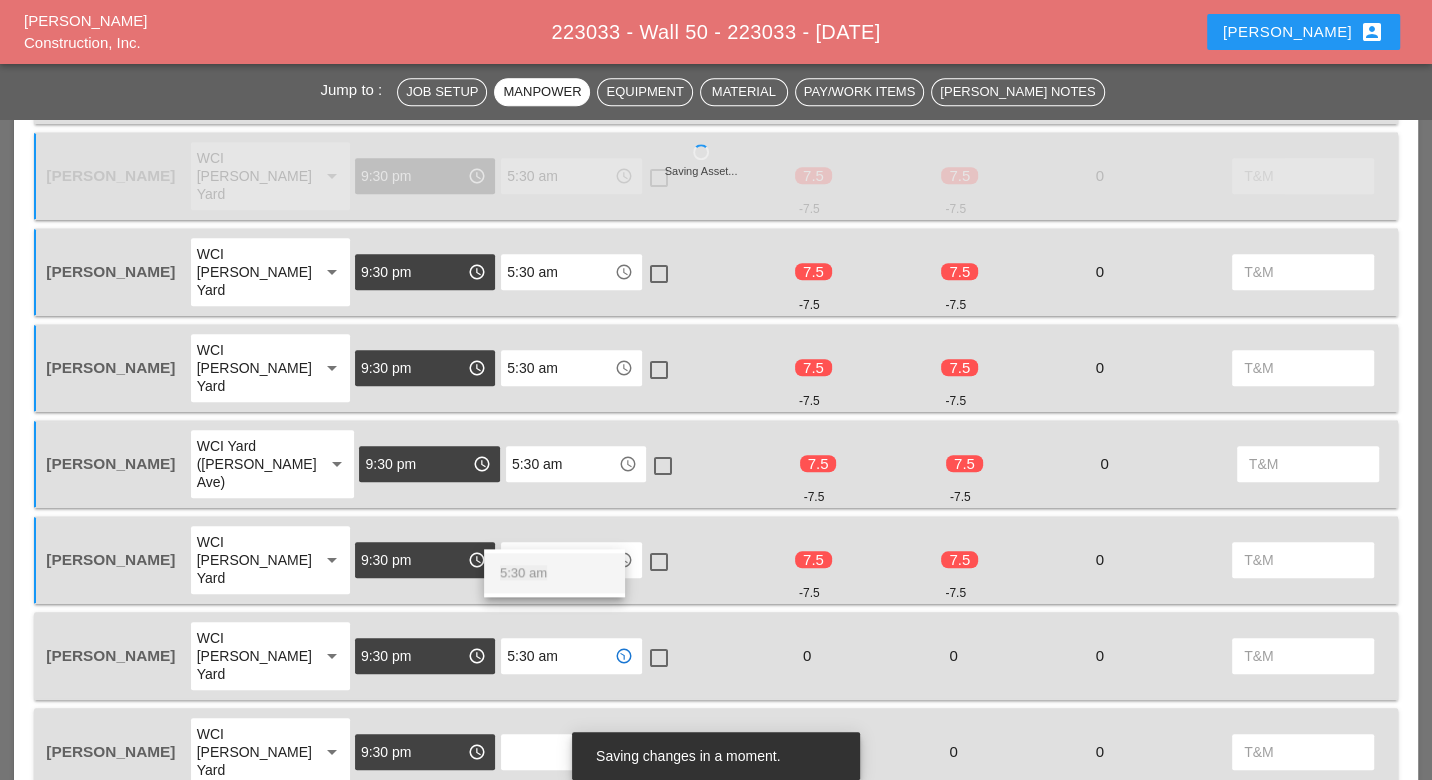 drag, startPoint x: 533, startPoint y: 574, endPoint x: 527, endPoint y: 618, distance: 44.407207 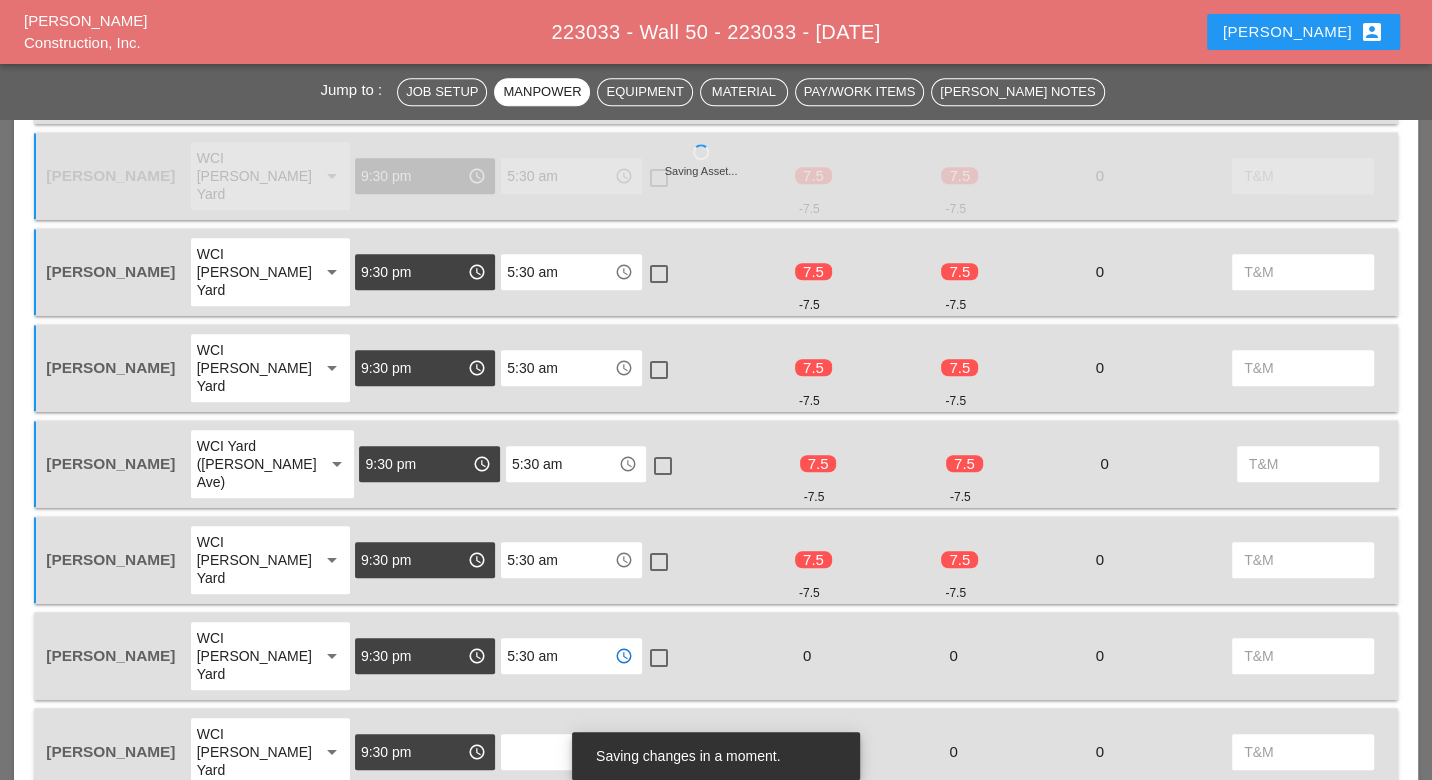 type on "5:30 am" 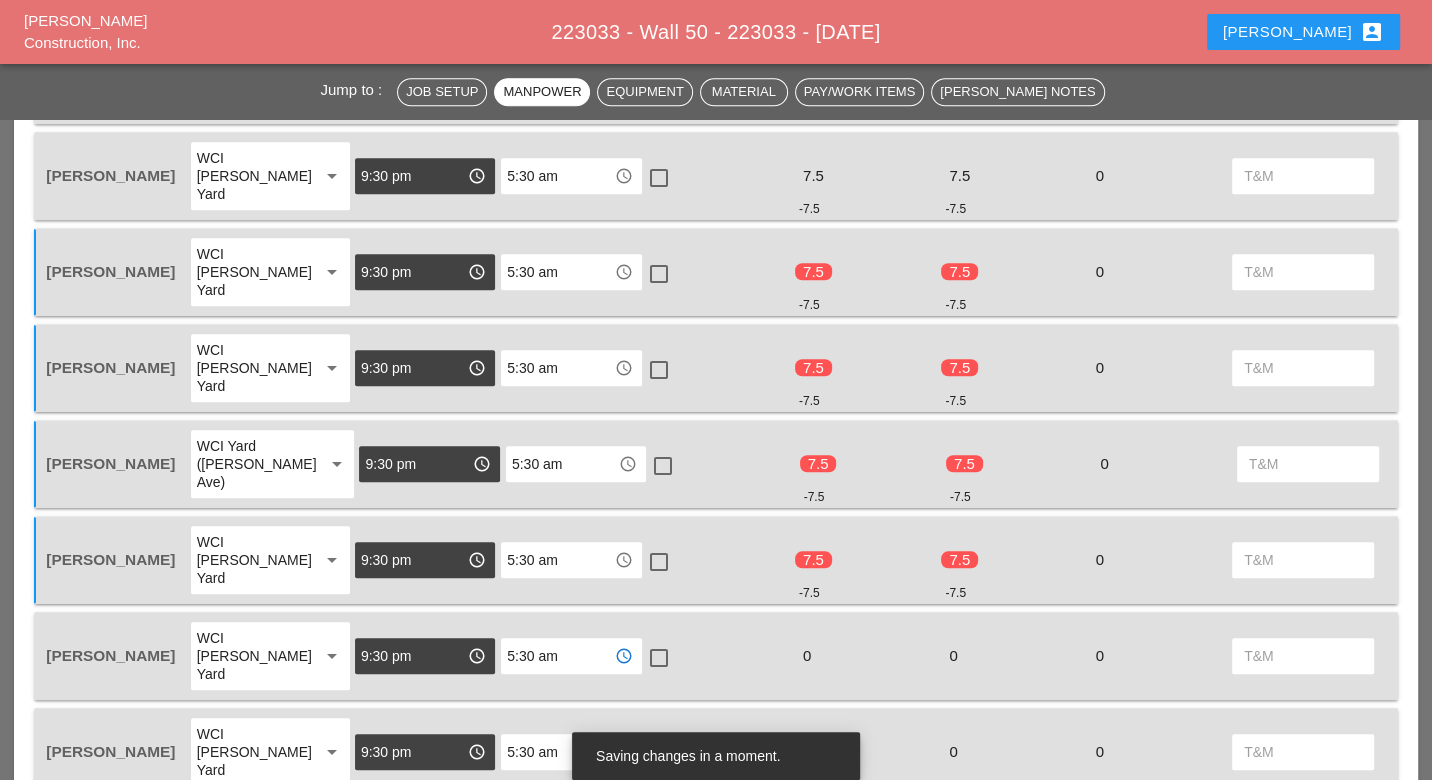 click on "5:30 am" at bounding box center [557, 752] 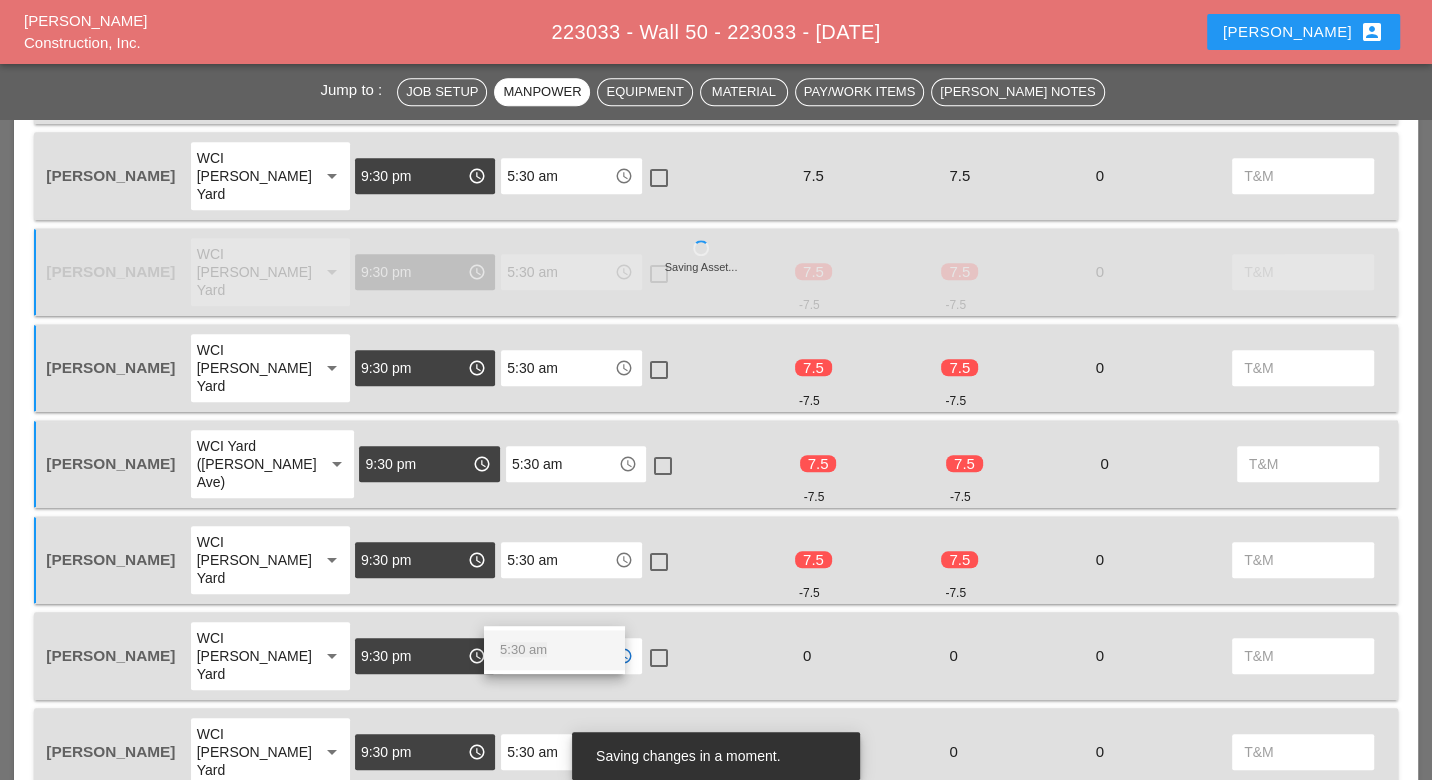 click on "5:30 am" at bounding box center [523, 649] 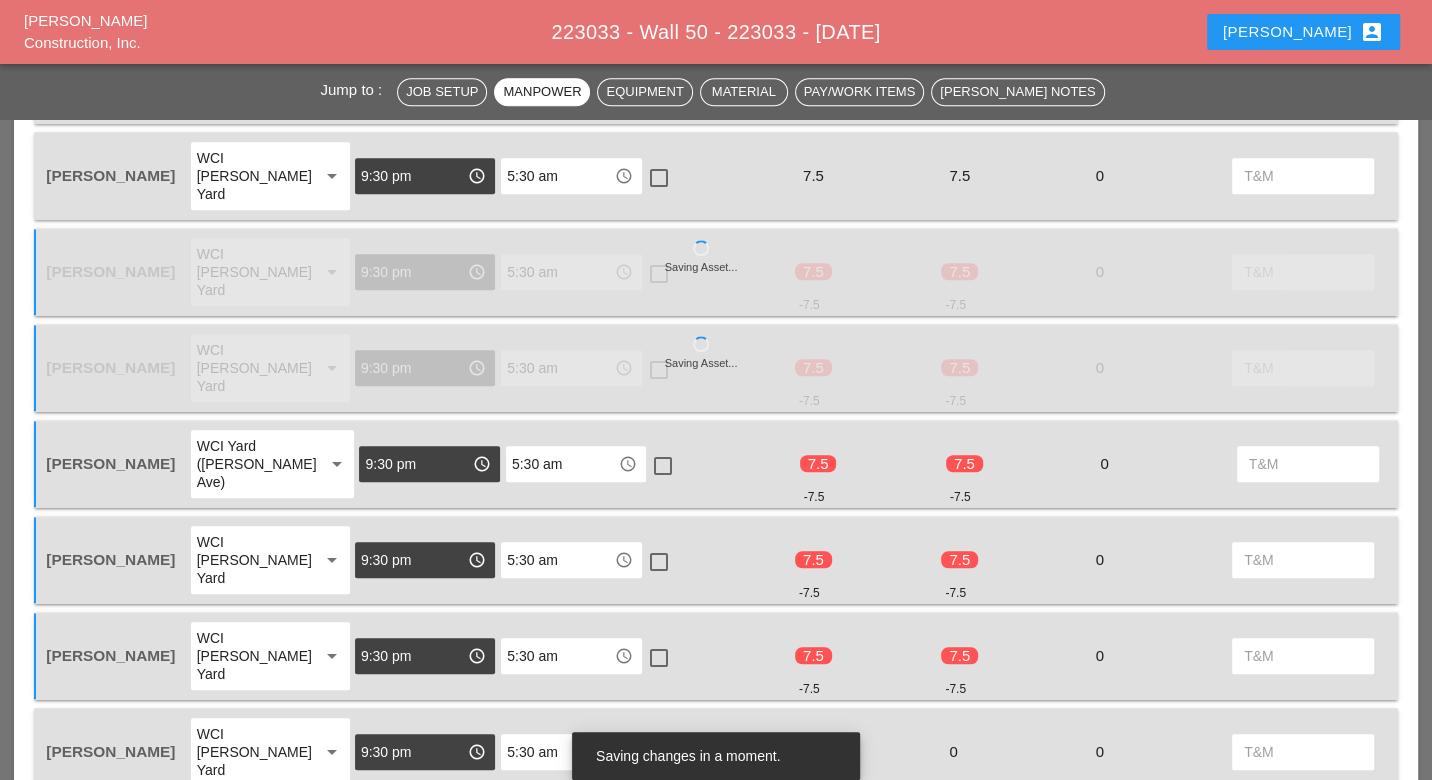 type on "5:30 am" 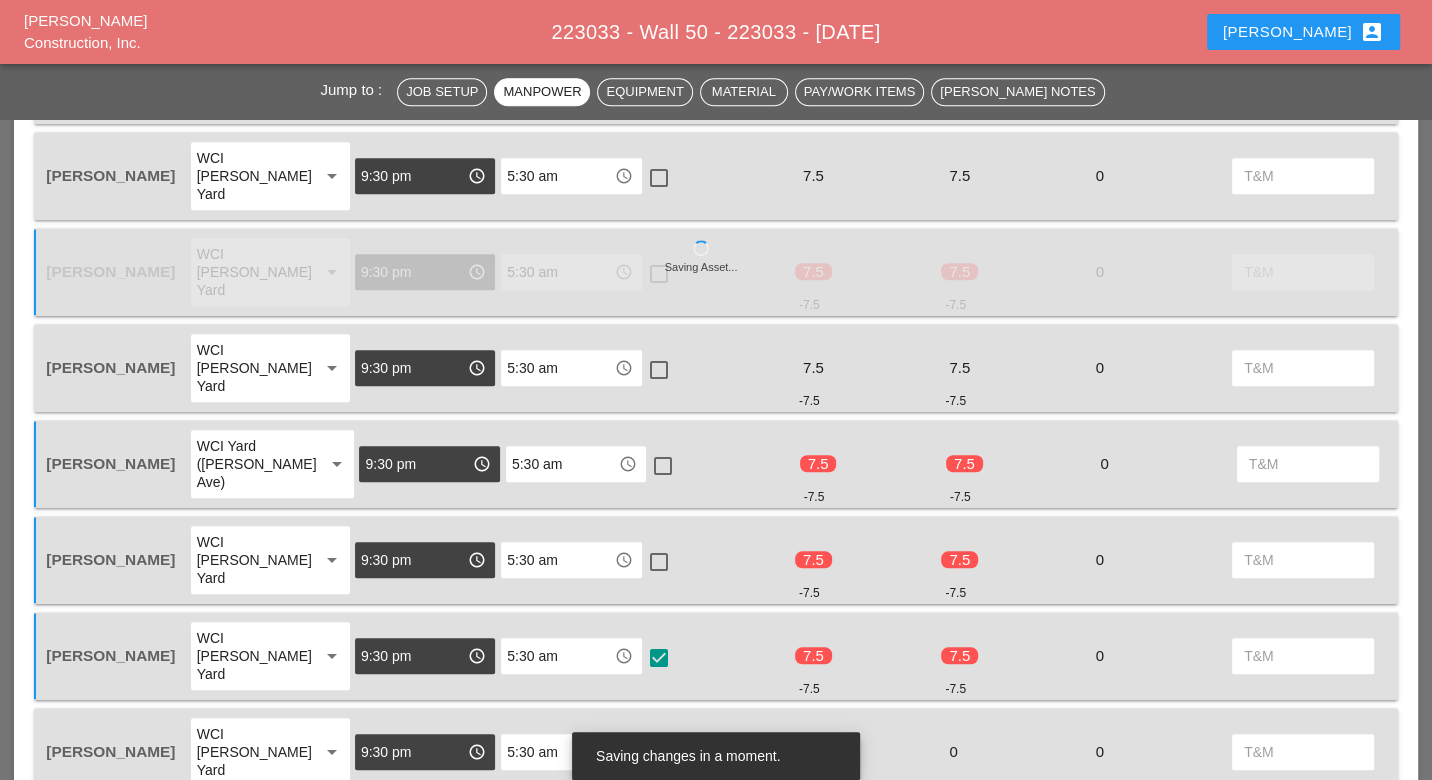 checkbox on "true" 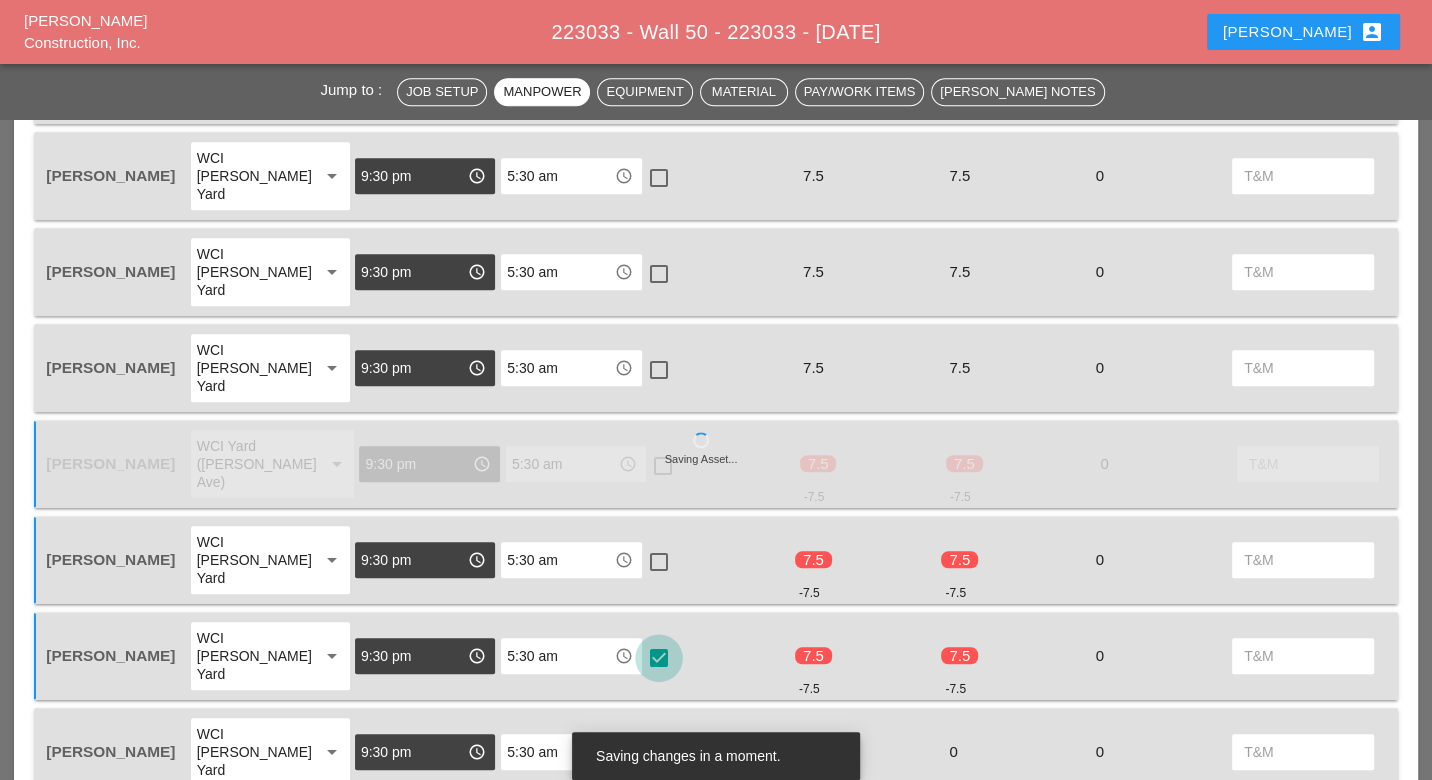 click at bounding box center (659, 274) 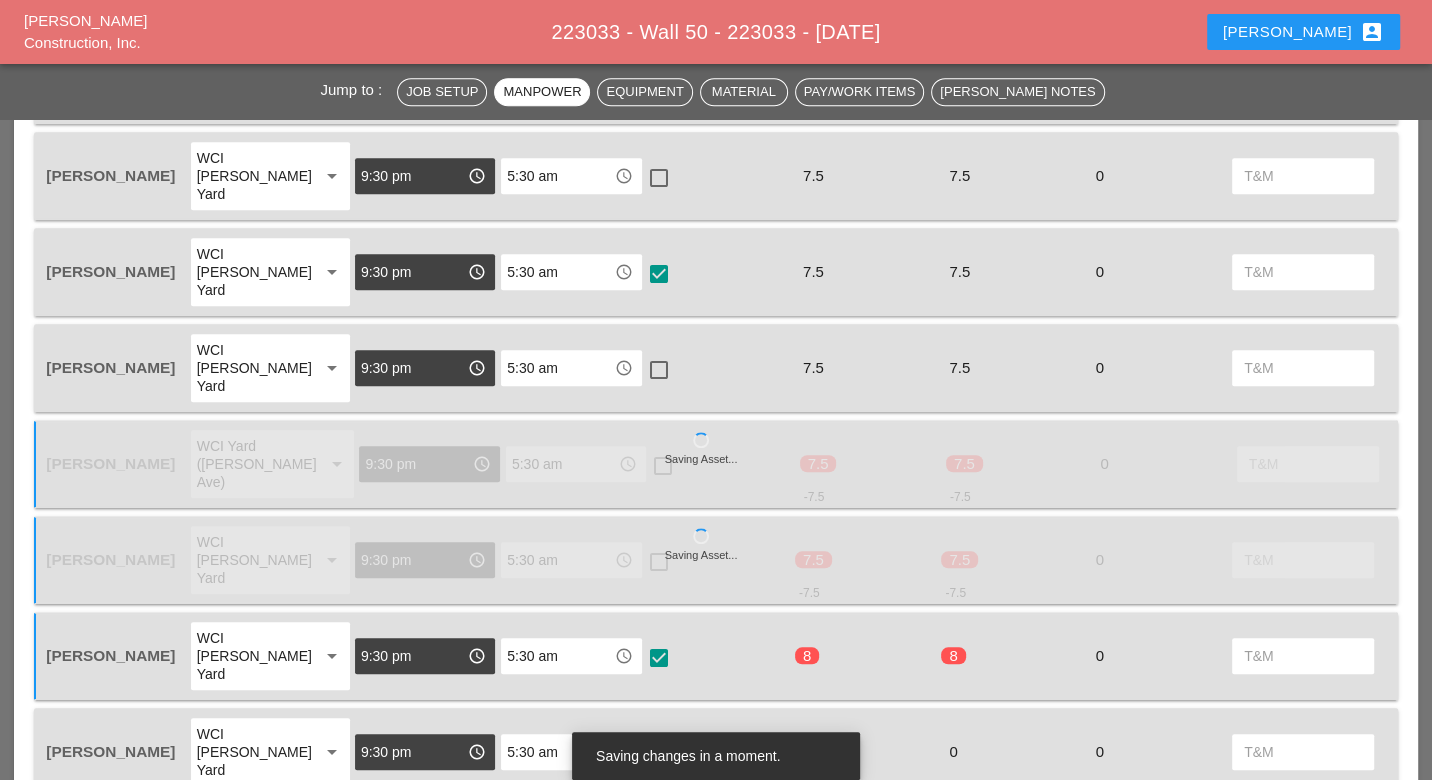 checkbox on "true" 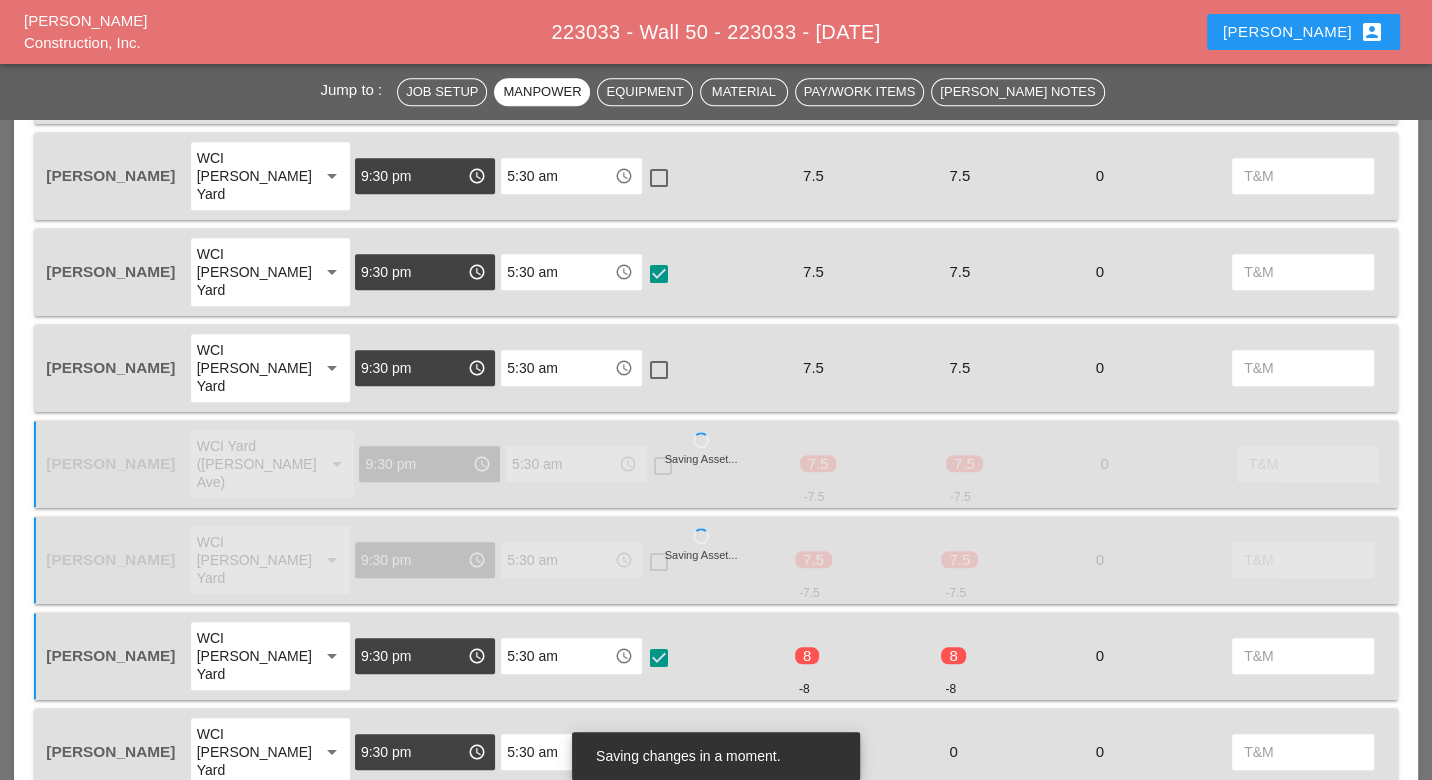 click at bounding box center [659, 178] 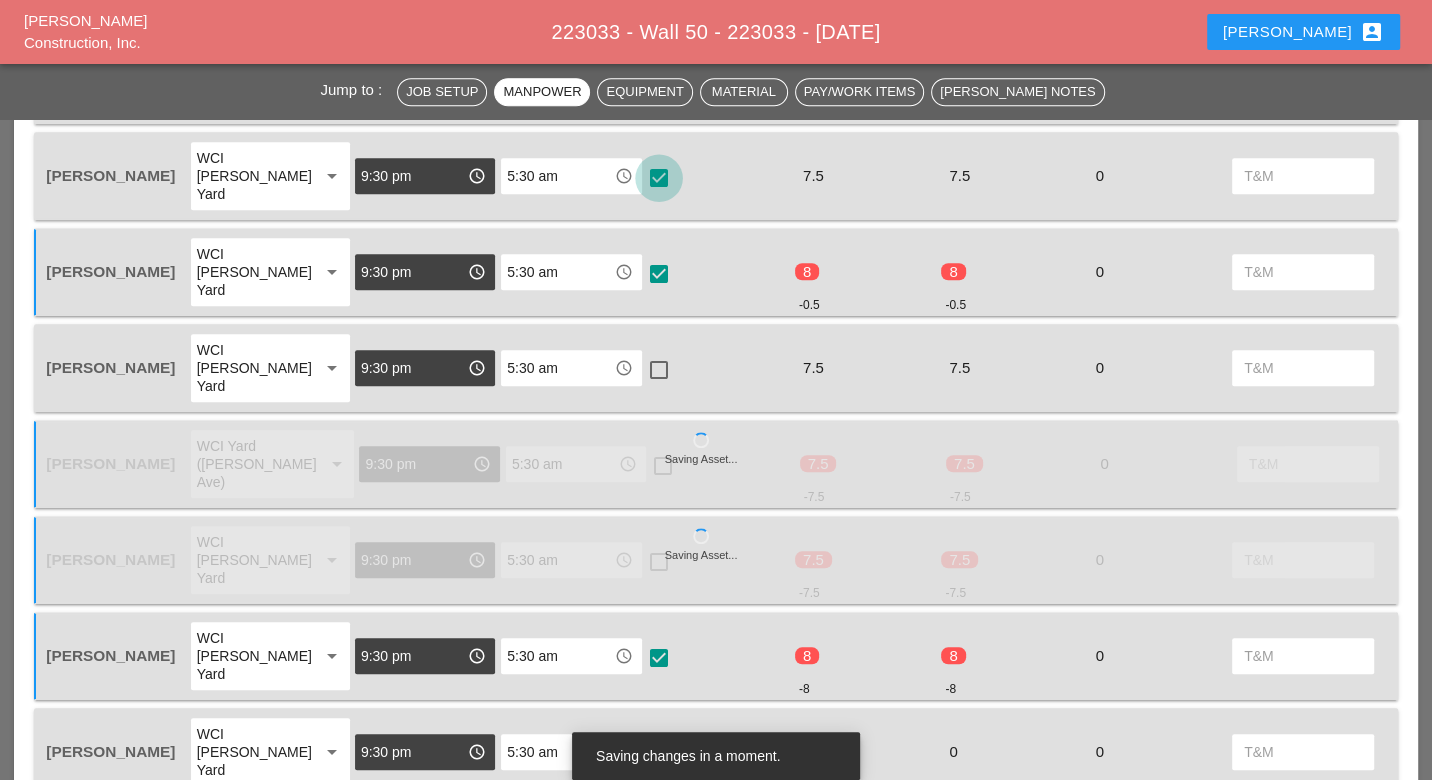click at bounding box center [659, 370] 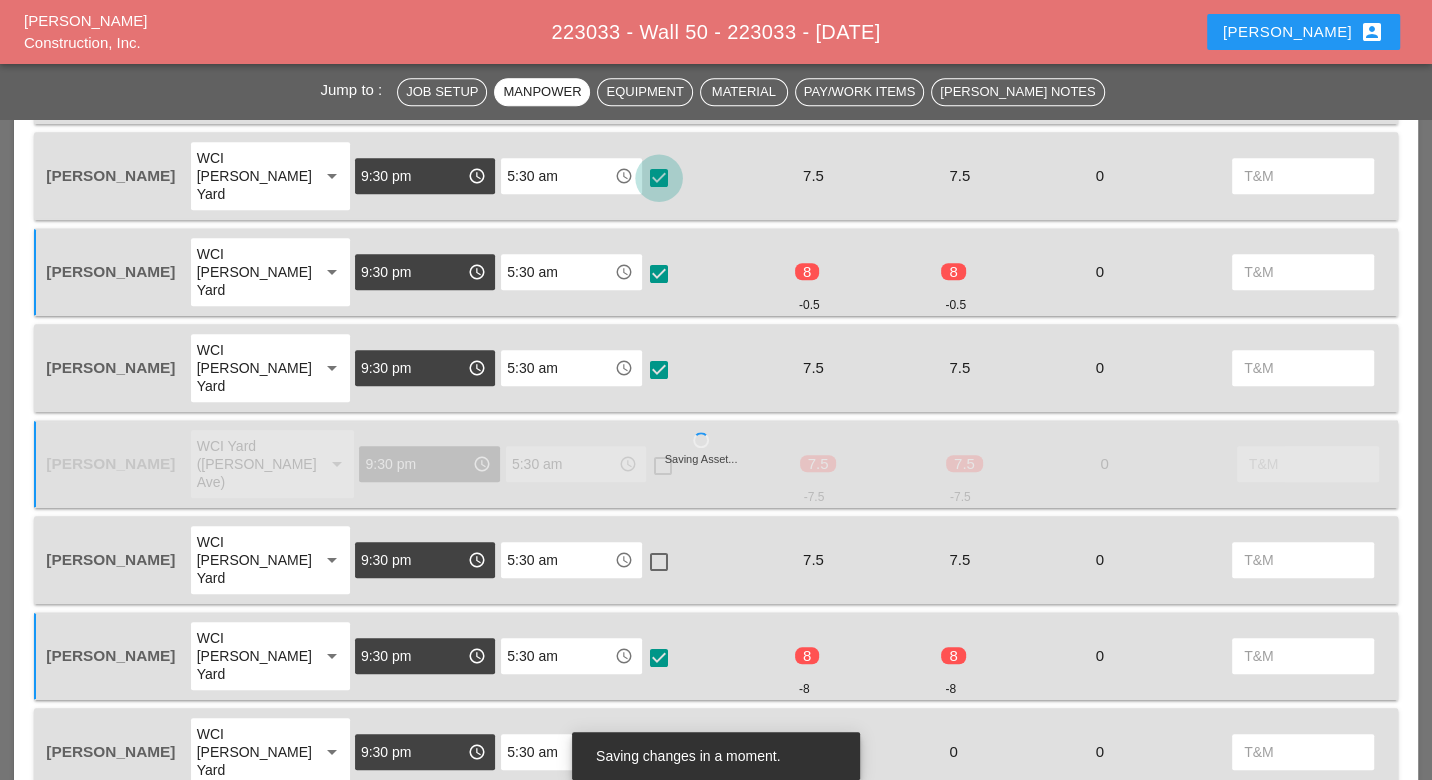 checkbox on "true" 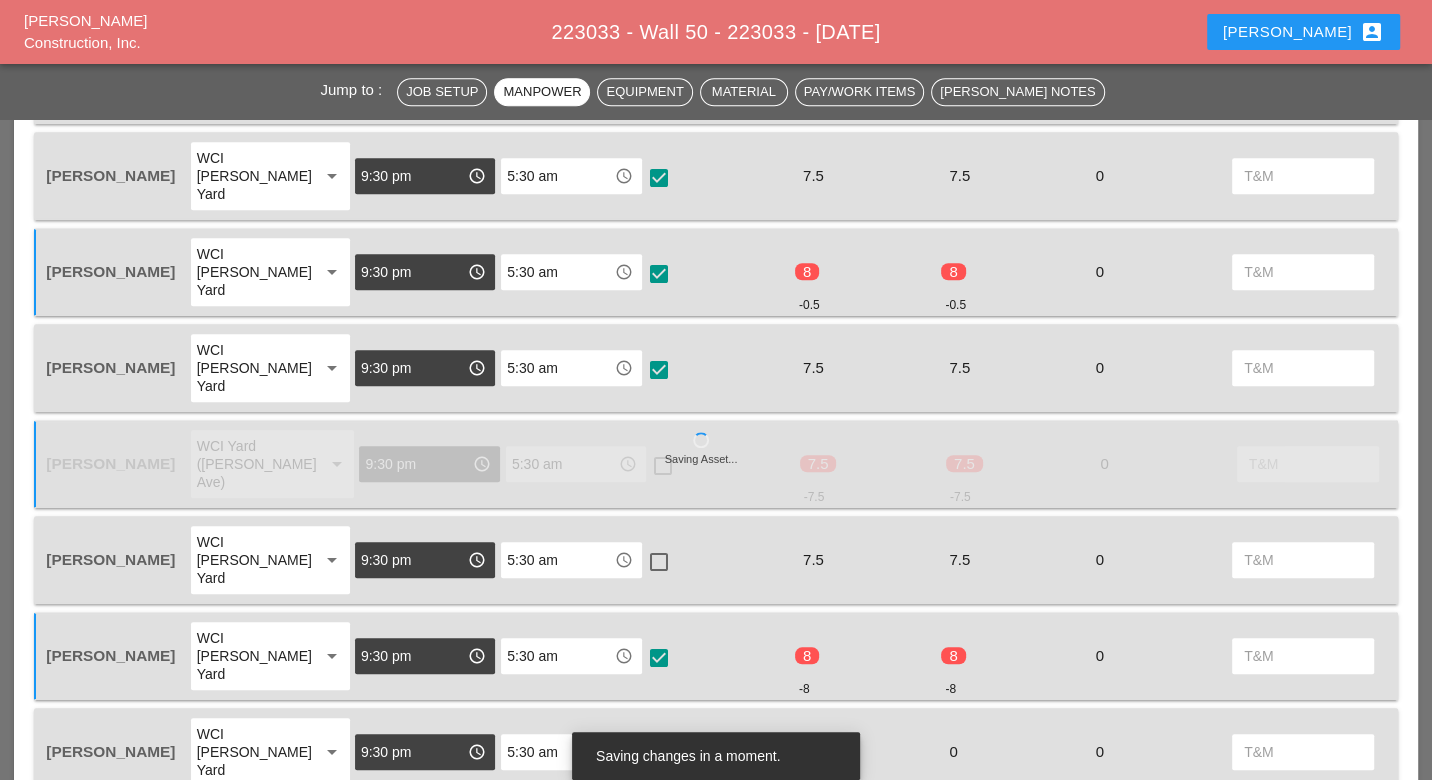 click at bounding box center (659, 16) 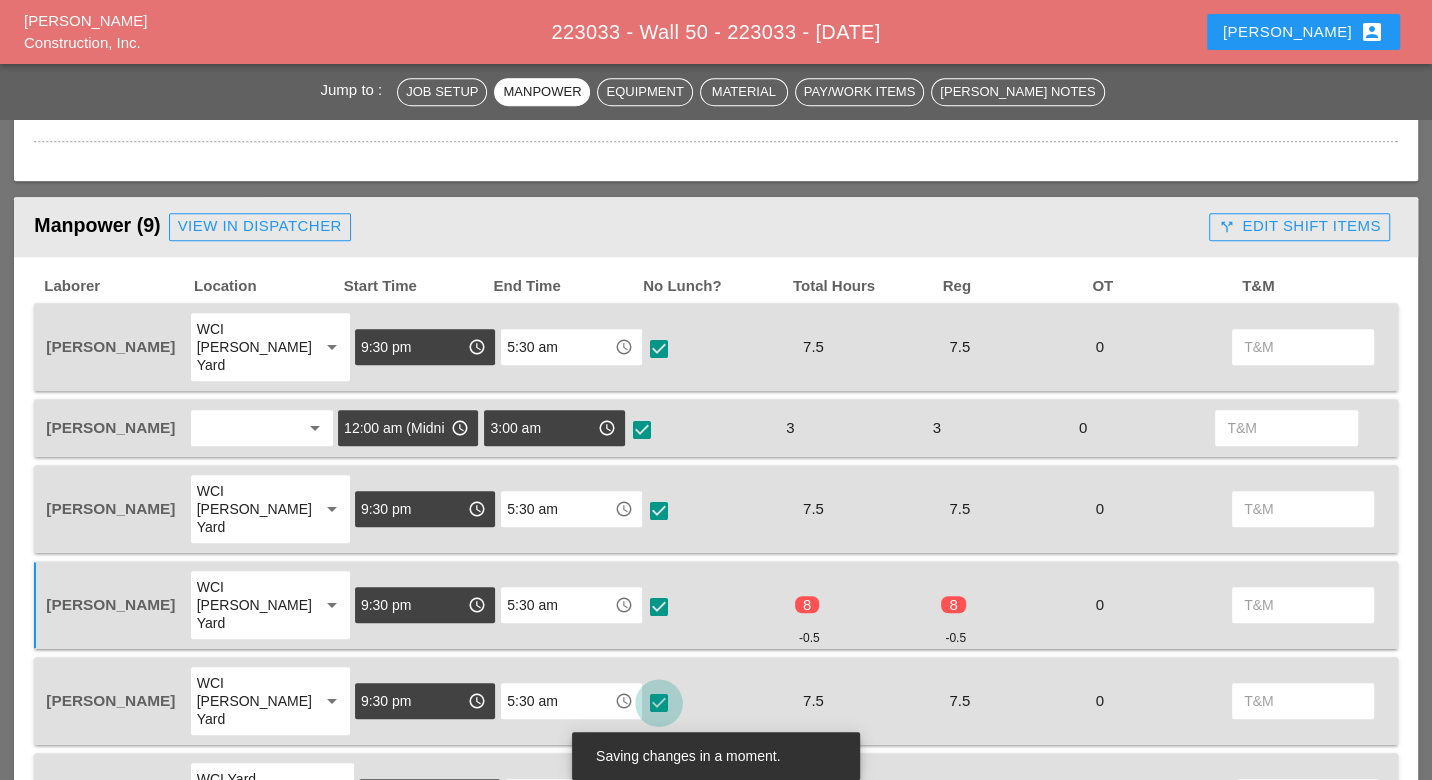 checkbox on "true" 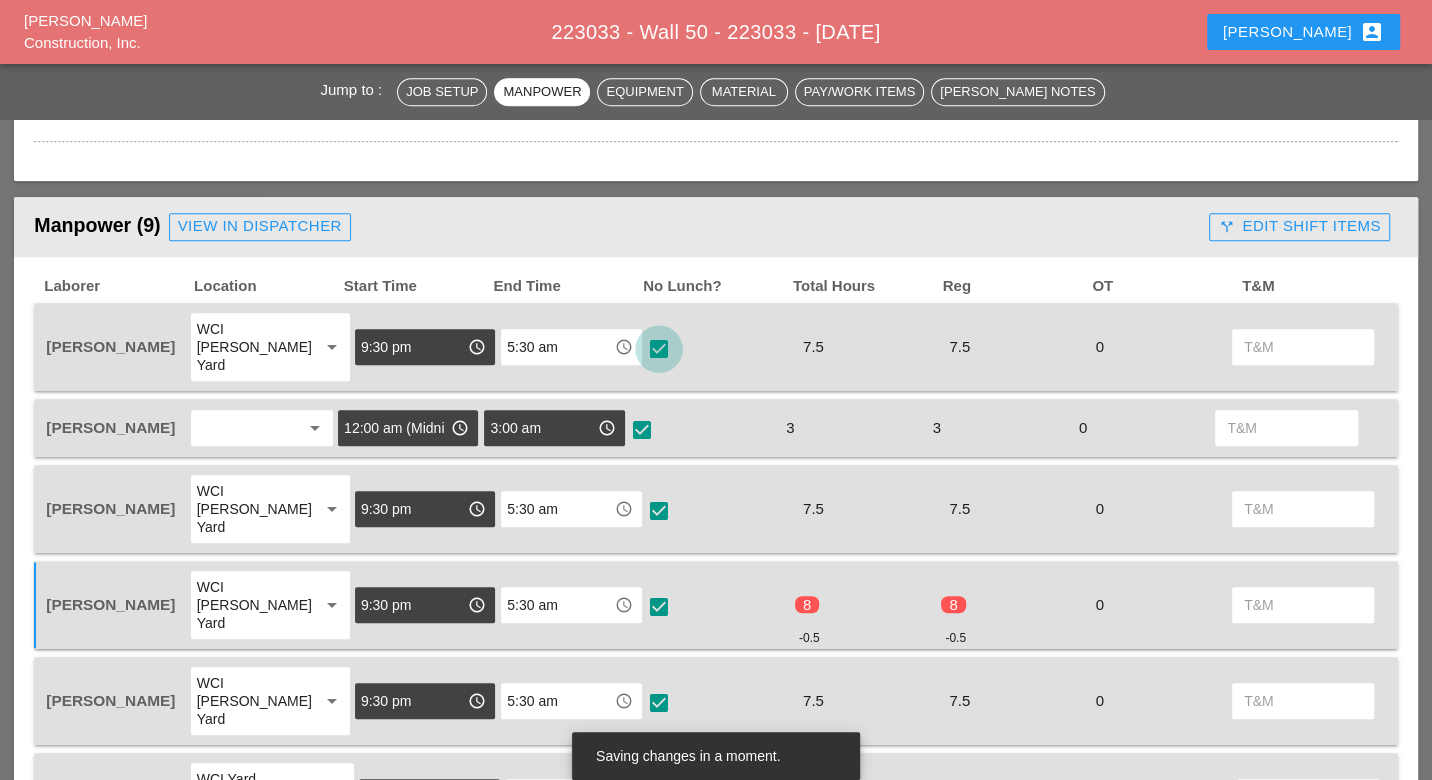 scroll, scrollTop: 1444, scrollLeft: 0, axis: vertical 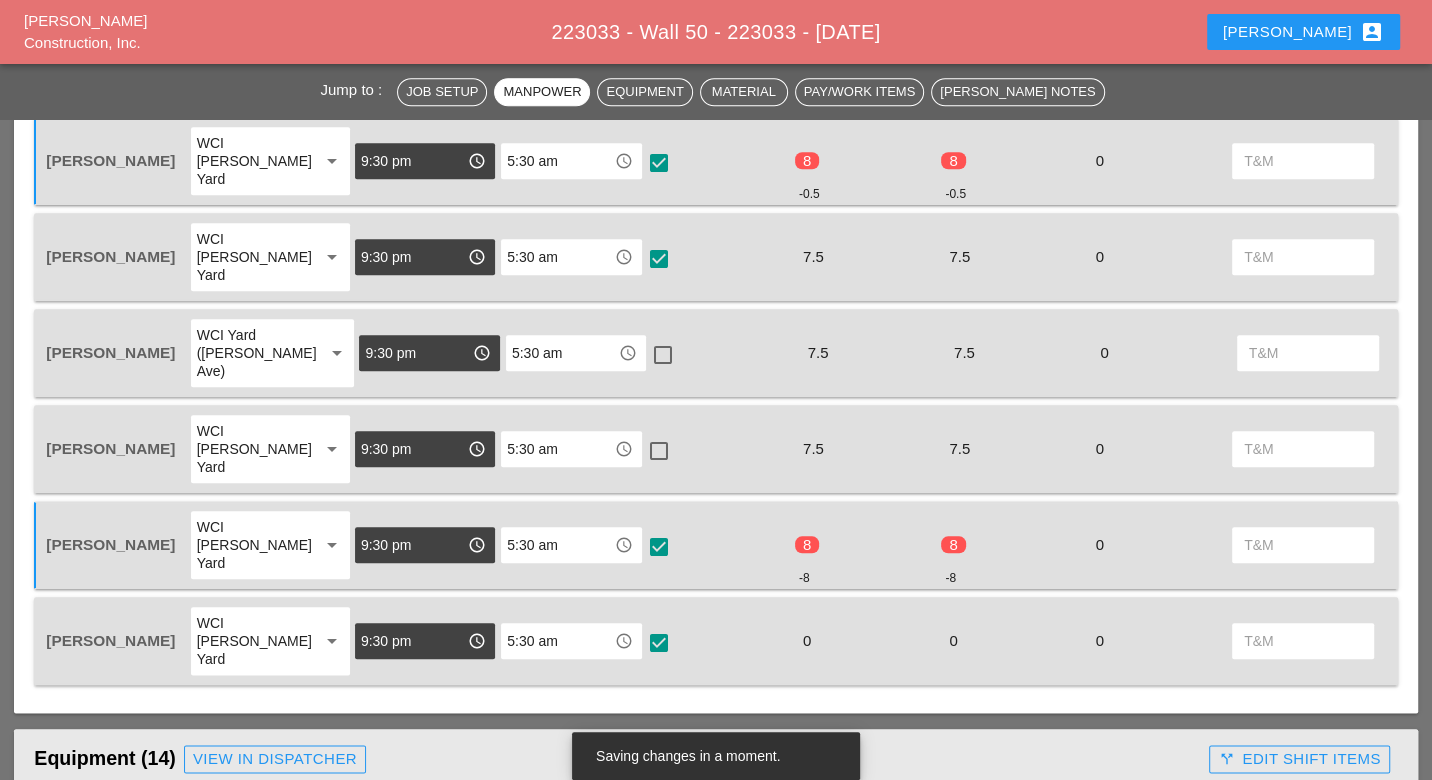 click at bounding box center (663, 355) 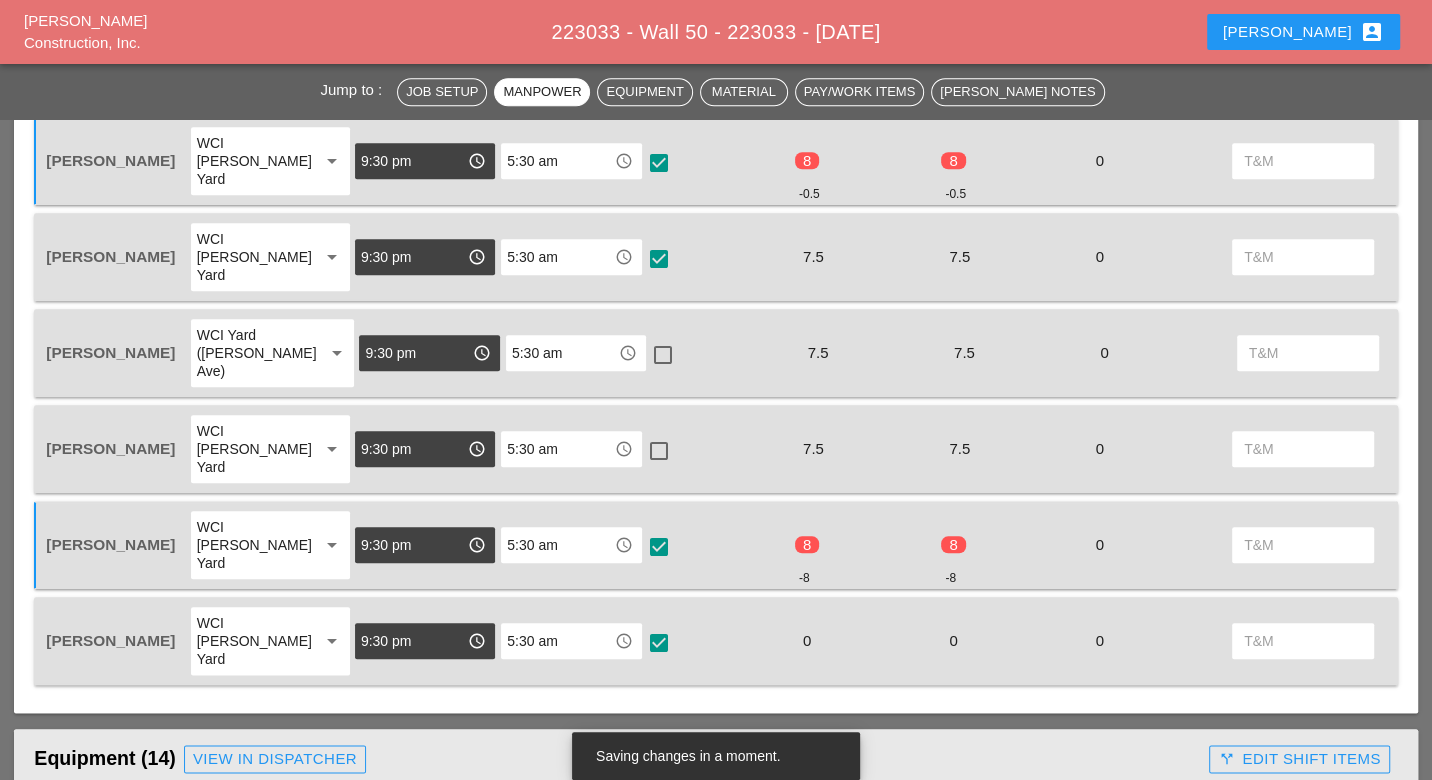 checkbox on "true" 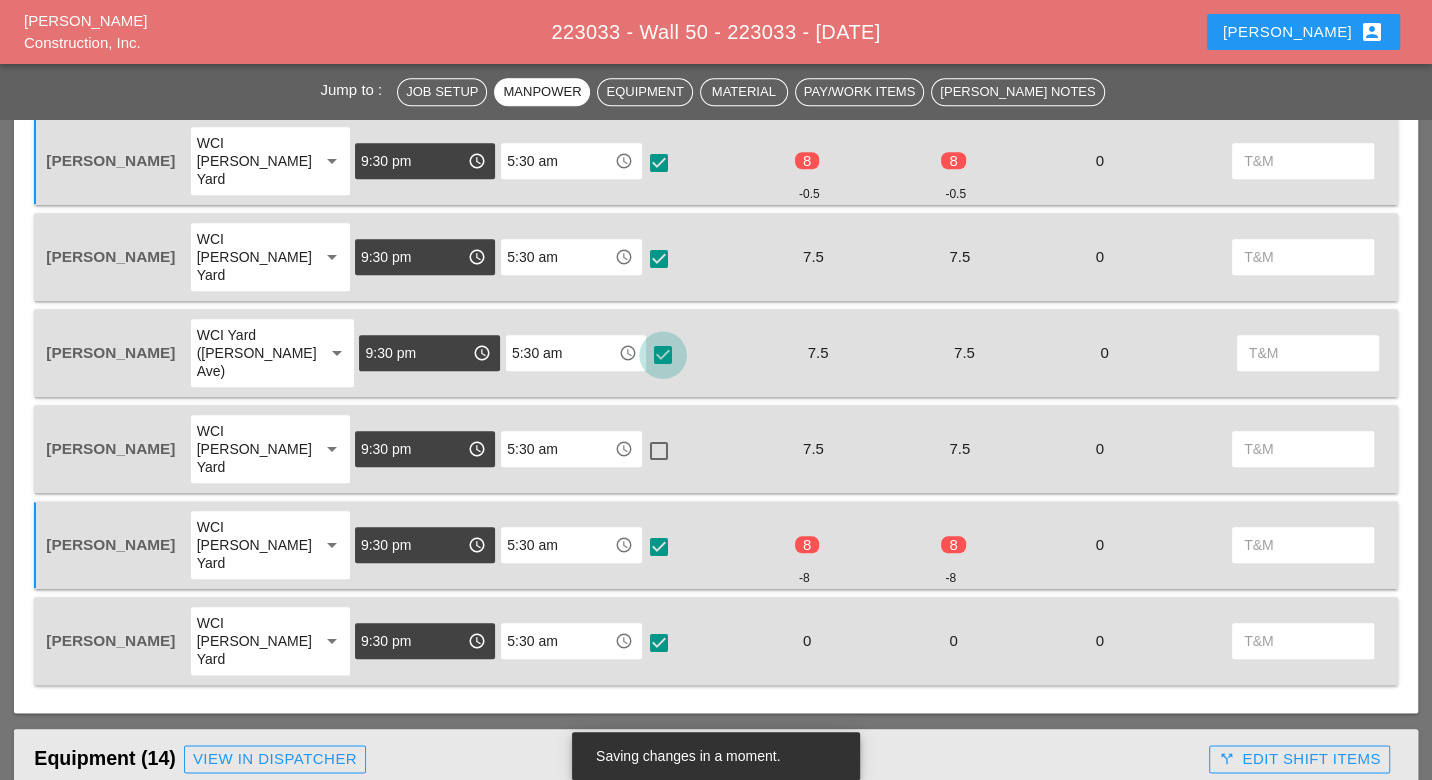 click at bounding box center [659, 451] 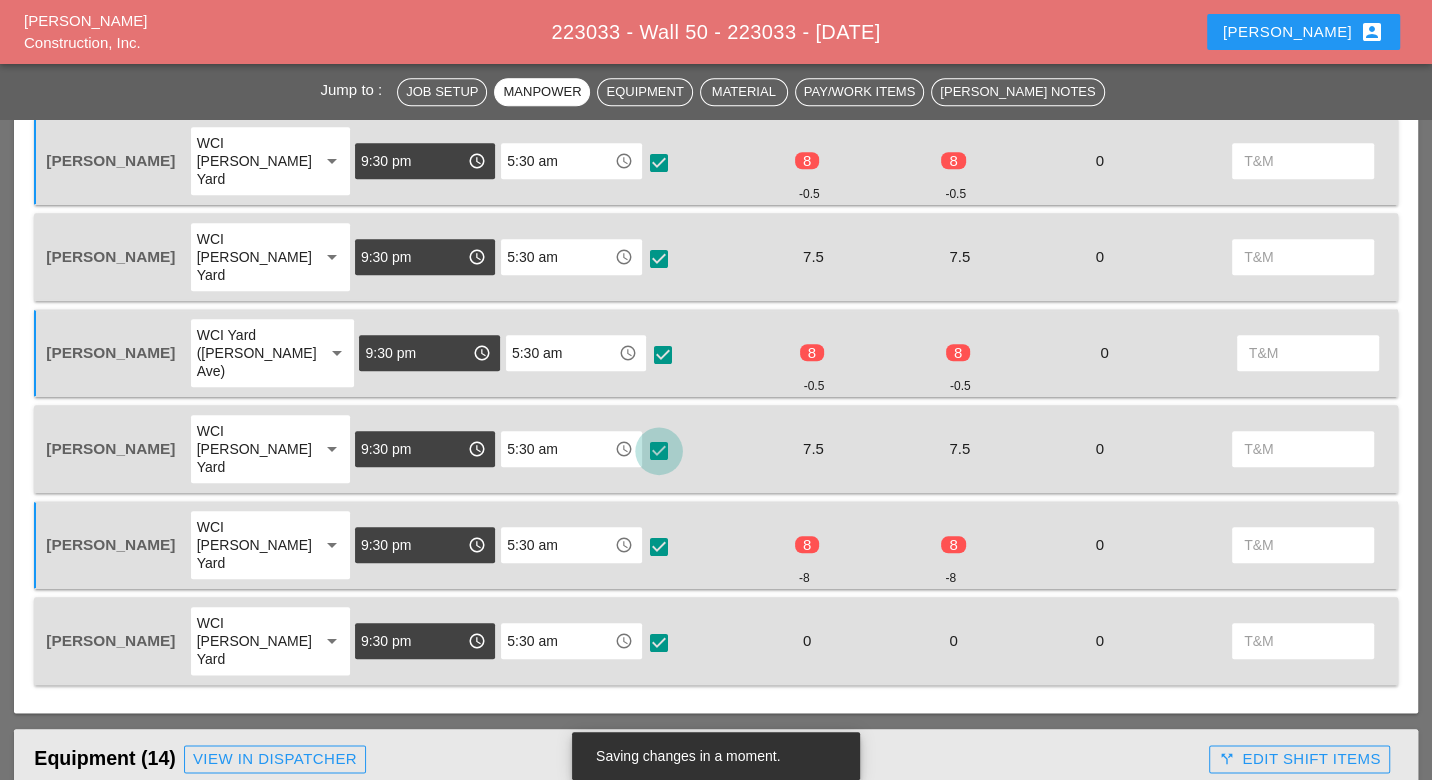 checkbox on "true" 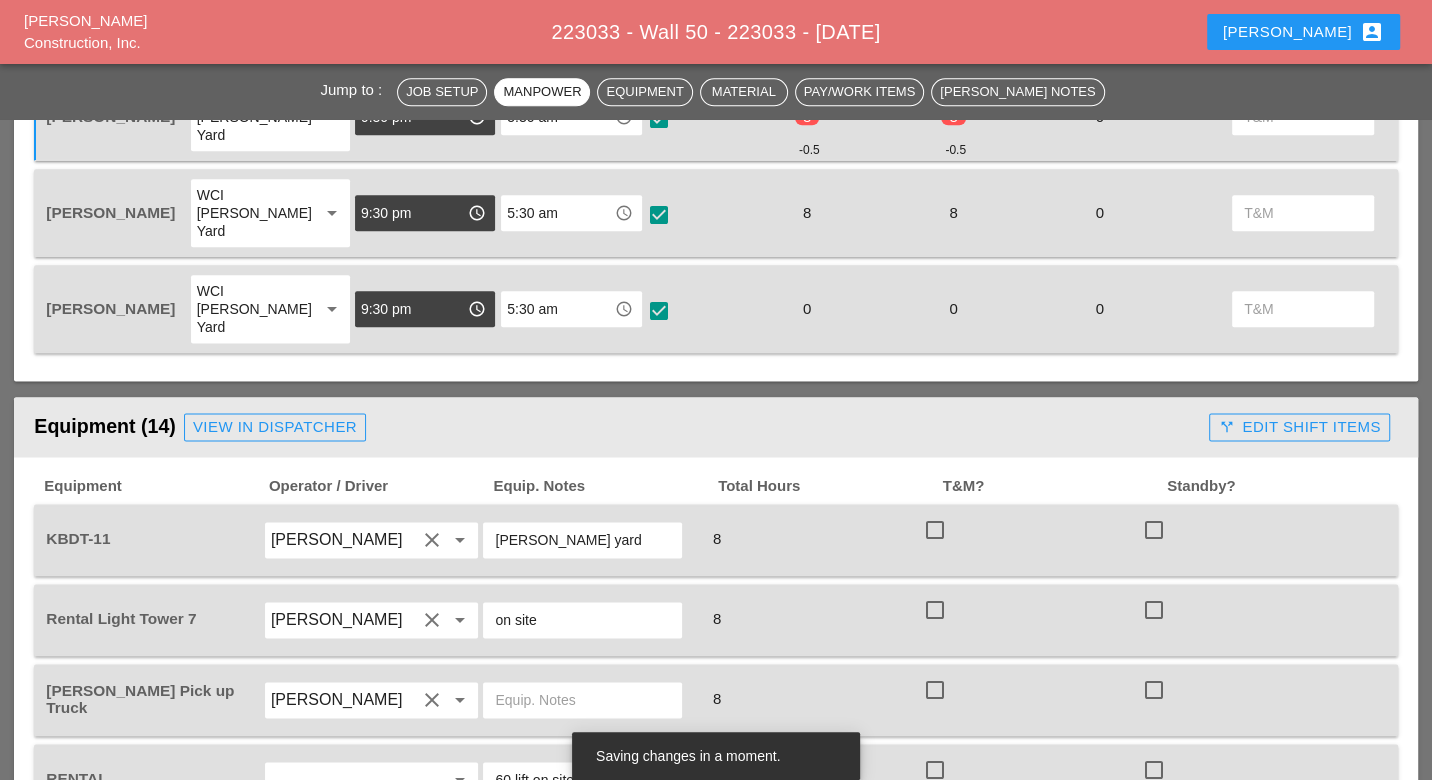 scroll, scrollTop: 1777, scrollLeft: 0, axis: vertical 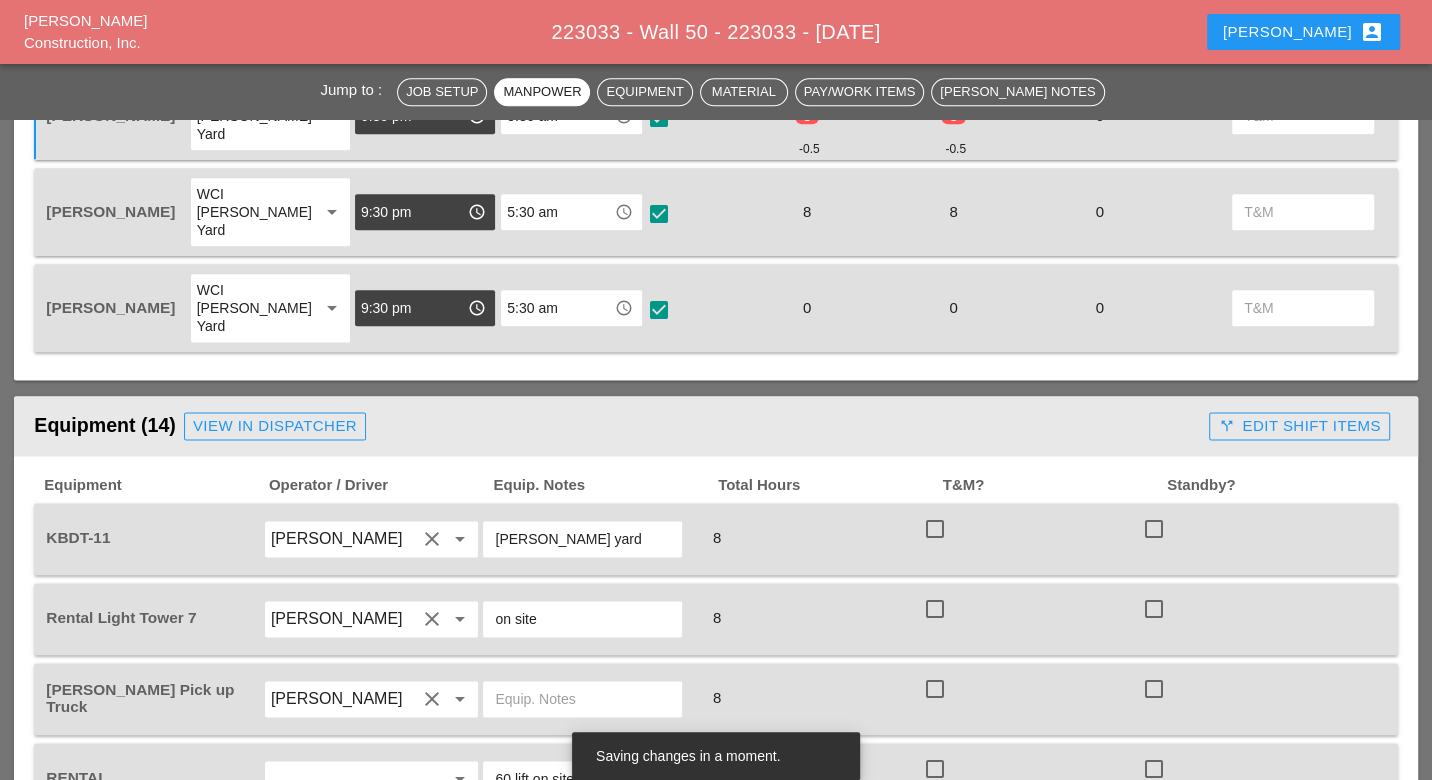 click at bounding box center (935, 529) 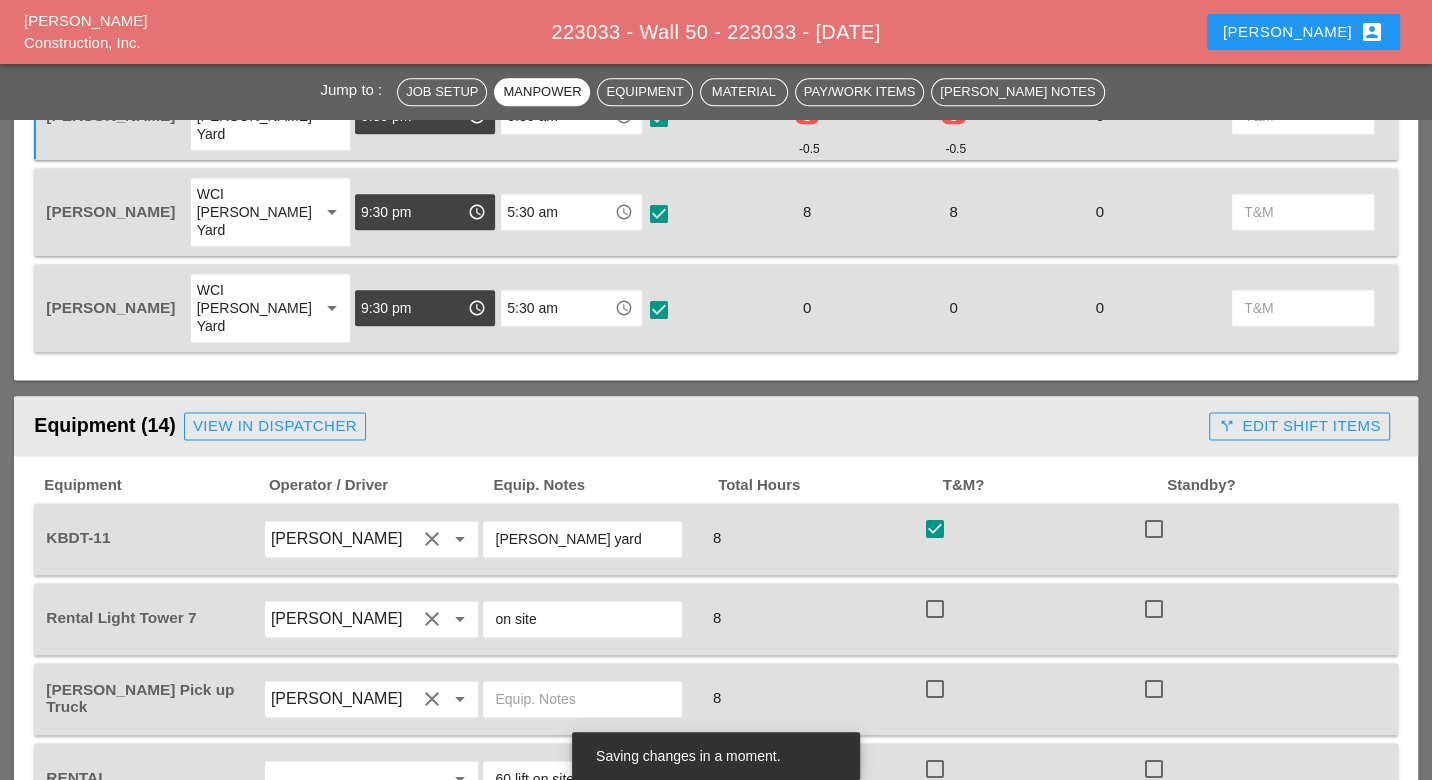 checkbox on "true" 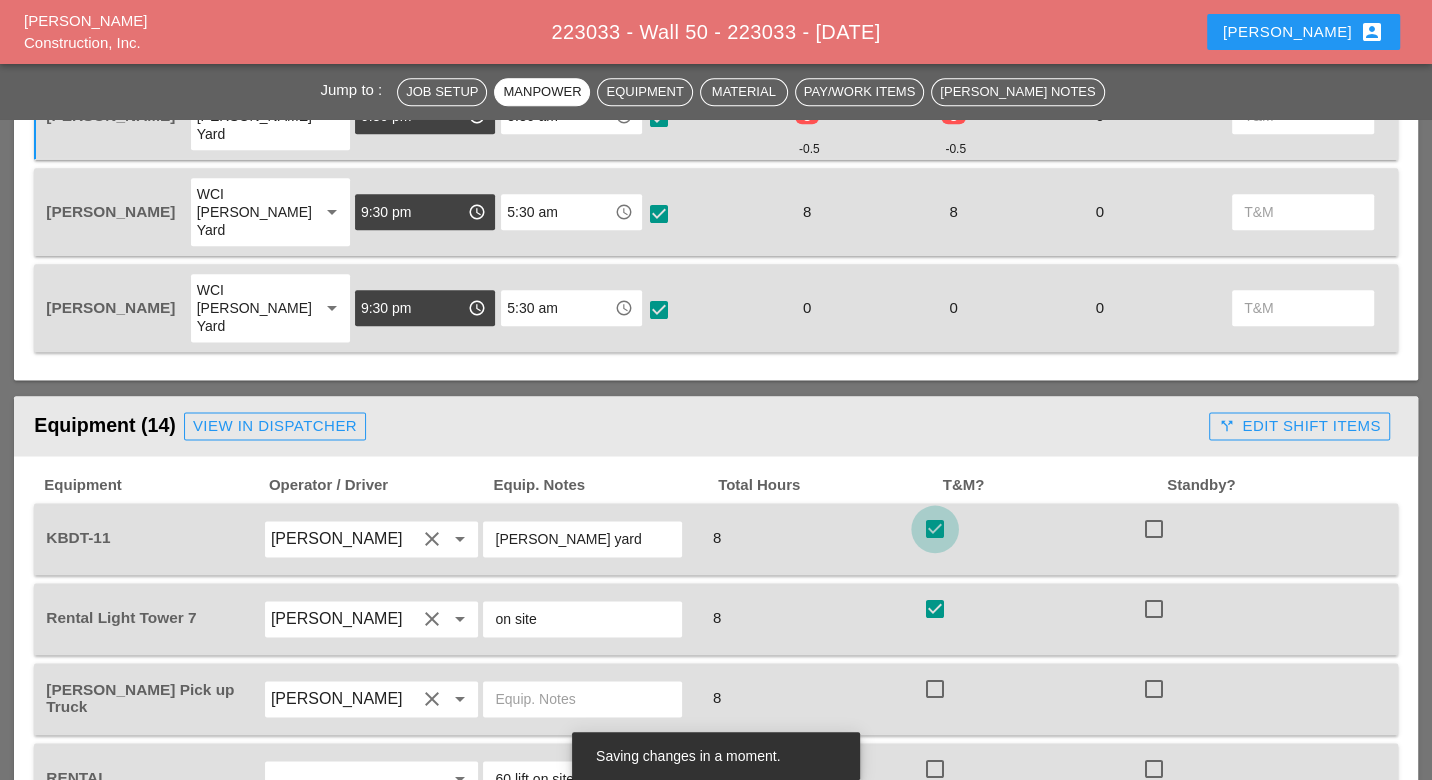 checkbox on "true" 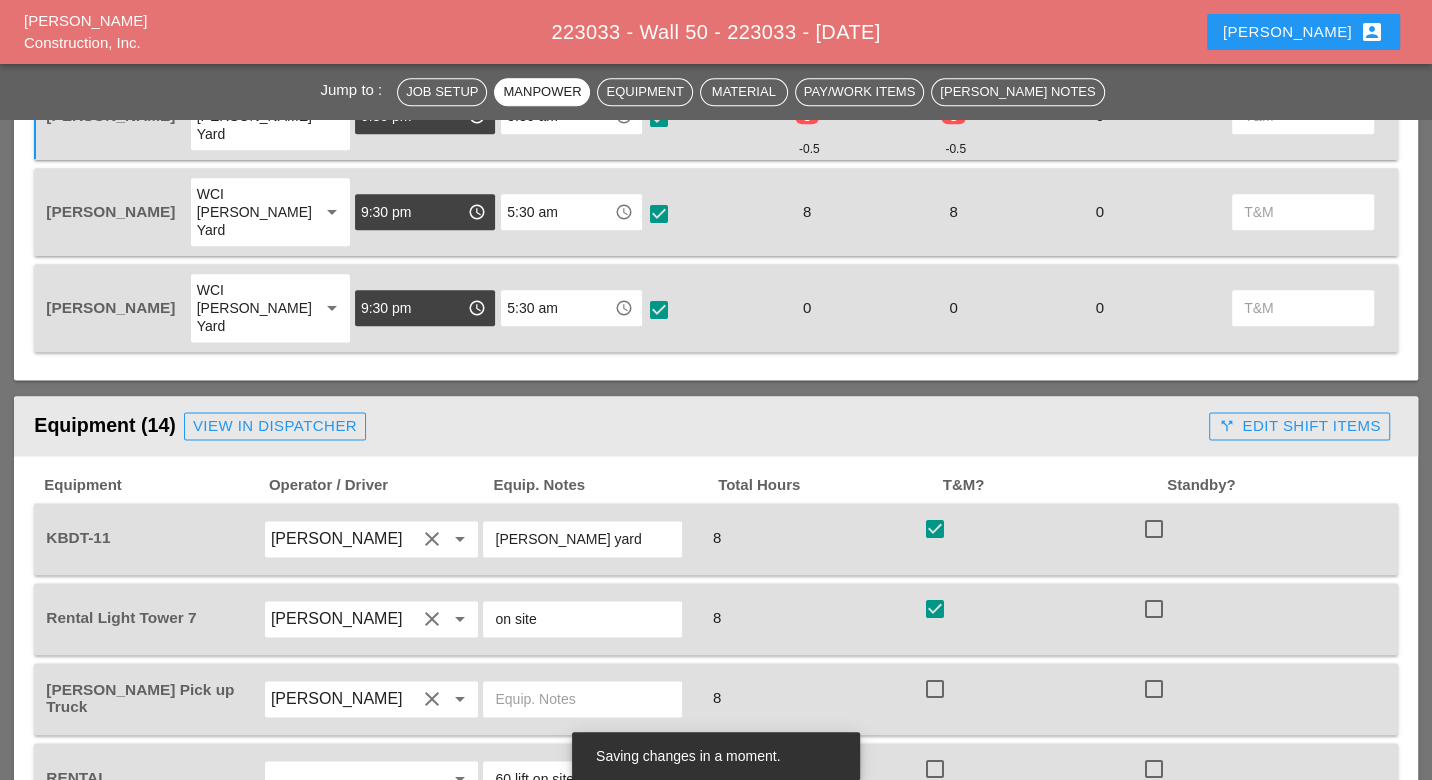 click at bounding box center [935, 689] 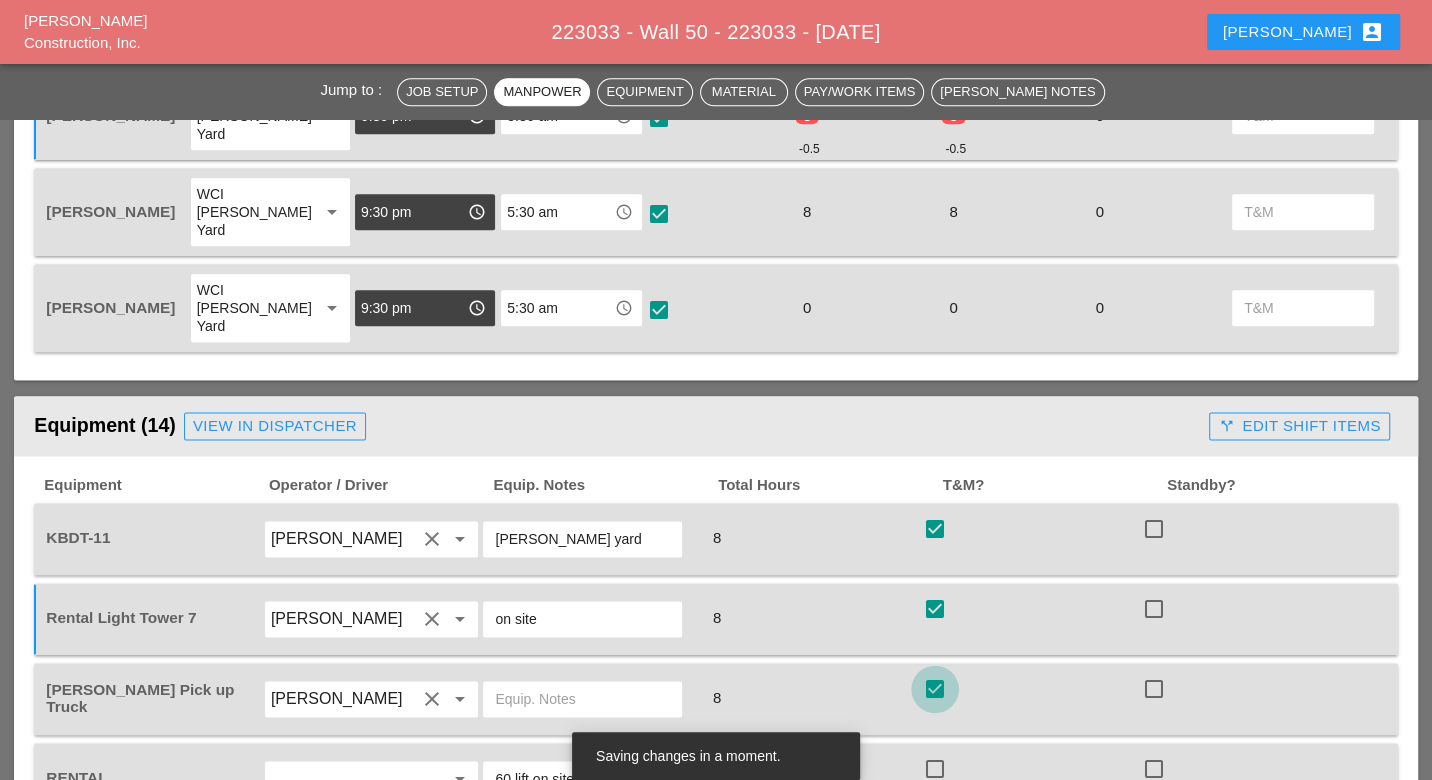 click at bounding box center (935, 769) 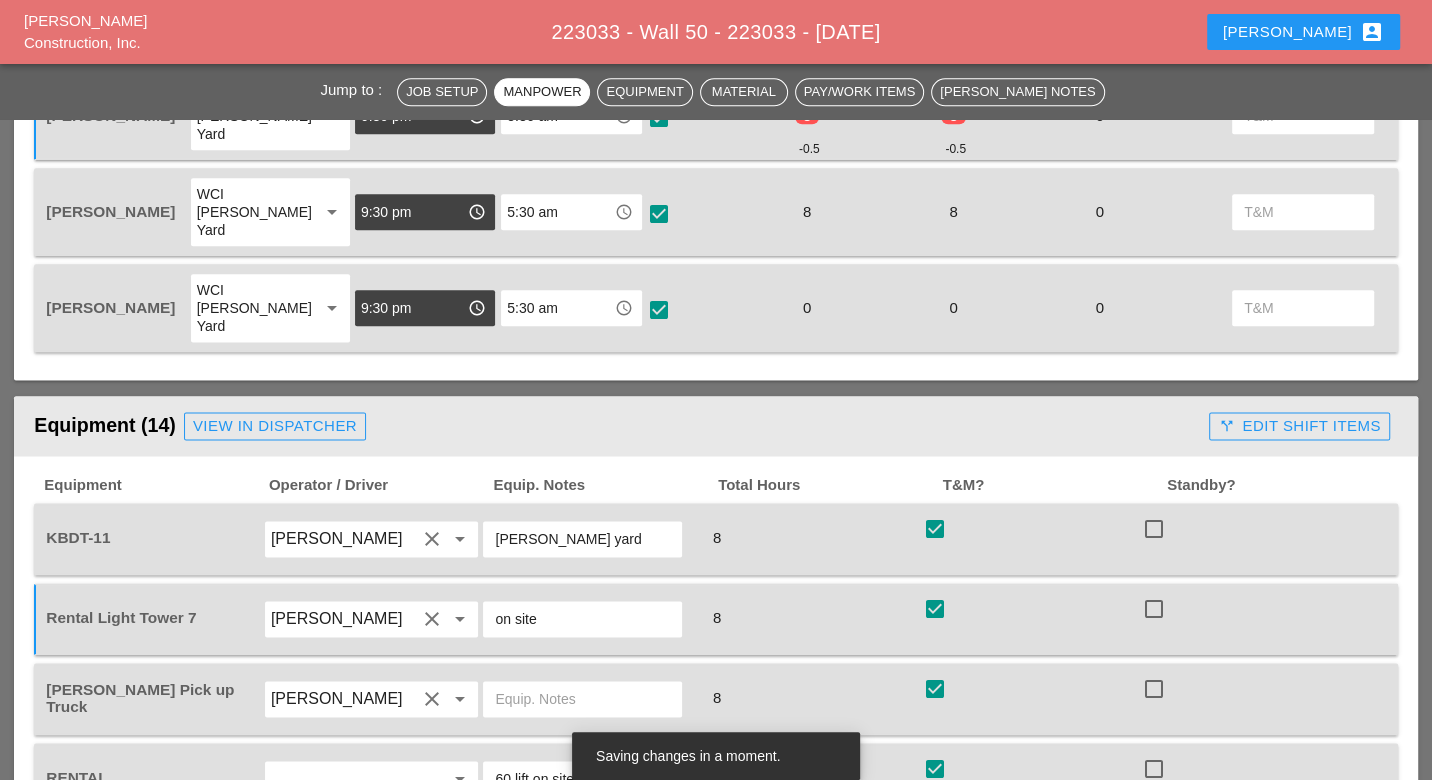 checkbox on "true" 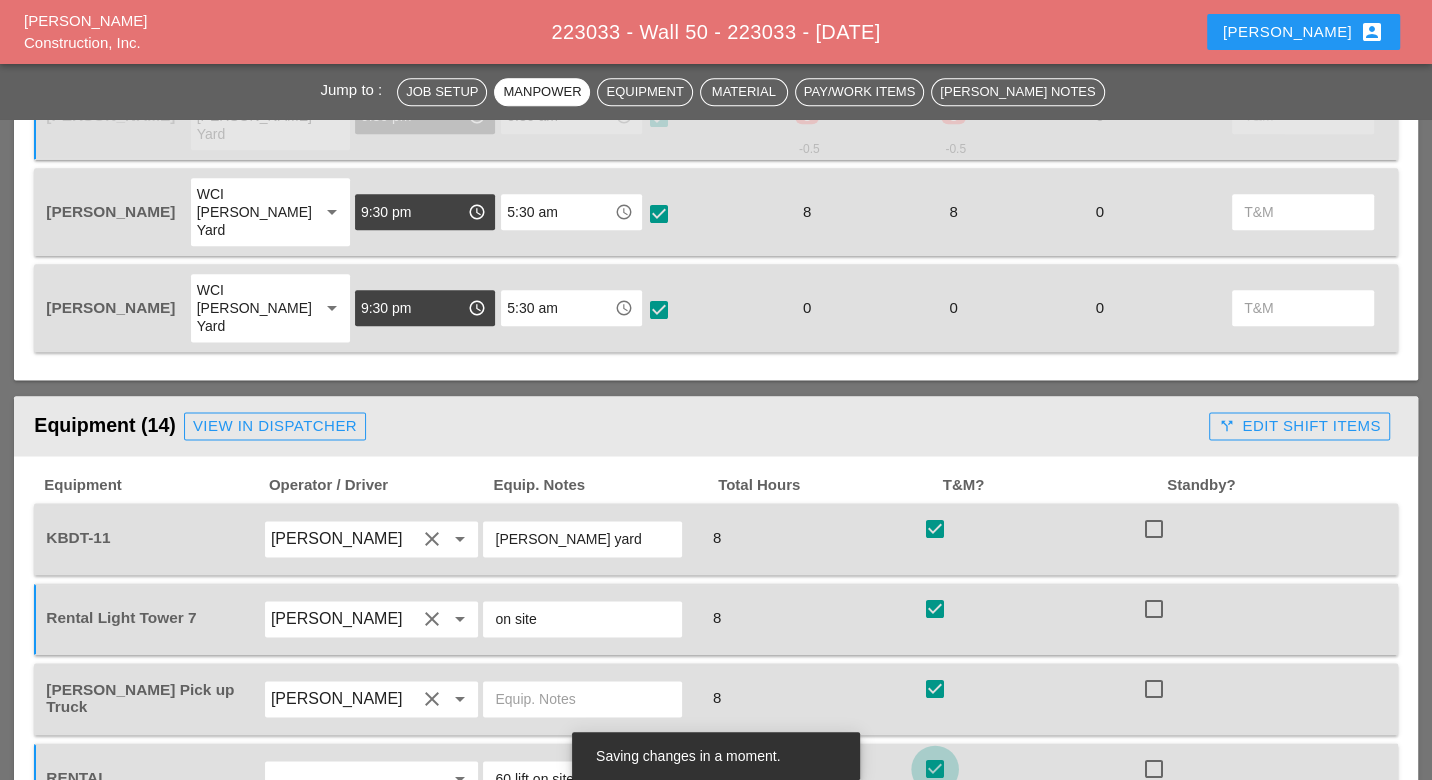 click at bounding box center (935, 849) 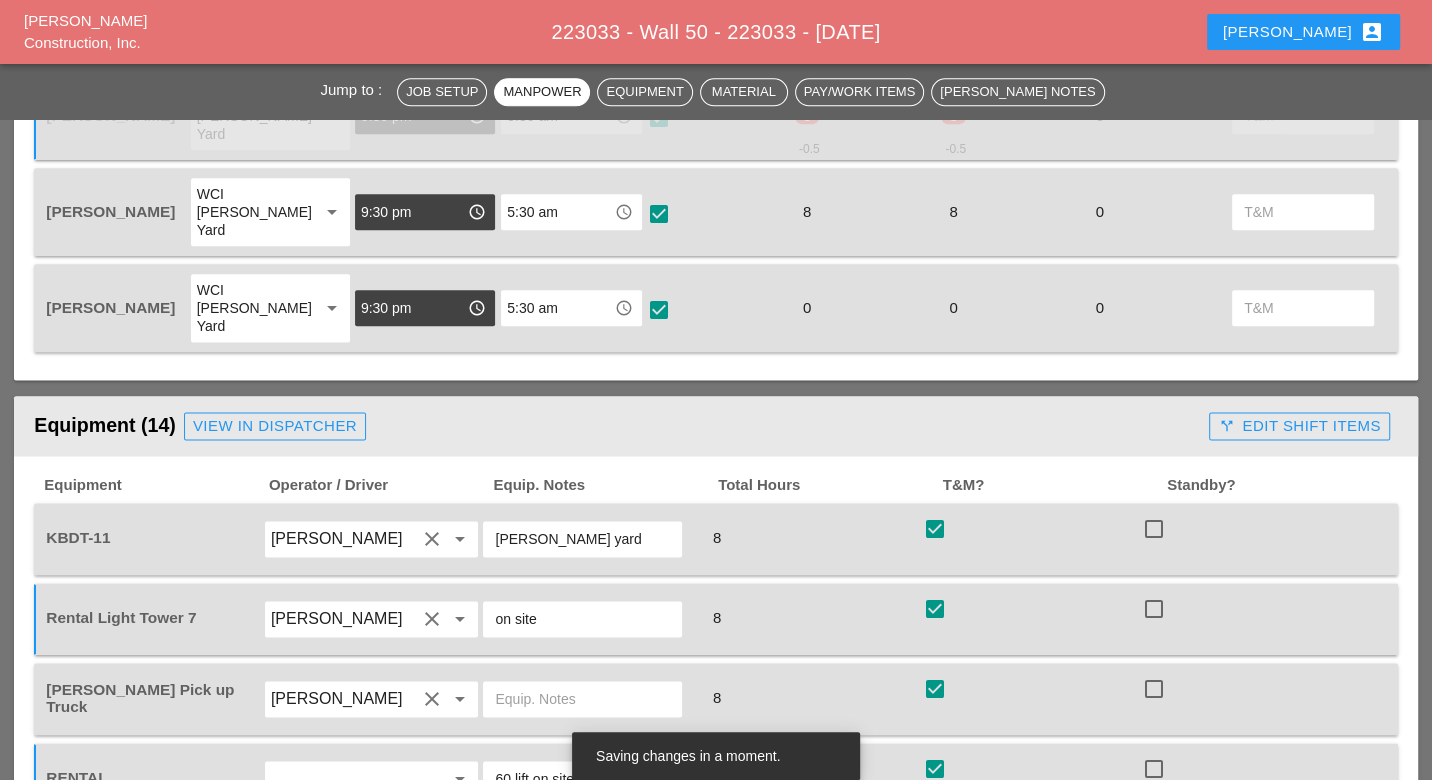 checkbox on "true" 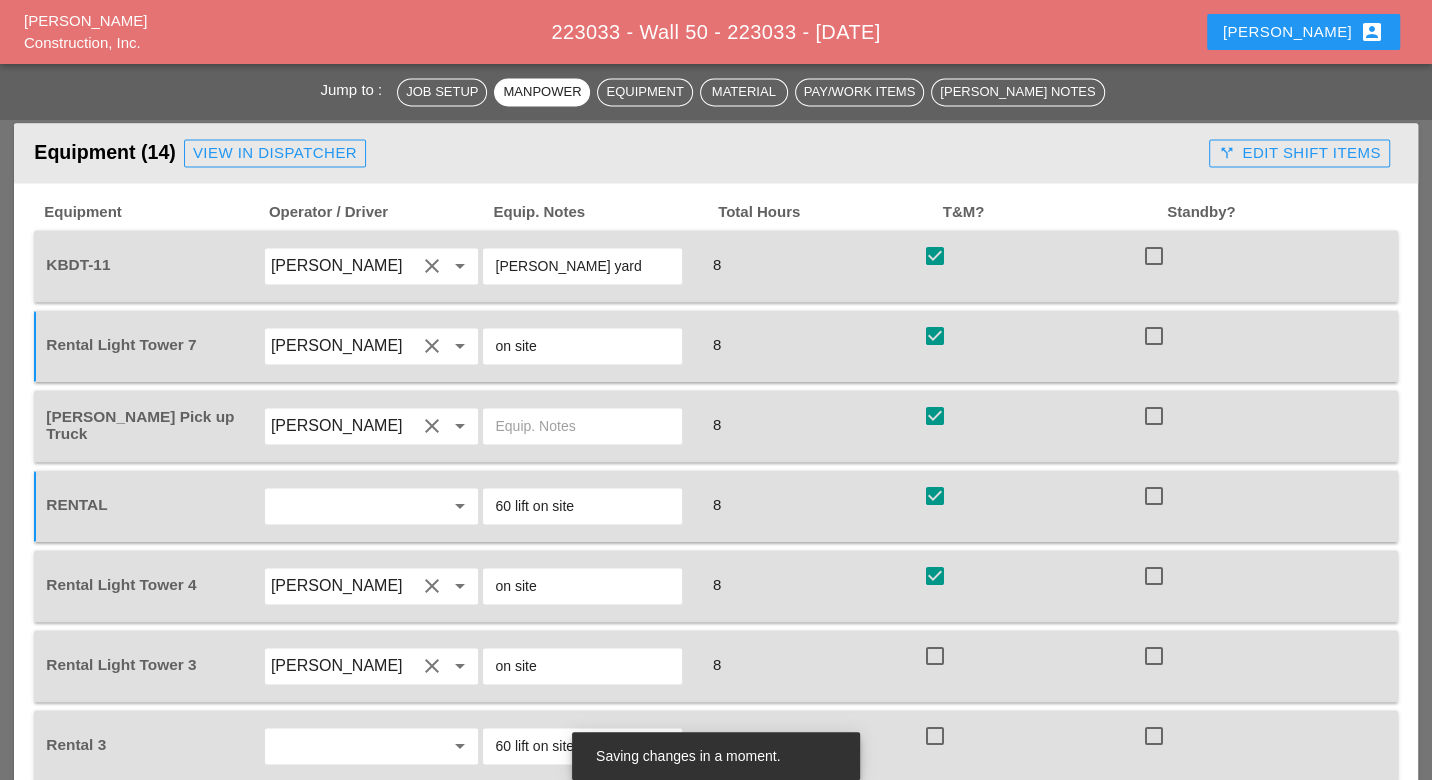 scroll, scrollTop: 2111, scrollLeft: 0, axis: vertical 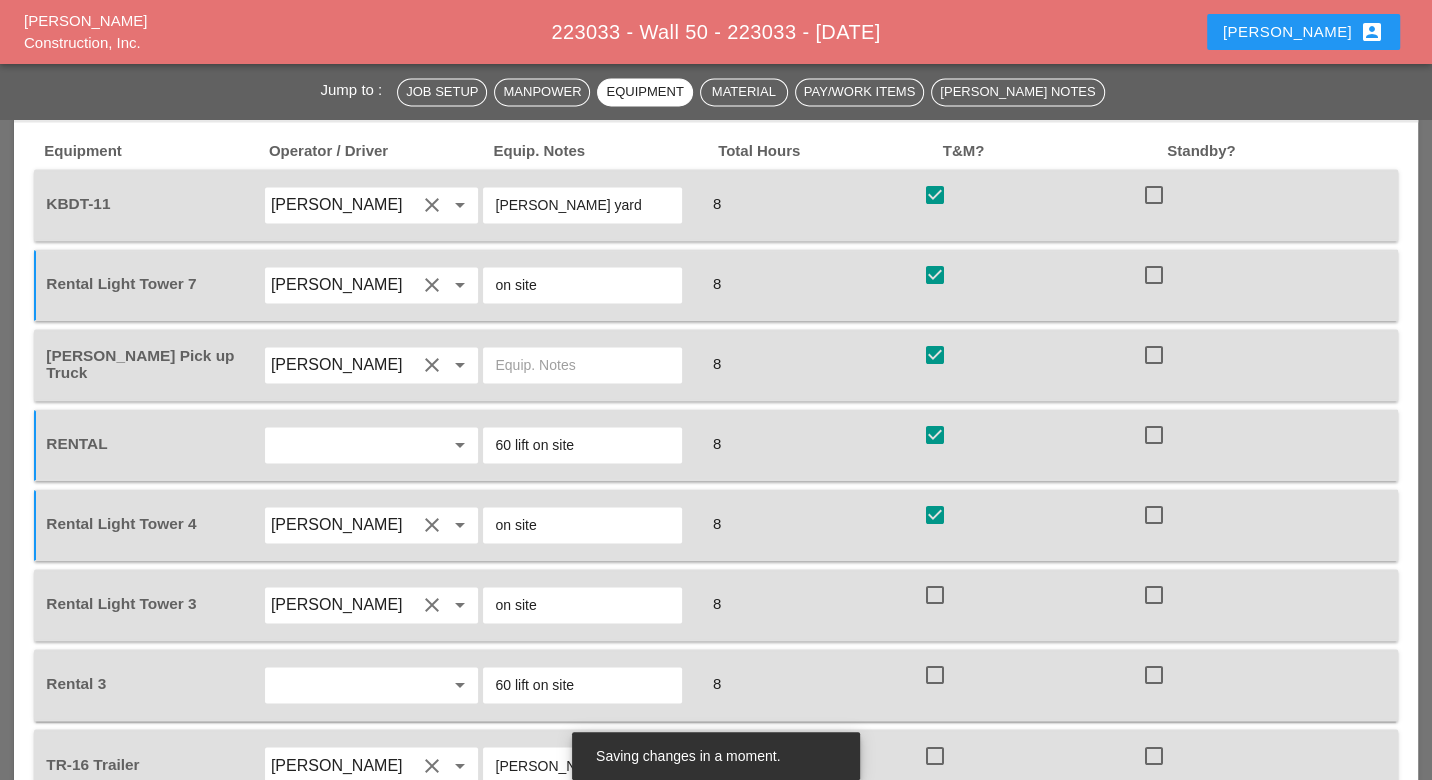 click at bounding box center [935, 595] 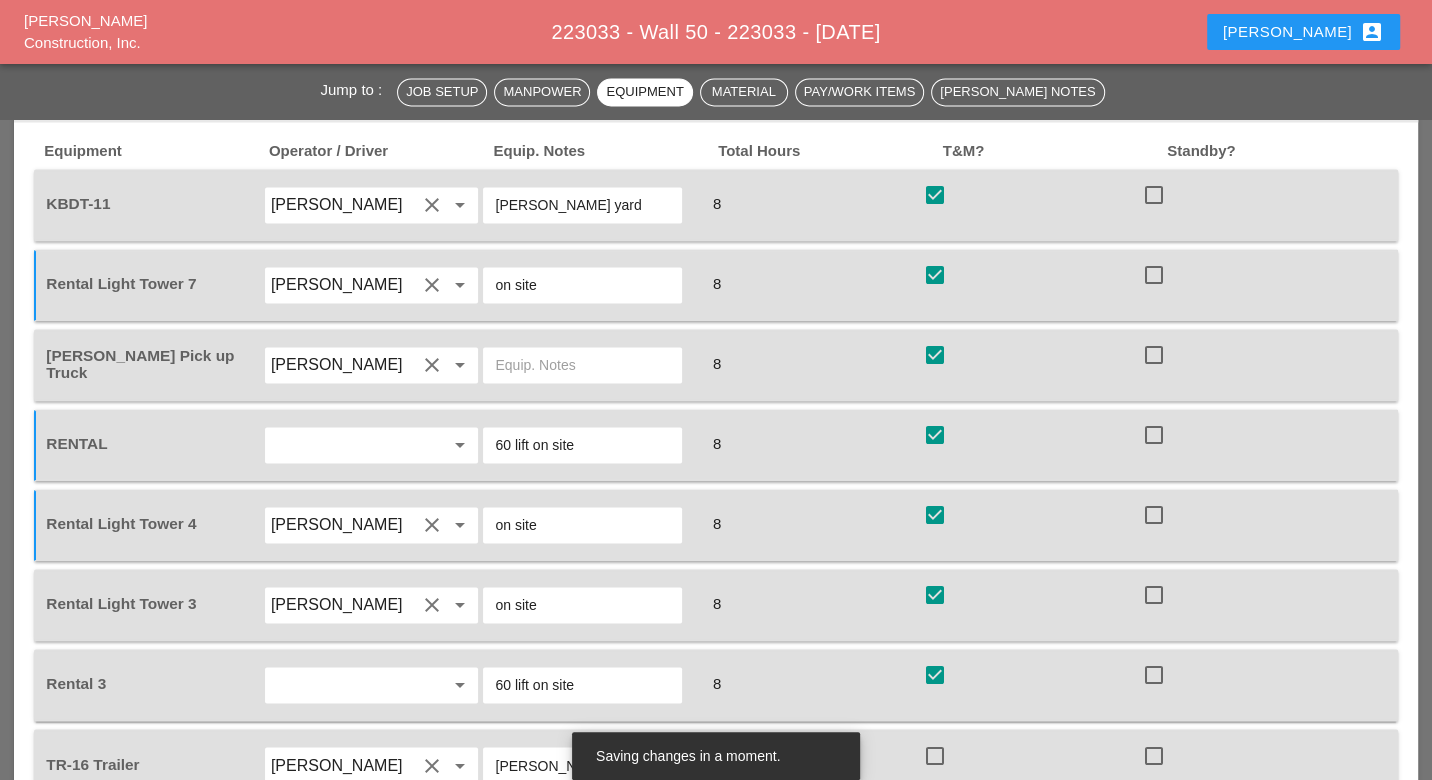 checkbox on "true" 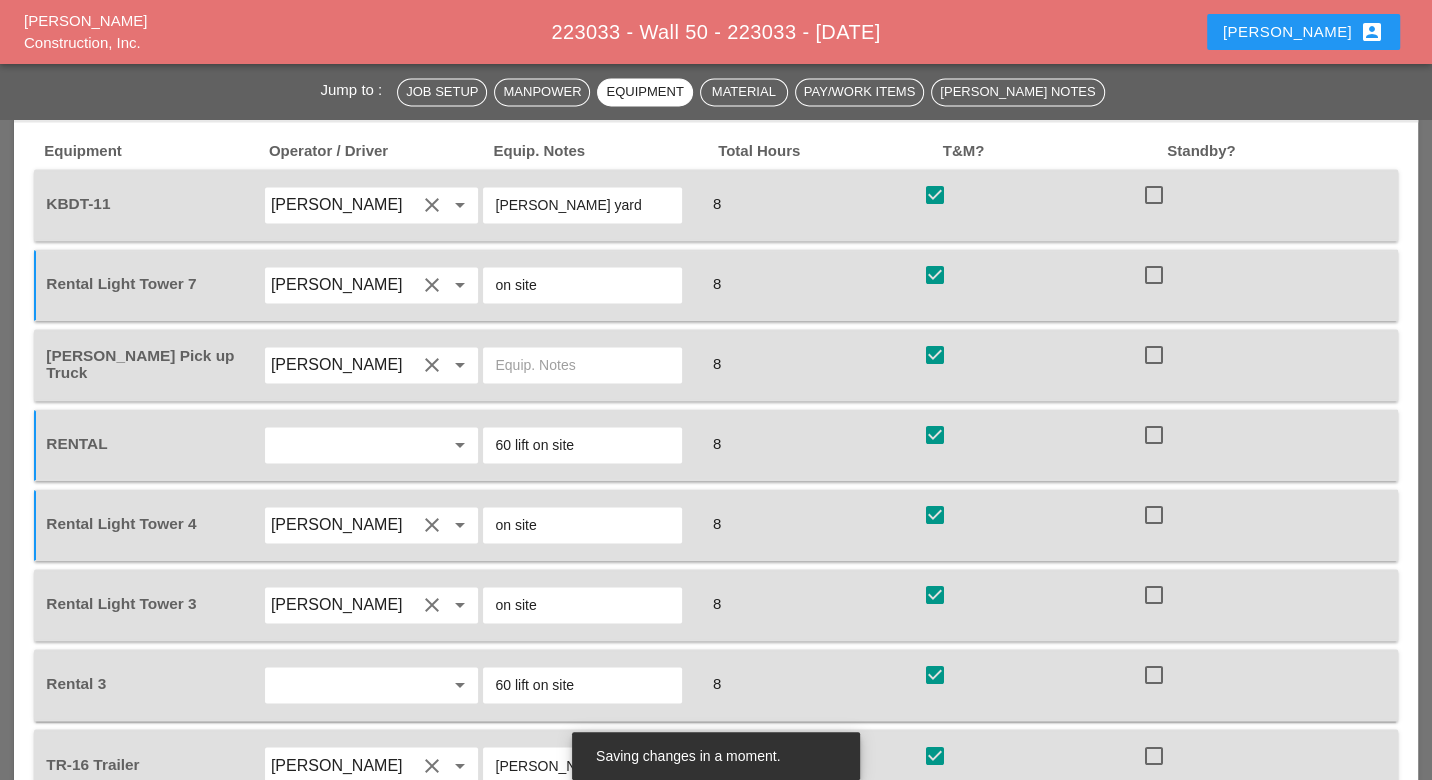 checkbox on "true" 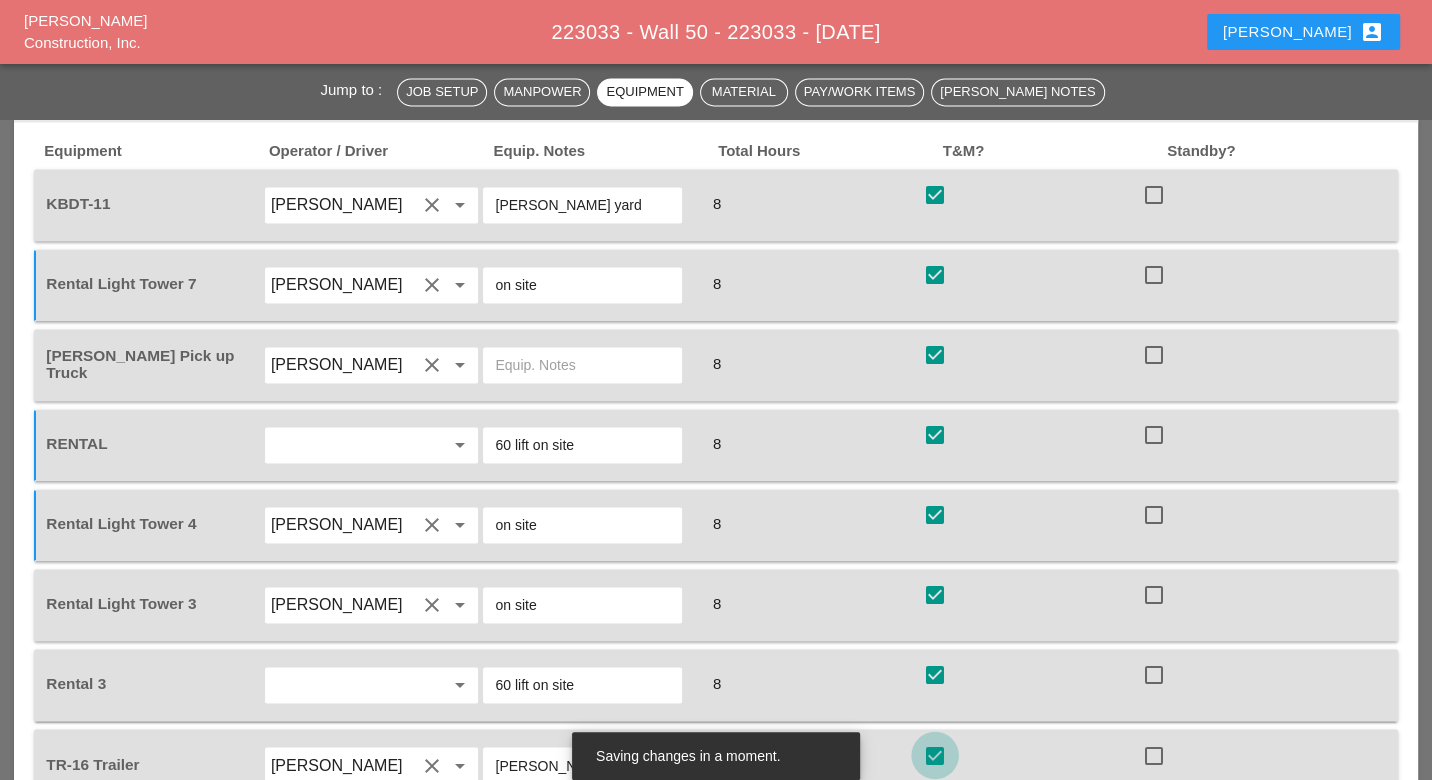 scroll, scrollTop: 2333, scrollLeft: 0, axis: vertical 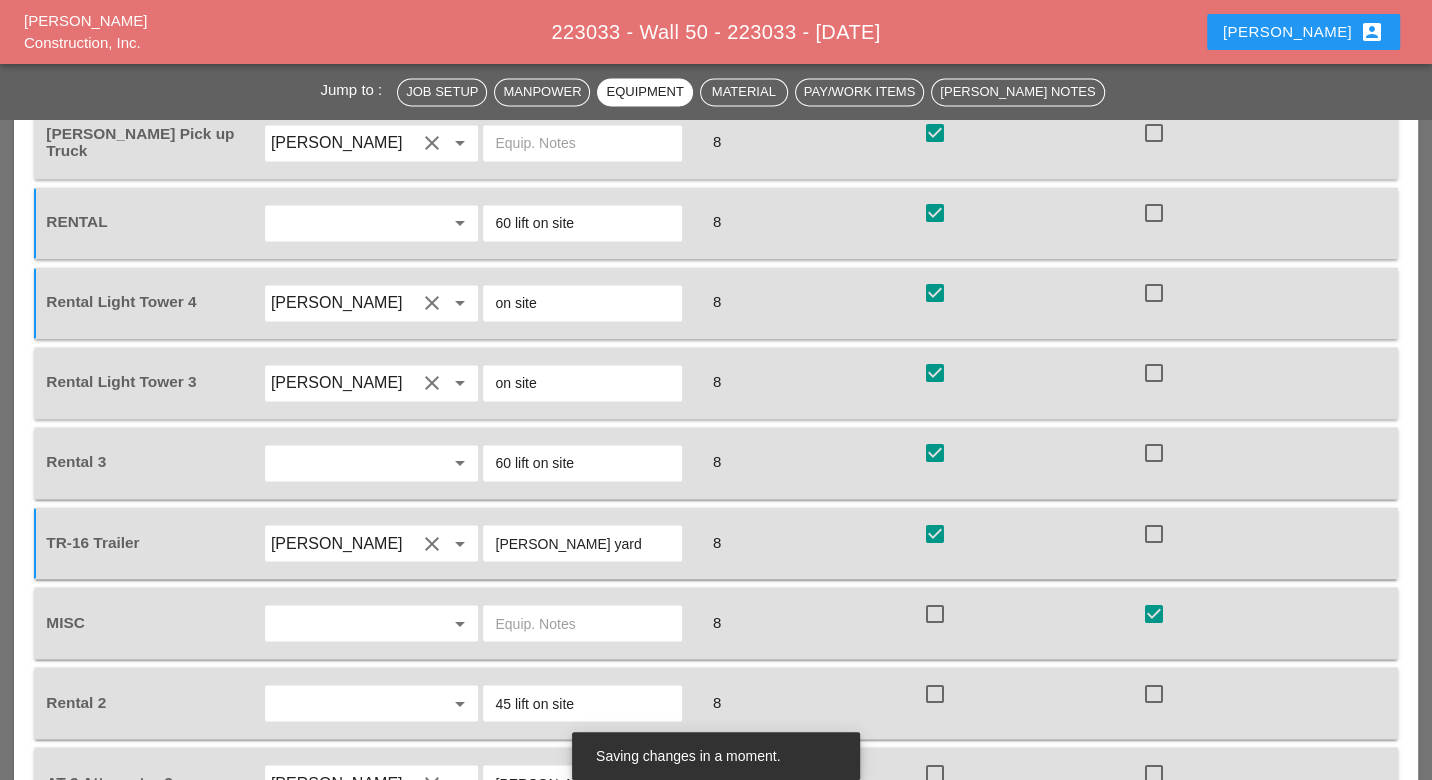 click at bounding box center [935, 693] 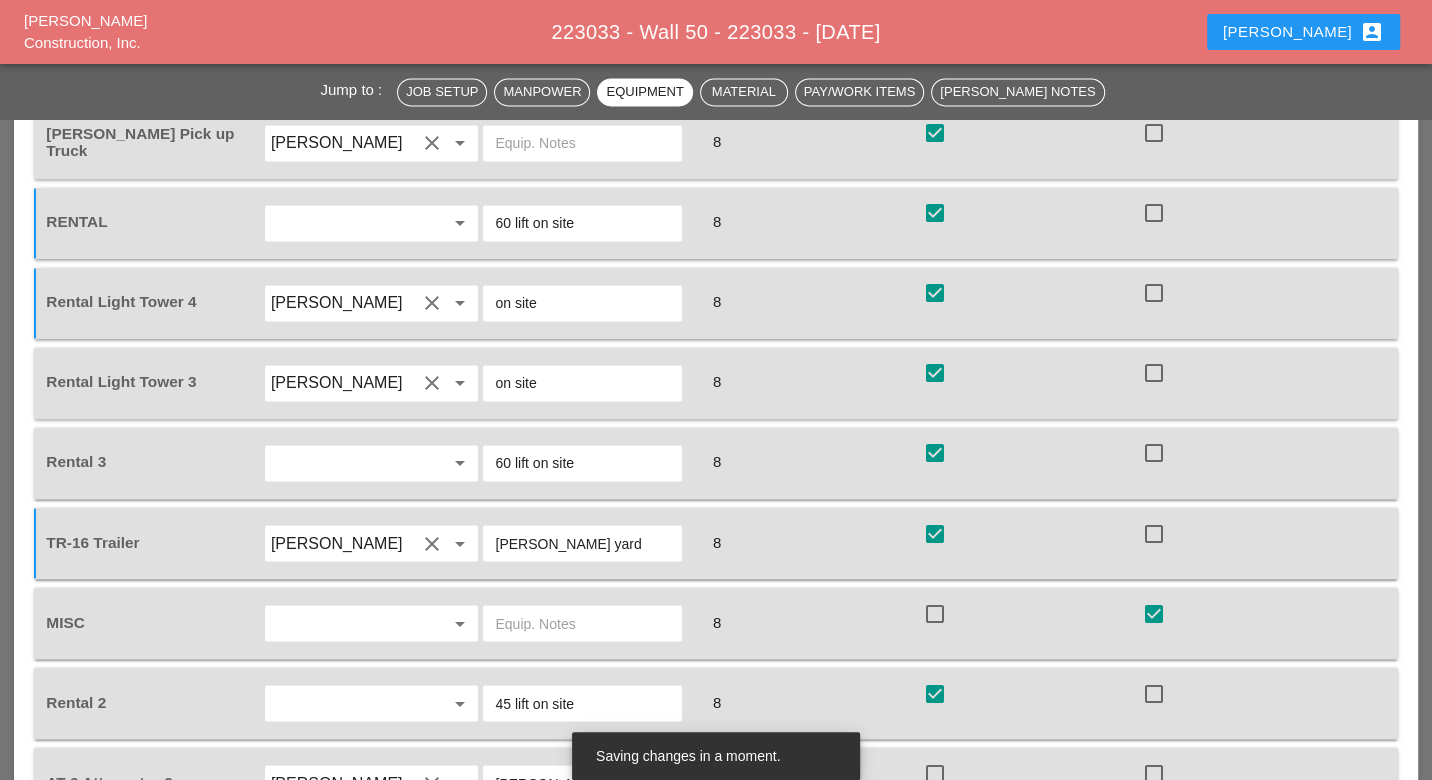 checkbox on "true" 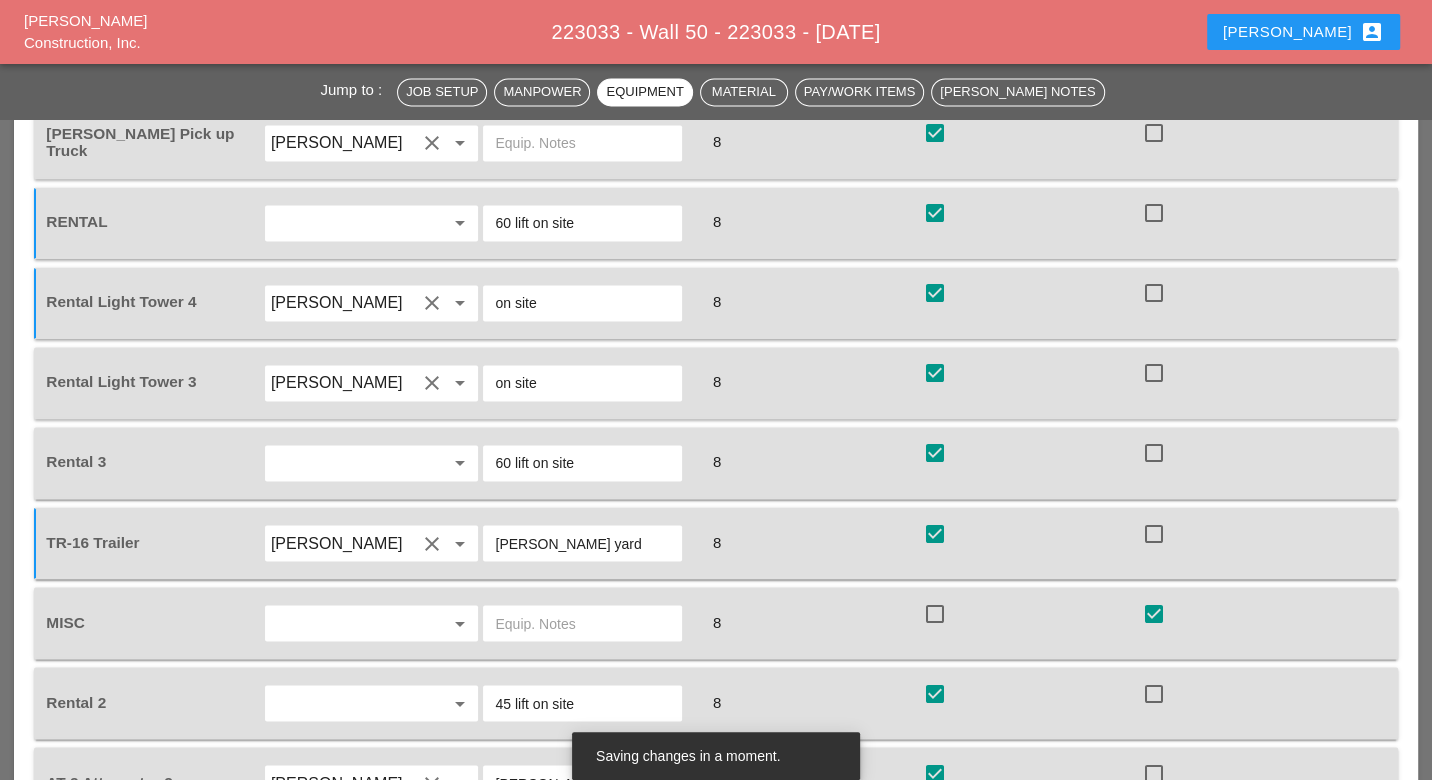click at bounding box center (935, 853) 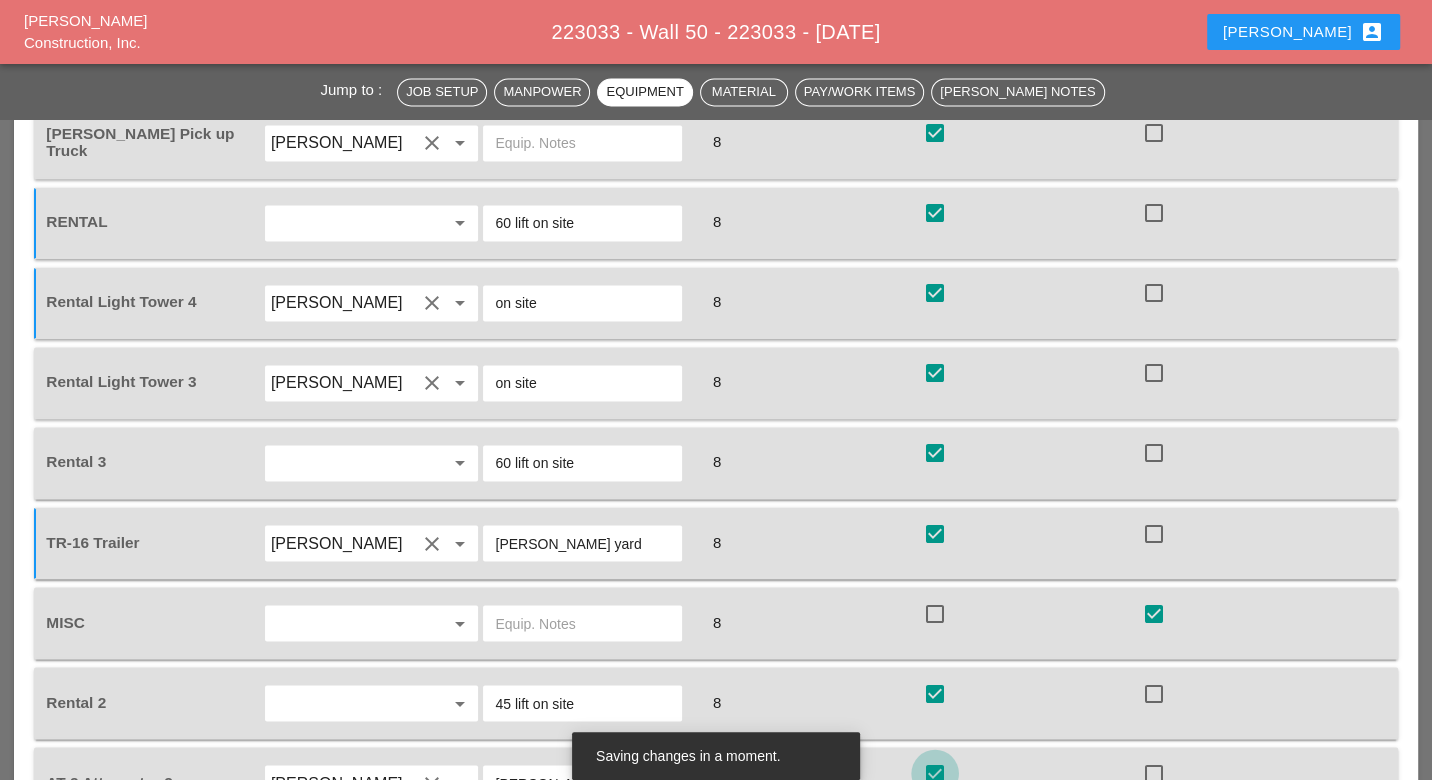drag, startPoint x: 937, startPoint y: 762, endPoint x: 988, endPoint y: 662, distance: 112.25417 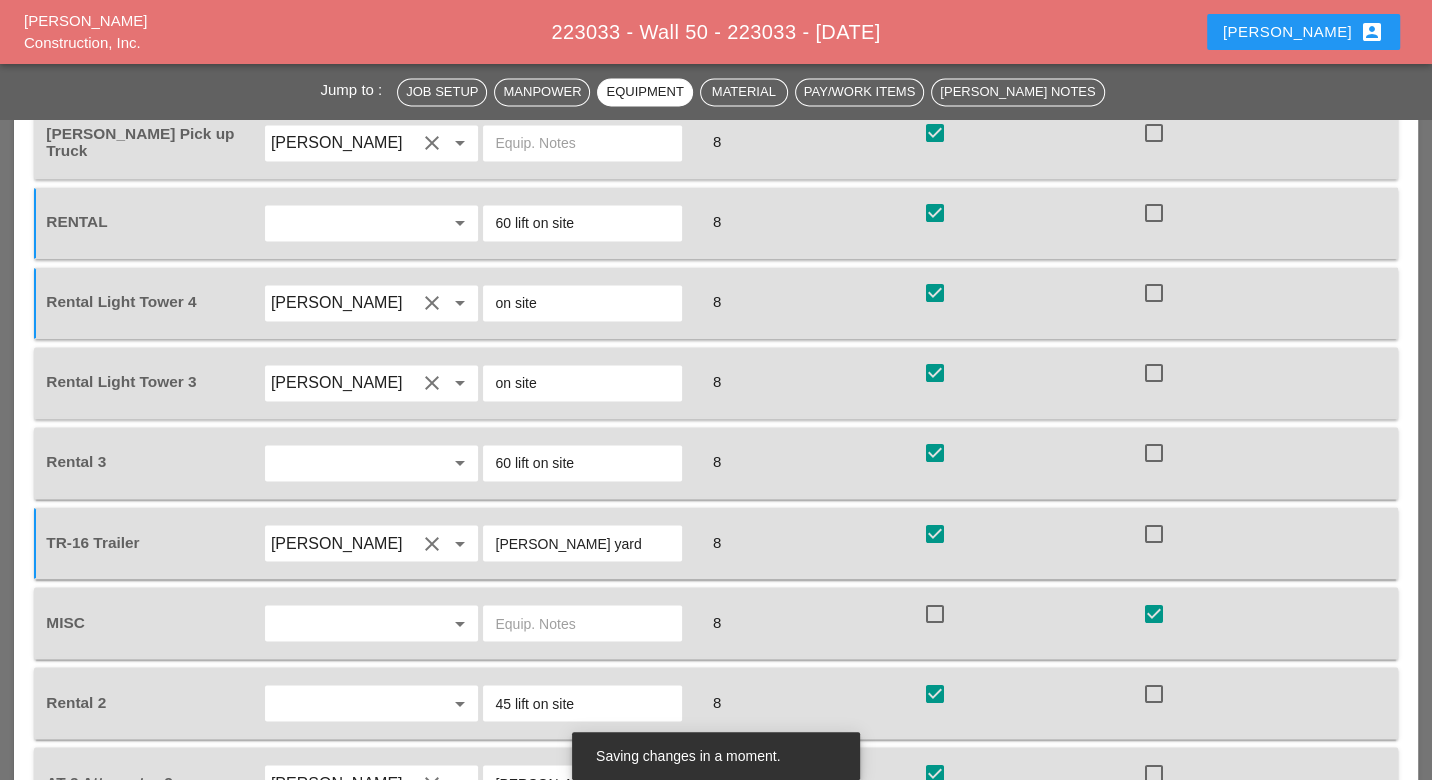checkbox on "true" 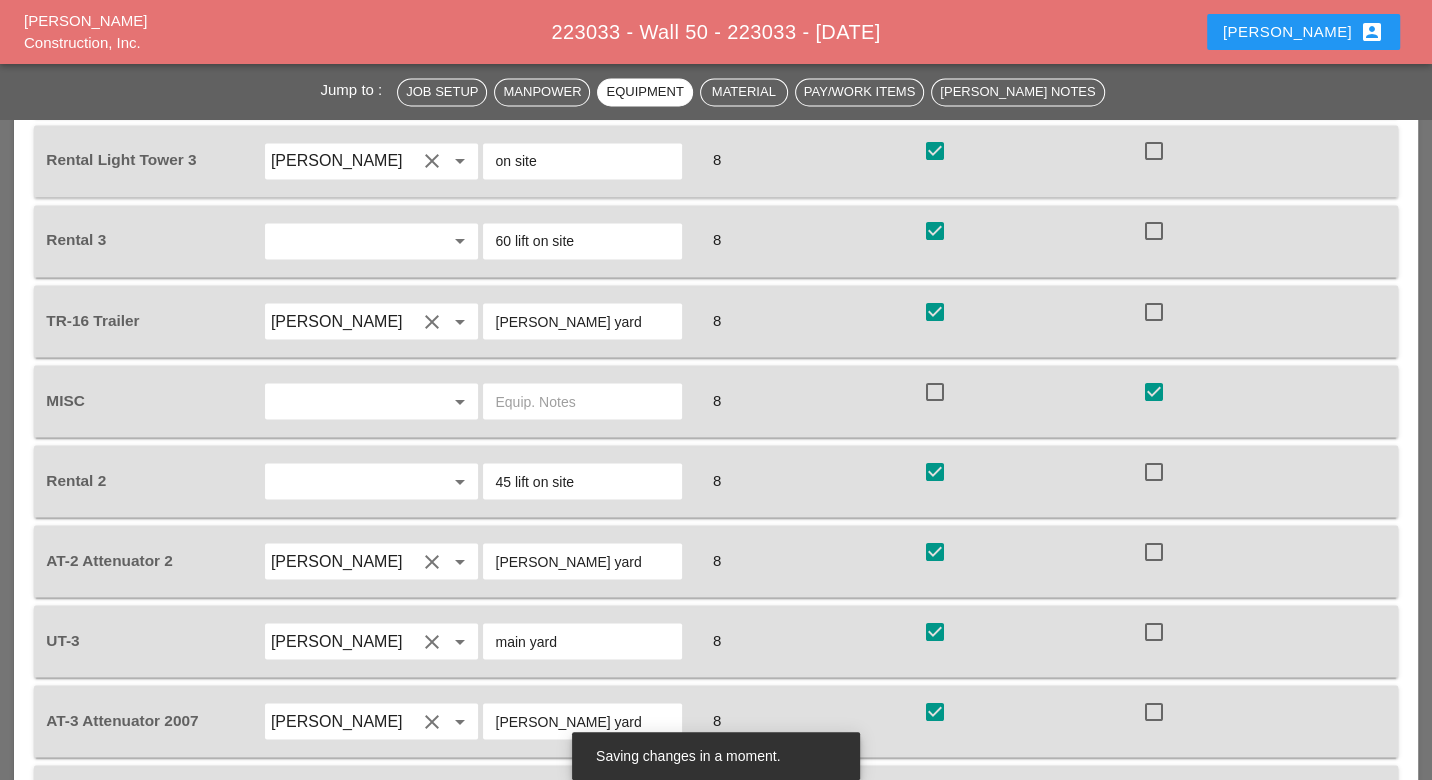 click at bounding box center [935, 791] 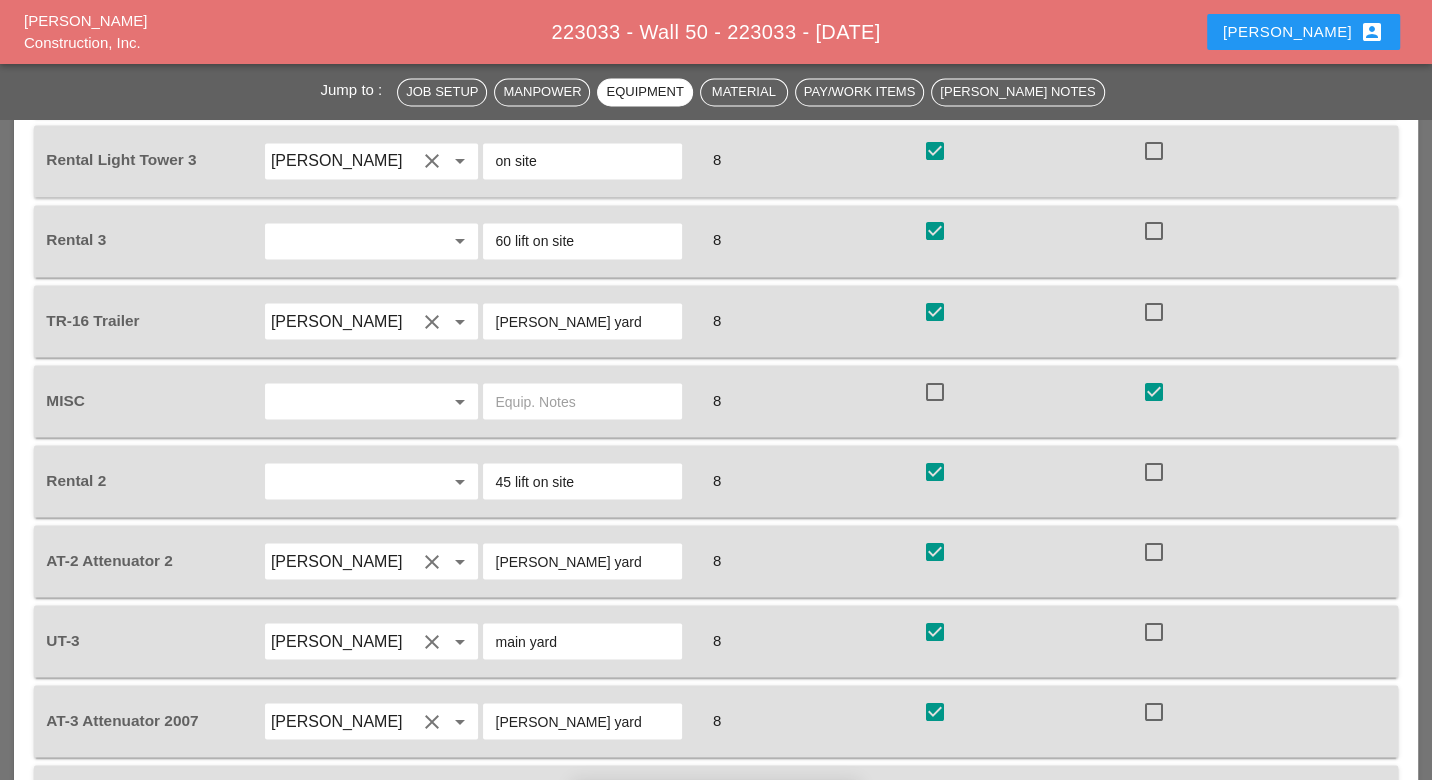checkbox on "true" 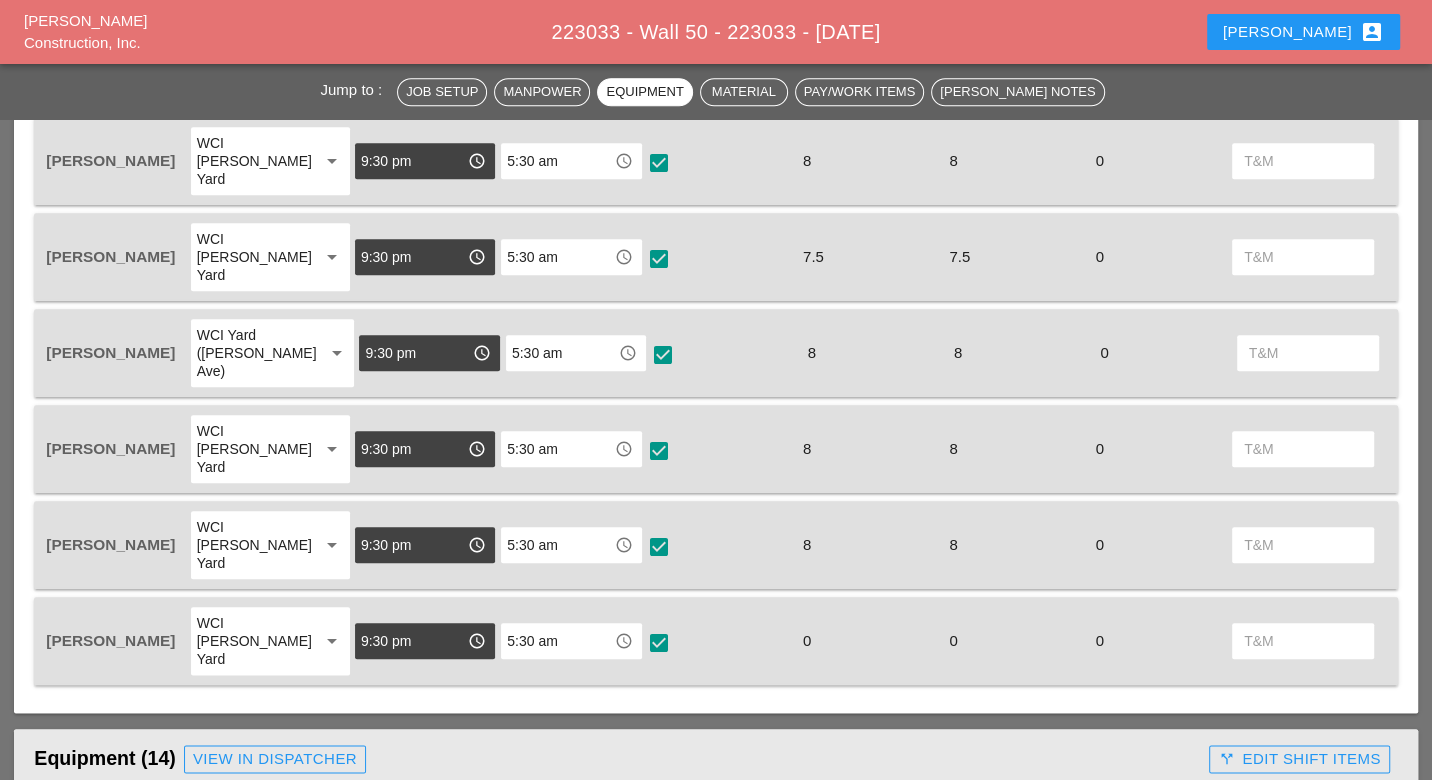 scroll, scrollTop: 1000, scrollLeft: 0, axis: vertical 